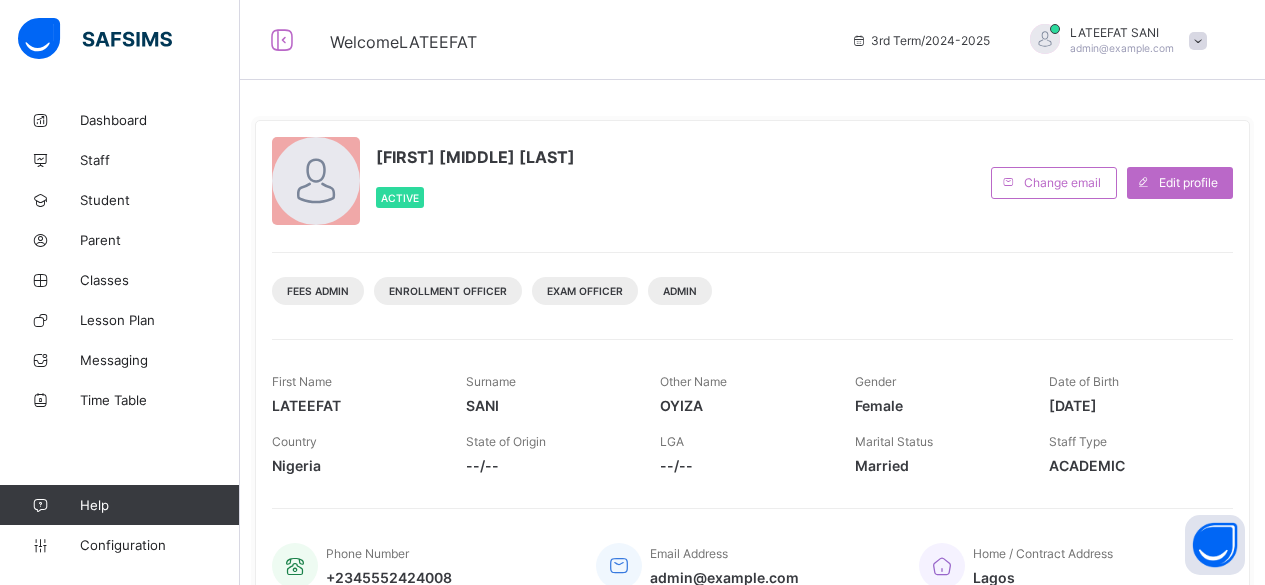 scroll, scrollTop: 0, scrollLeft: 0, axis: both 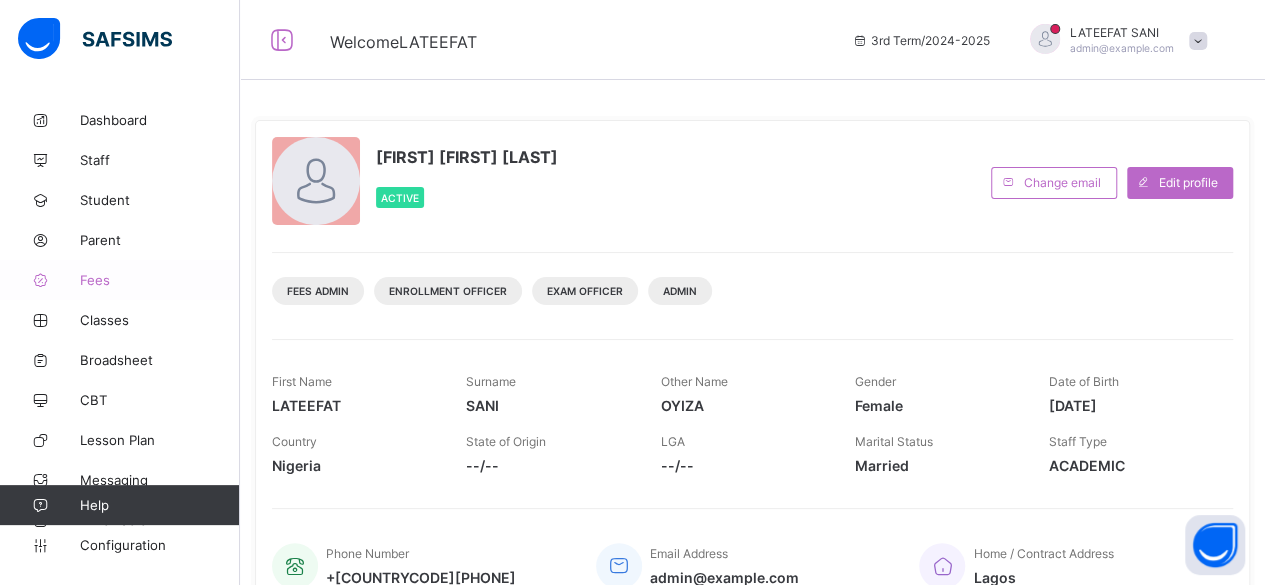 click on "Fees" at bounding box center (160, 280) 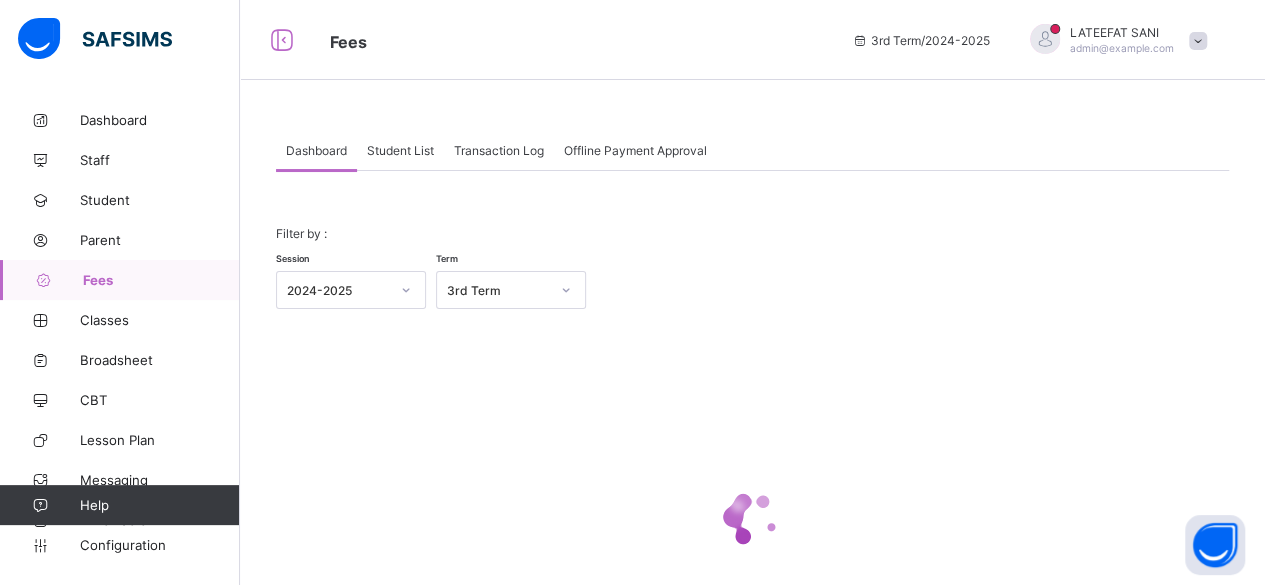 click on "Student List" at bounding box center (400, 150) 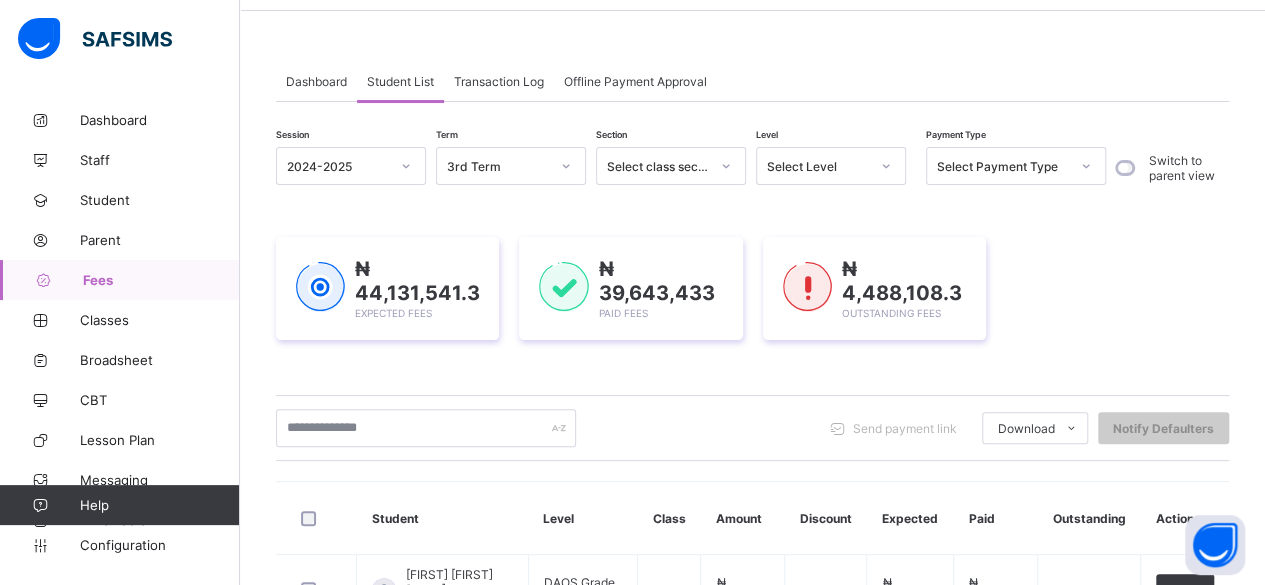 scroll, scrollTop: 70, scrollLeft: 0, axis: vertical 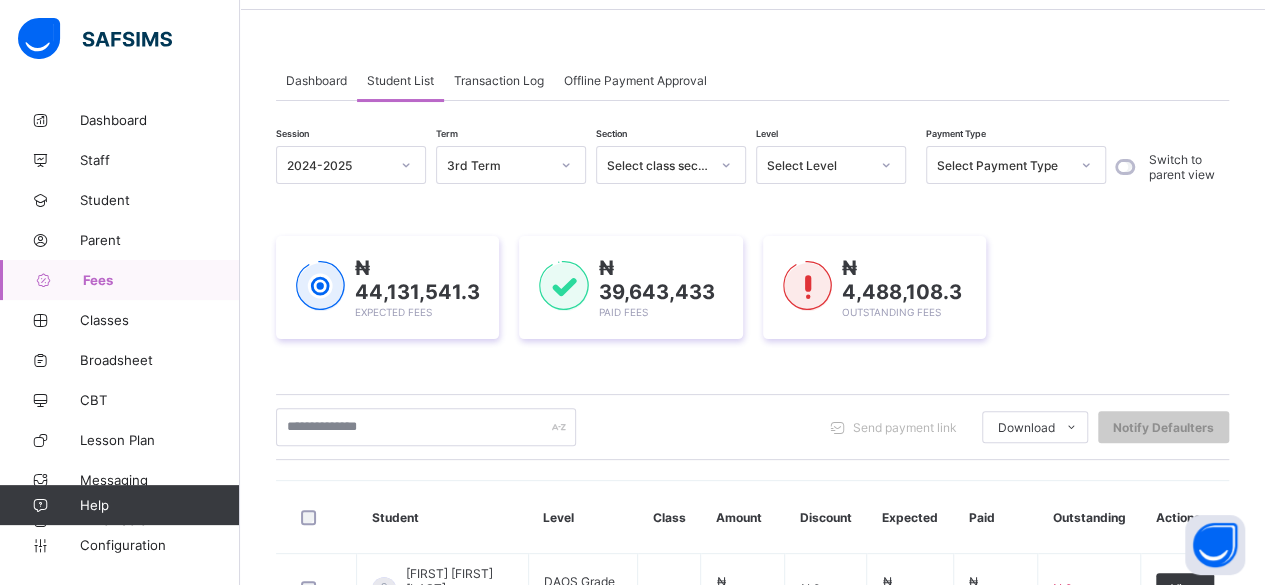 click 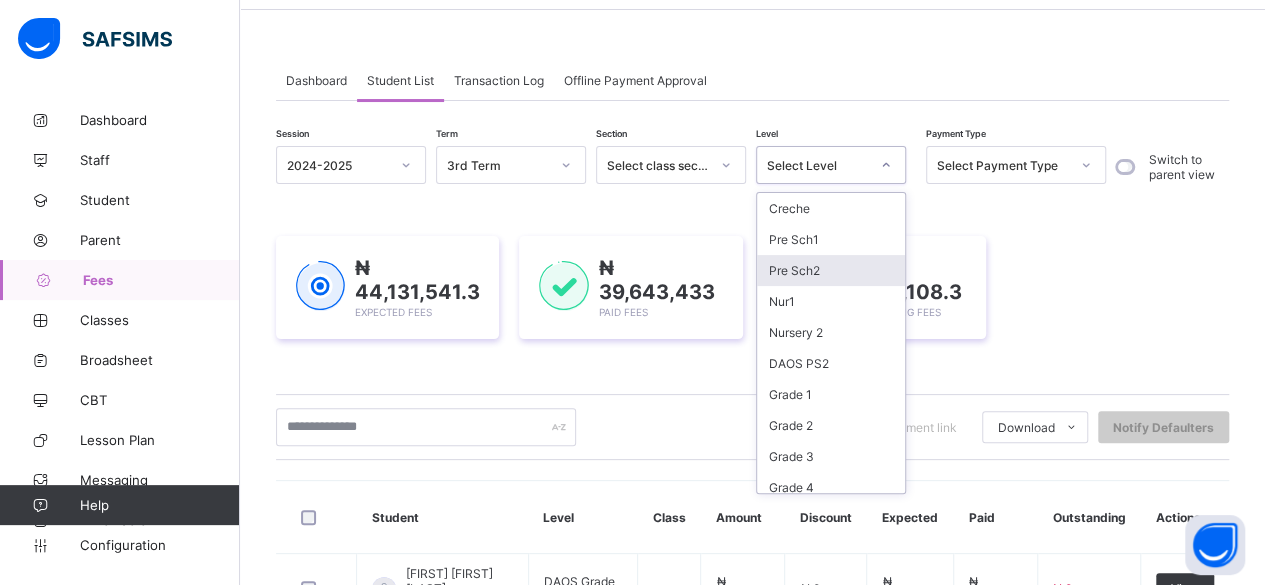 click on "Pre Sch2" at bounding box center [831, 270] 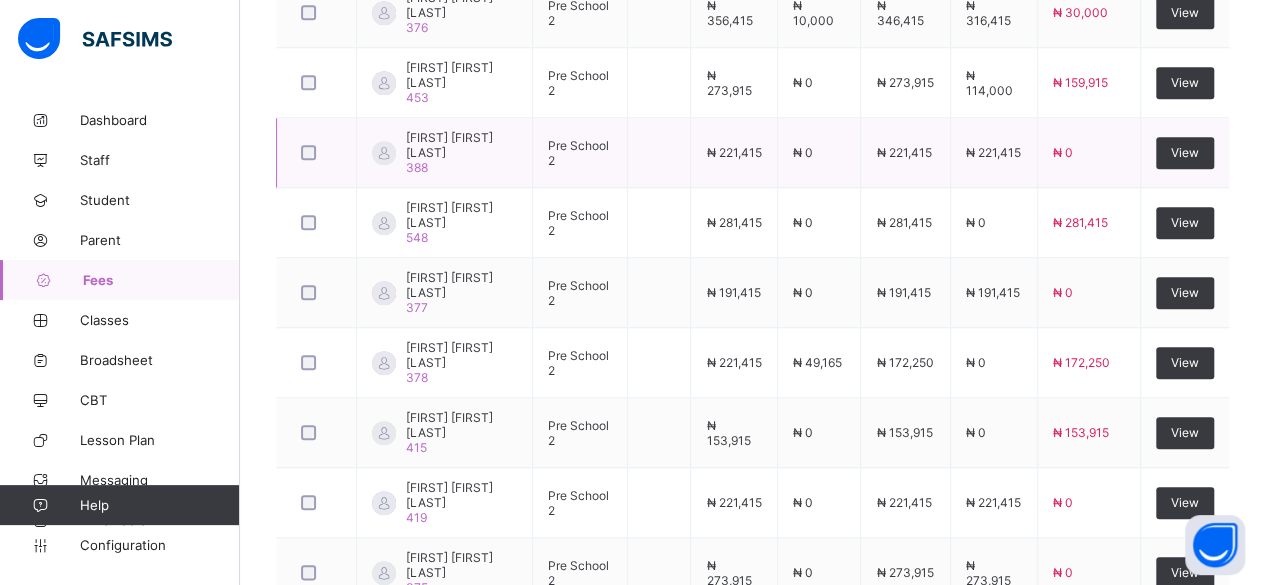 scroll, scrollTop: 923, scrollLeft: 0, axis: vertical 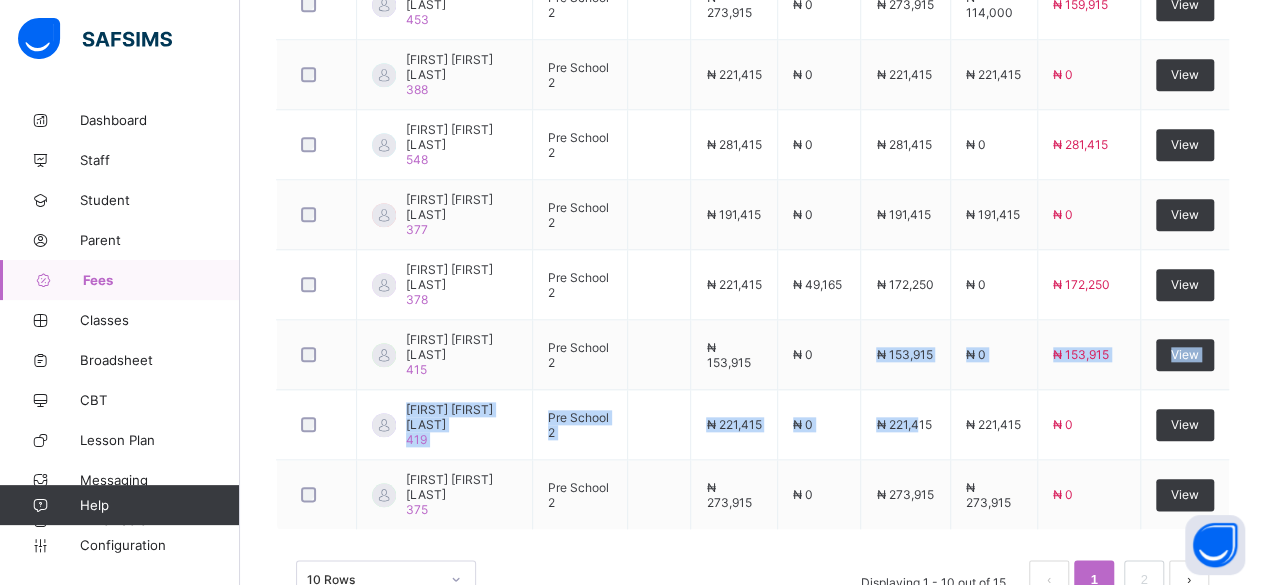 drag, startPoint x: 874, startPoint y: 333, endPoint x: 976, endPoint y: 515, distance: 208.63365 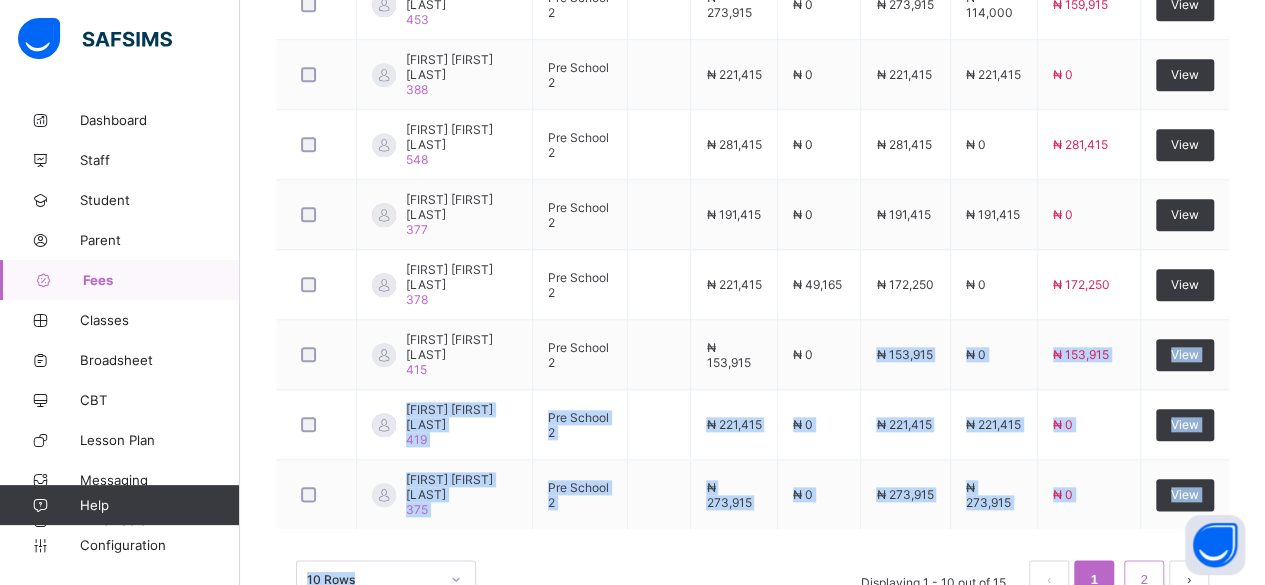 click on "2" at bounding box center (1144, 580) 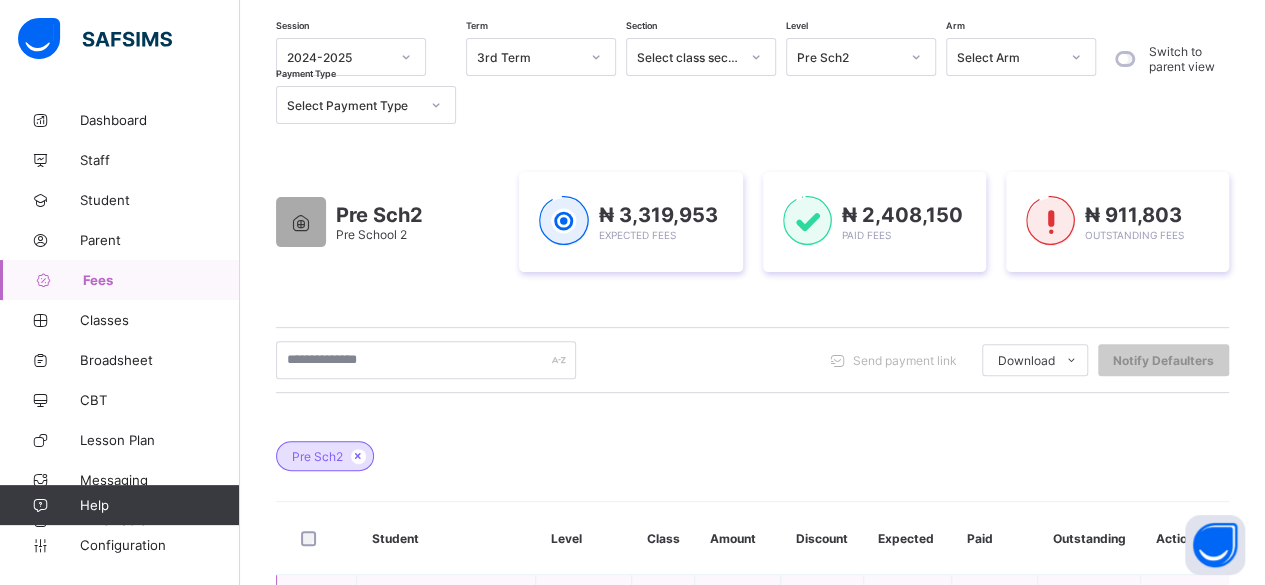 scroll, scrollTop: 184, scrollLeft: 0, axis: vertical 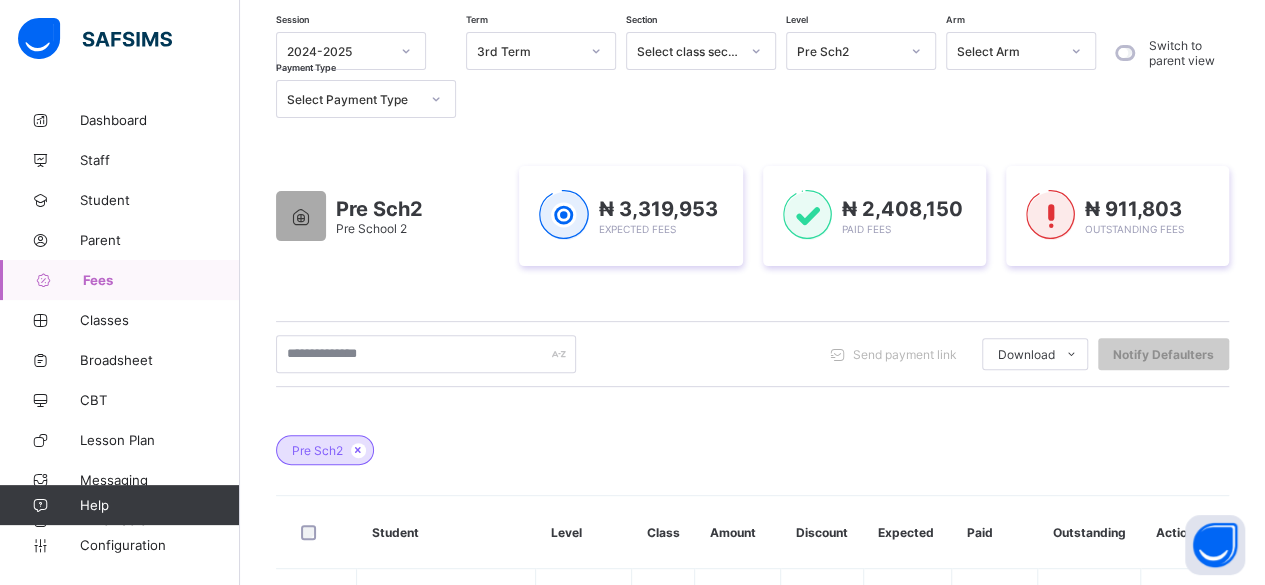 click on "Session 2024-2025 Term 3rd Term Section Select class section Level Pre Sch2 Arm Select Arm Payment Type Select Payment Type Switch to parent view Pre Sch2   Pre School 2     ₦ 3,319,953   Expected Fees   ₦ 2,408,150 Paid Fees   ₦ 911,803 Outstanding Fees   Send payment link Download  Students Payment Students Payment Status Student Items Report Student Discount Report   Notify Defaulters   Pre Sch2 Student Level Class Amount Discount Expected Paid Outstanding Actions Maymunah   Abdurraheem 382   Pre School 2         ₦ 153,915     ₦ 0     ₦ 153,915     ₦ 153,915     ₦ 0   View Nabeelah Oluwatomike Sarumi 519   Pre School 2         ₦ 153,915     ₦ 0     ₦ 153,915     ₦ 153,915     ₦ 0   View Haneefah Morolayo Durojaiye 370   Pre School 2         ₦ 153,915     ₦ 39,607     ₦ 114,308     ₦ 0     ₦ 114,308   View Hafsat Kabir Danwaziri 658   Pre School 2         ₦ 266,415     ₦ 0     ₦ 266,415     ₦ 266,415     ₦ 0   View khaalid Oluwaseun Orenaike 410   Pre School 2" at bounding box center (752, 519) 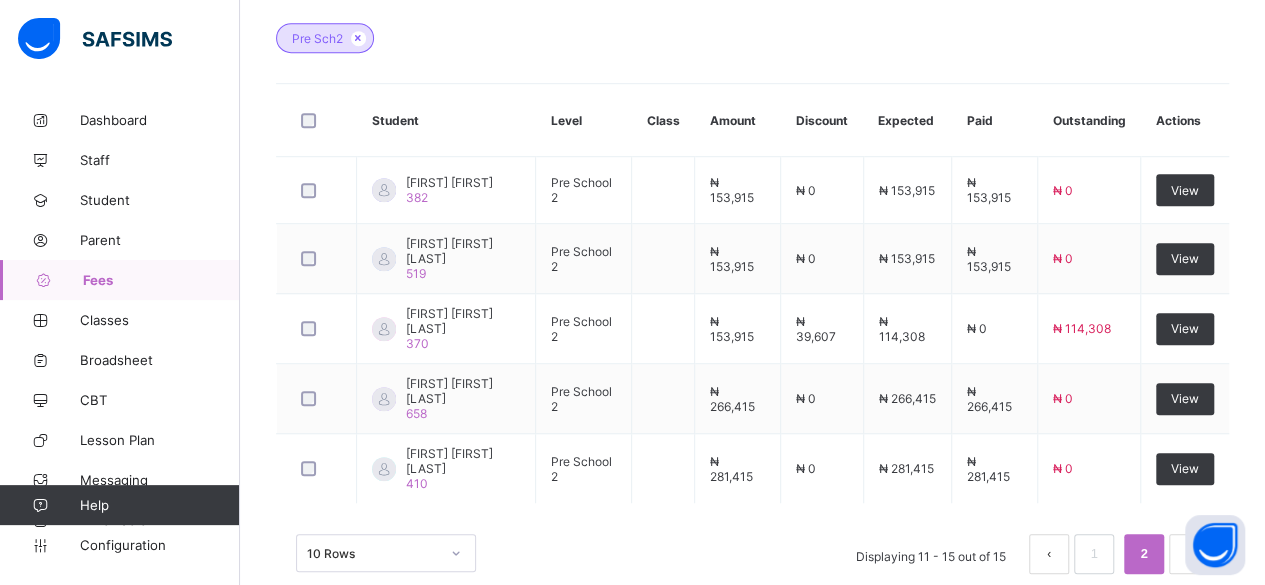 scroll, scrollTop: 619, scrollLeft: 0, axis: vertical 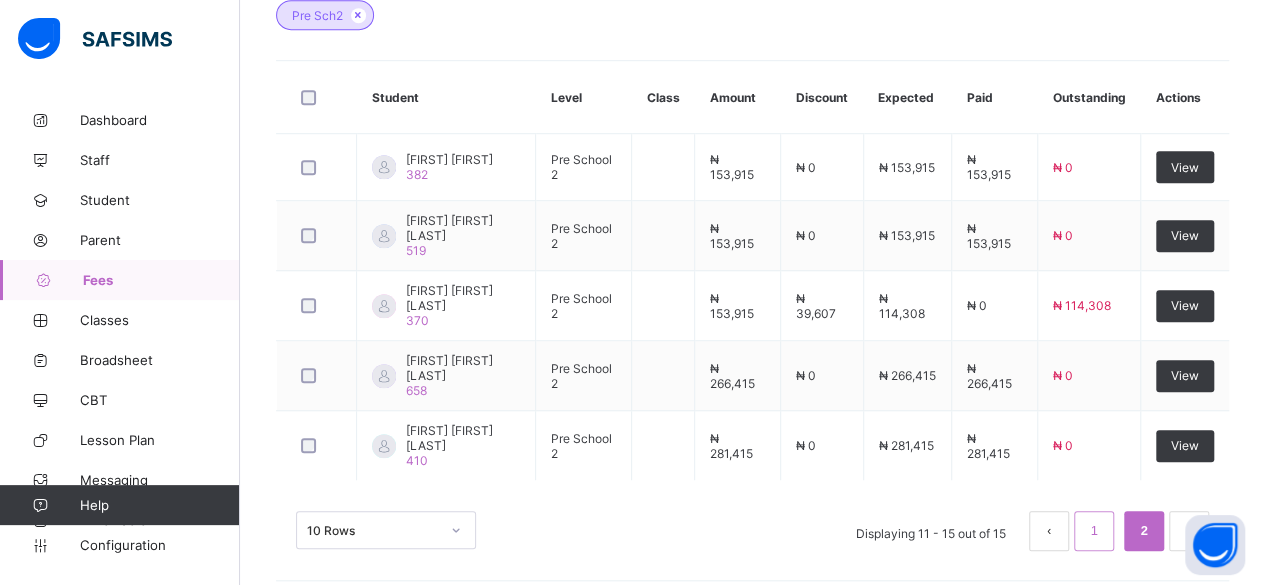 click on "1" at bounding box center [1093, 531] 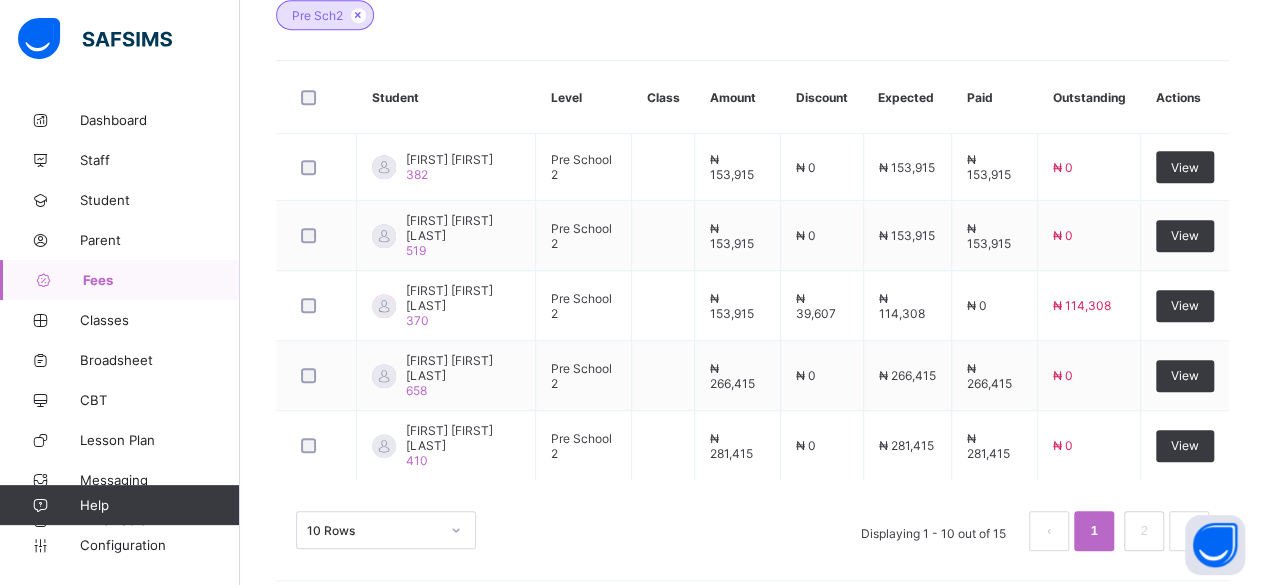 click on "10 Rows Displaying 1 - 10 out of 15 1 2" at bounding box center (752, 531) 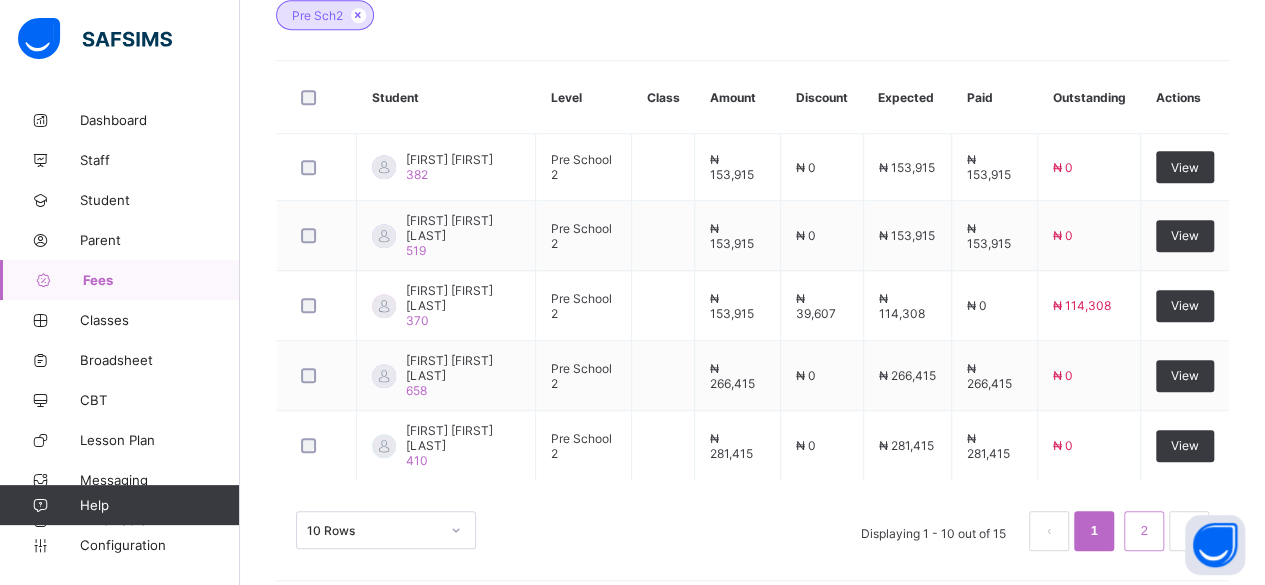 click on "2" at bounding box center (1143, 531) 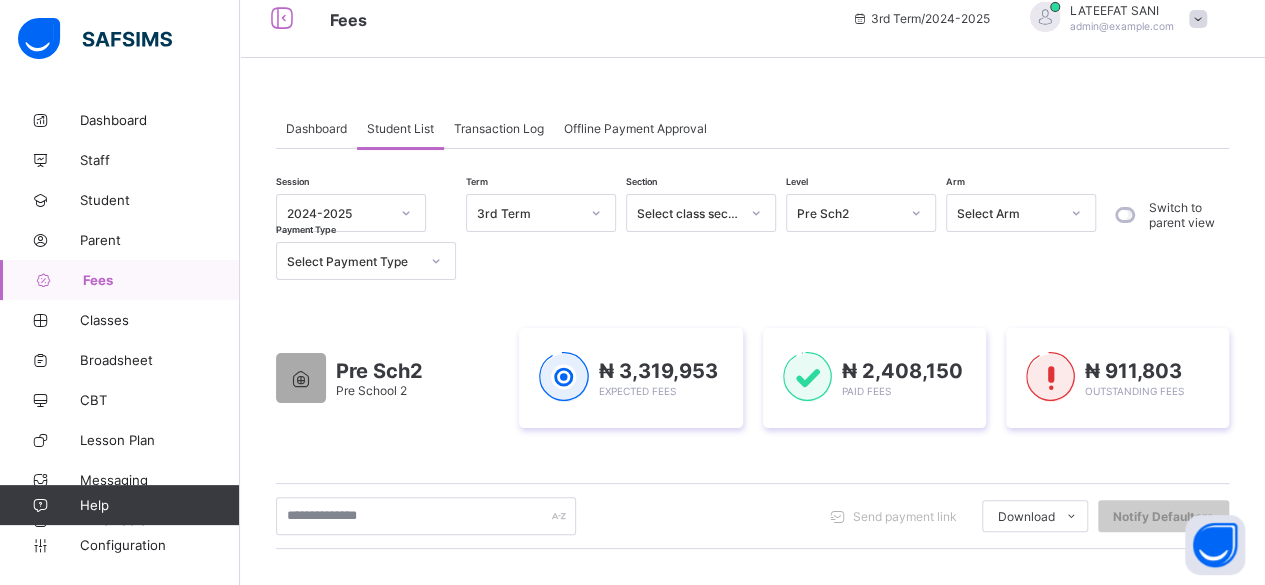 scroll, scrollTop: 14, scrollLeft: 0, axis: vertical 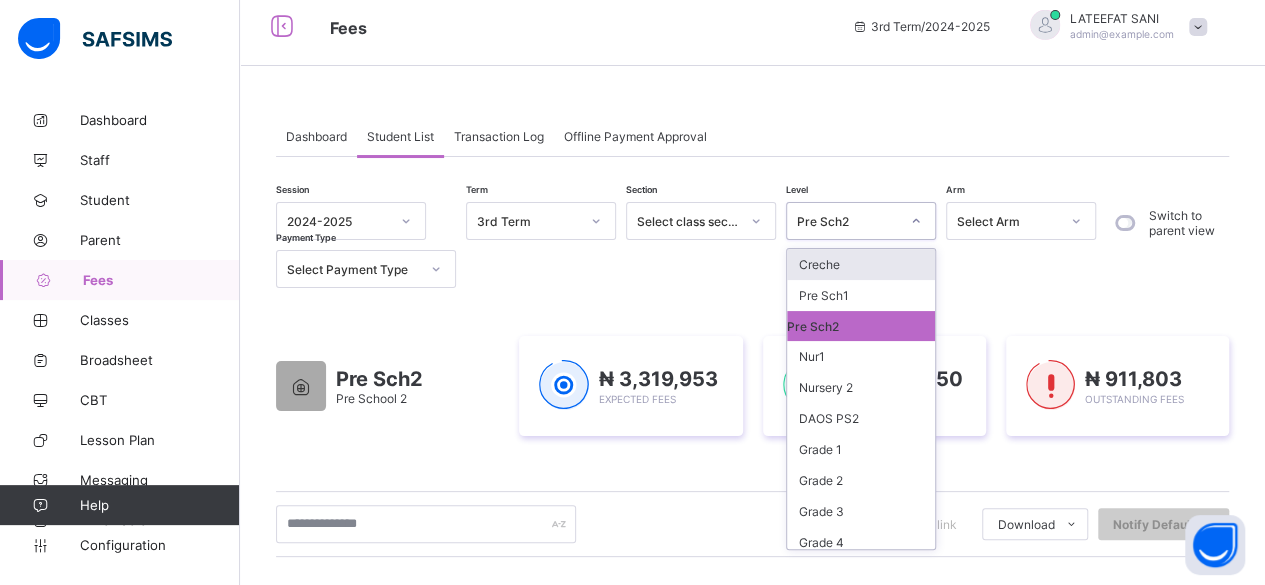 click at bounding box center [916, 221] 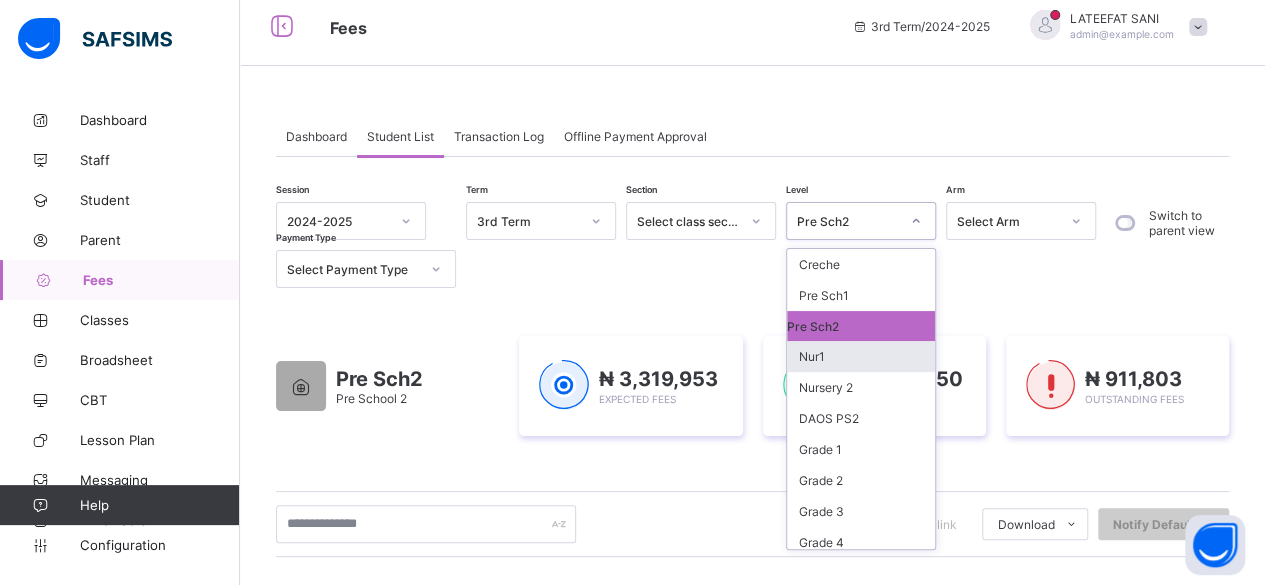 click on "Nur1" at bounding box center (861, 356) 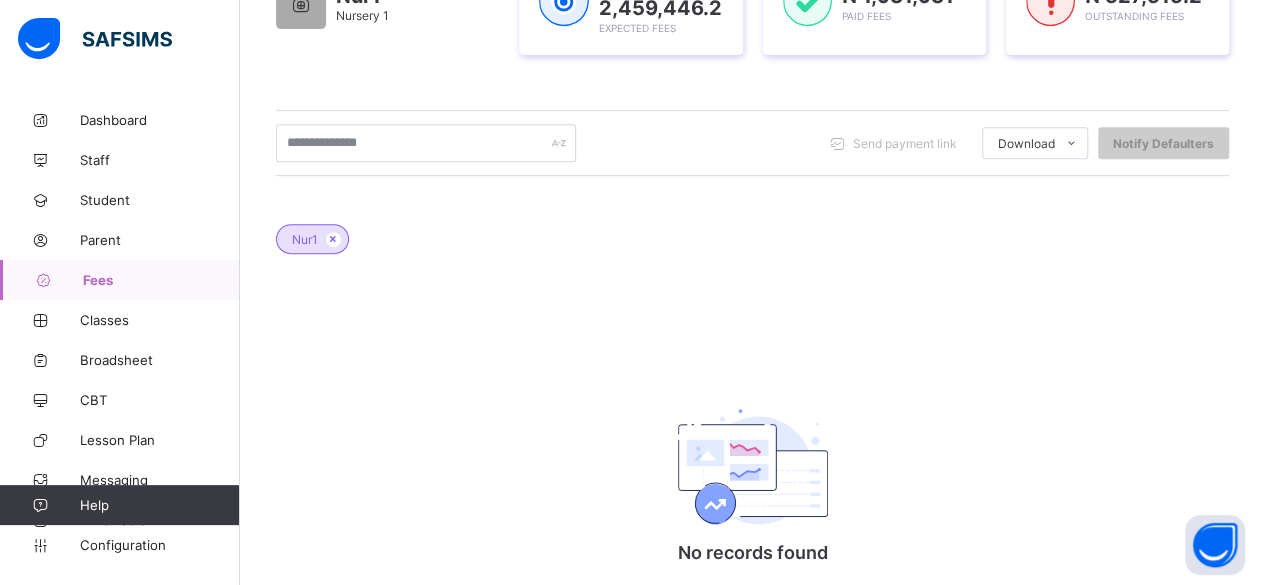 scroll, scrollTop: 491, scrollLeft: 0, axis: vertical 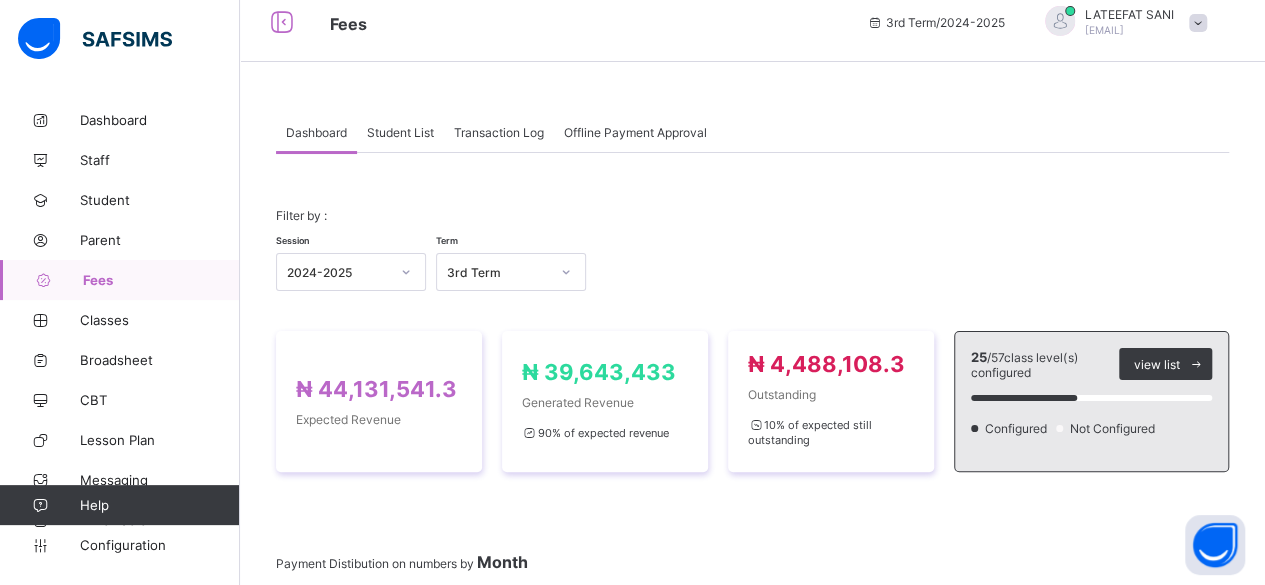 click on "Student List" at bounding box center (400, 132) 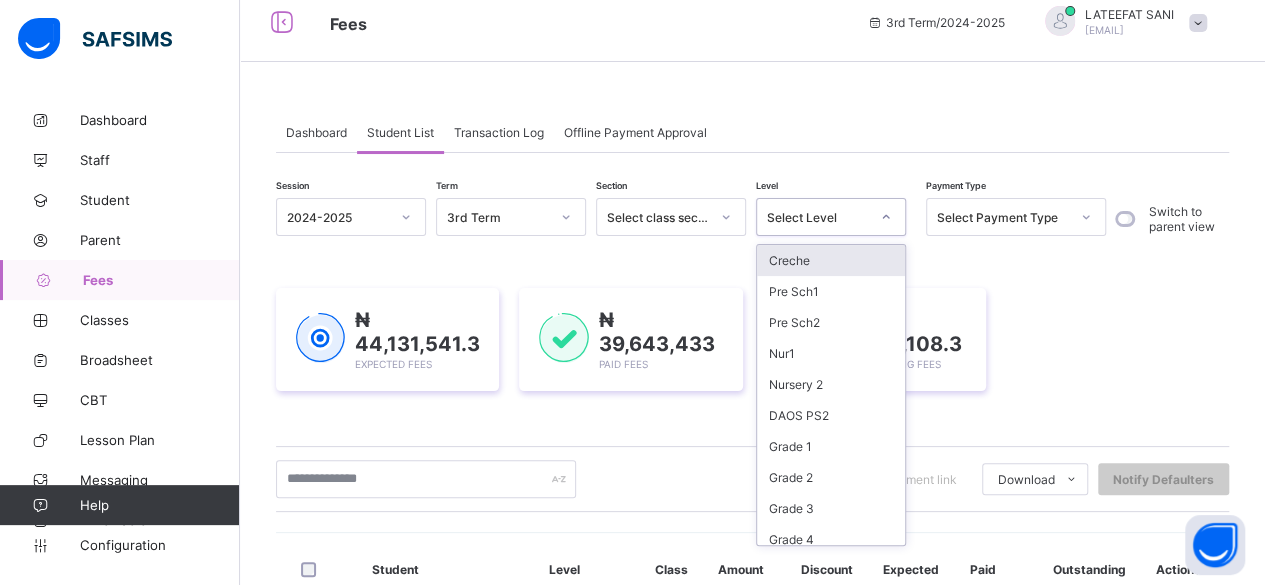 click 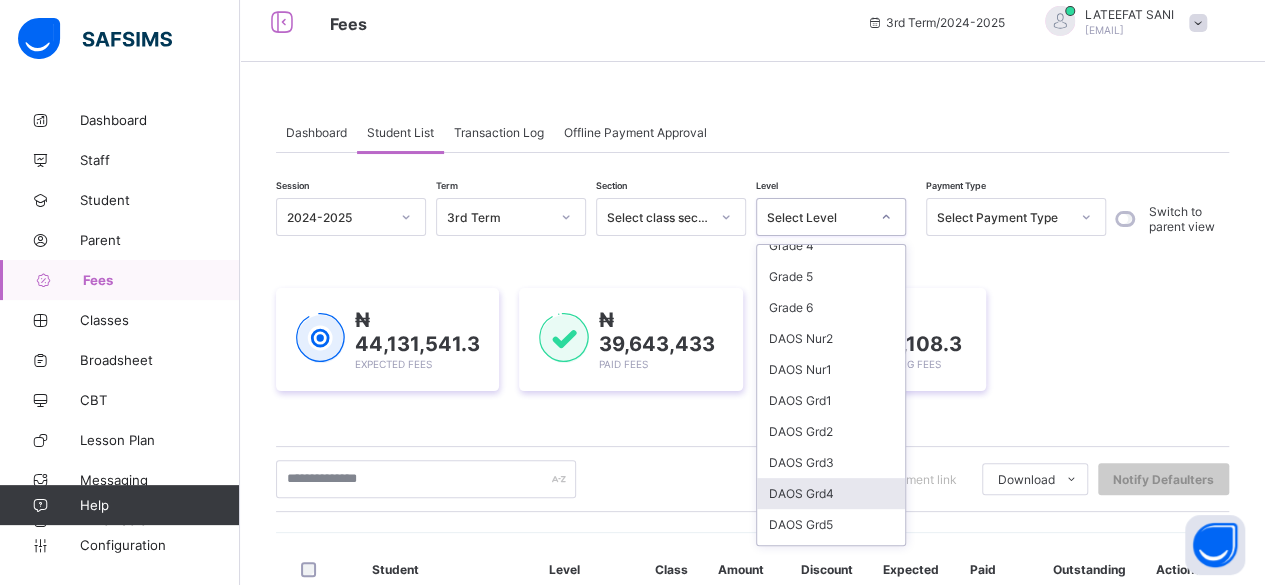 scroll, scrollTop: 0, scrollLeft: 0, axis: both 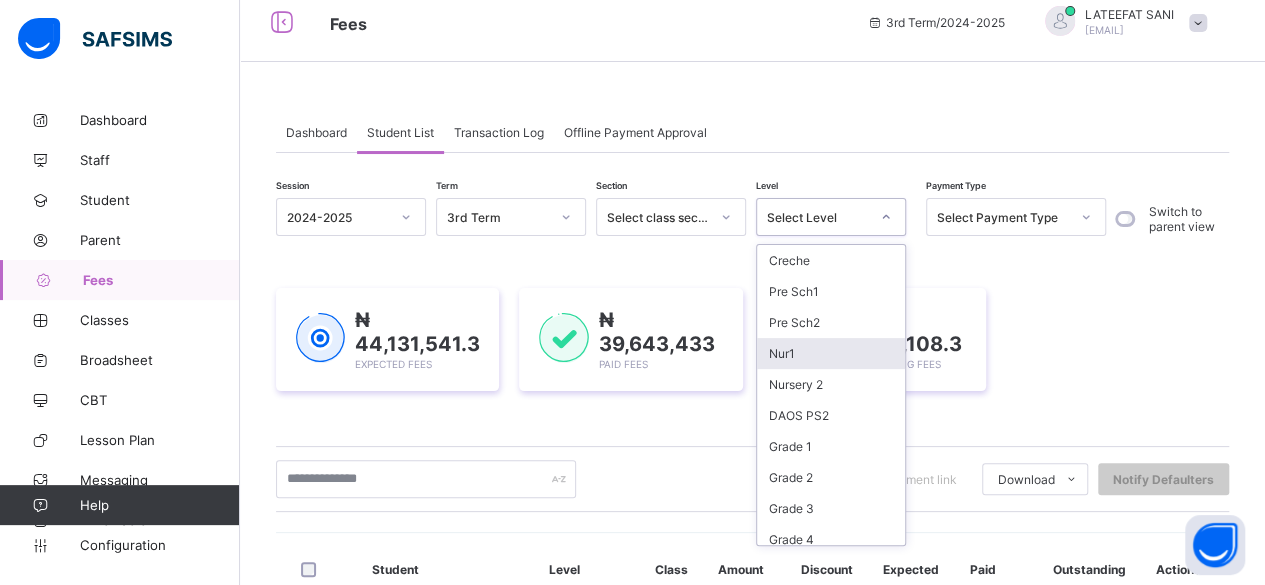 click on "Nur1" at bounding box center (831, 353) 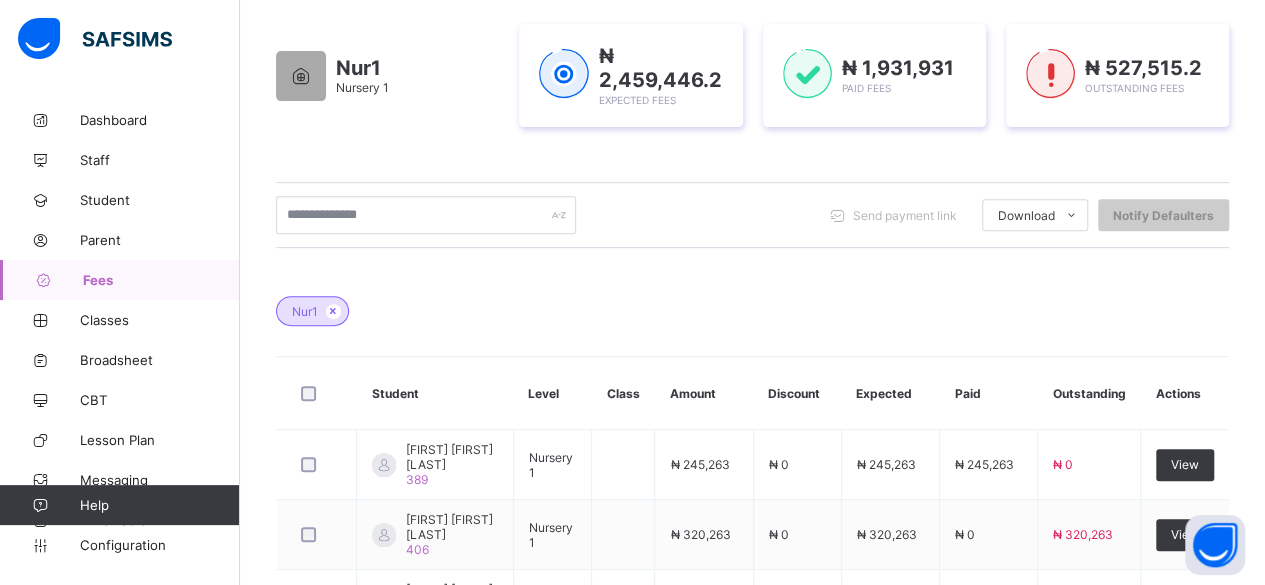 scroll, scrollTop: 0, scrollLeft: 0, axis: both 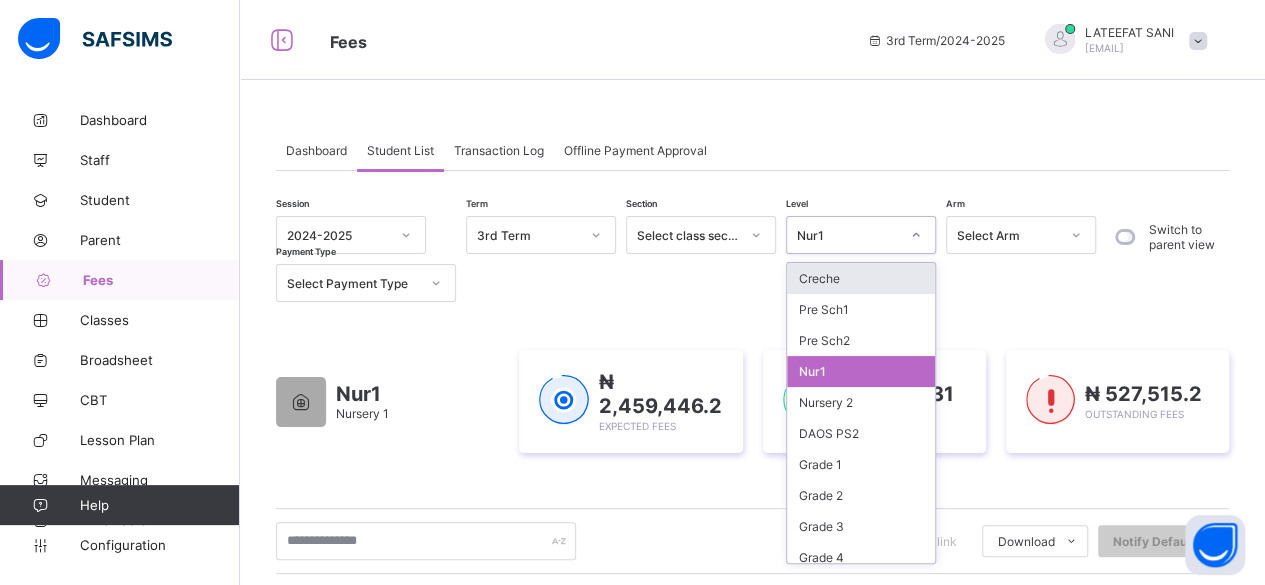click 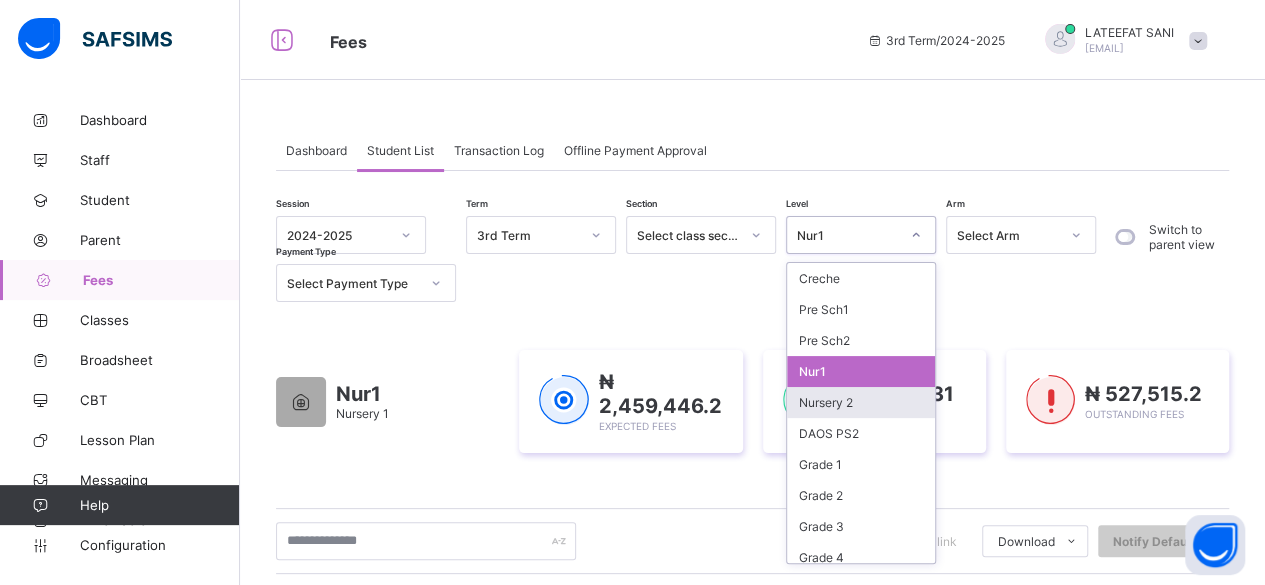 click on "Nursery 2" at bounding box center [861, 402] 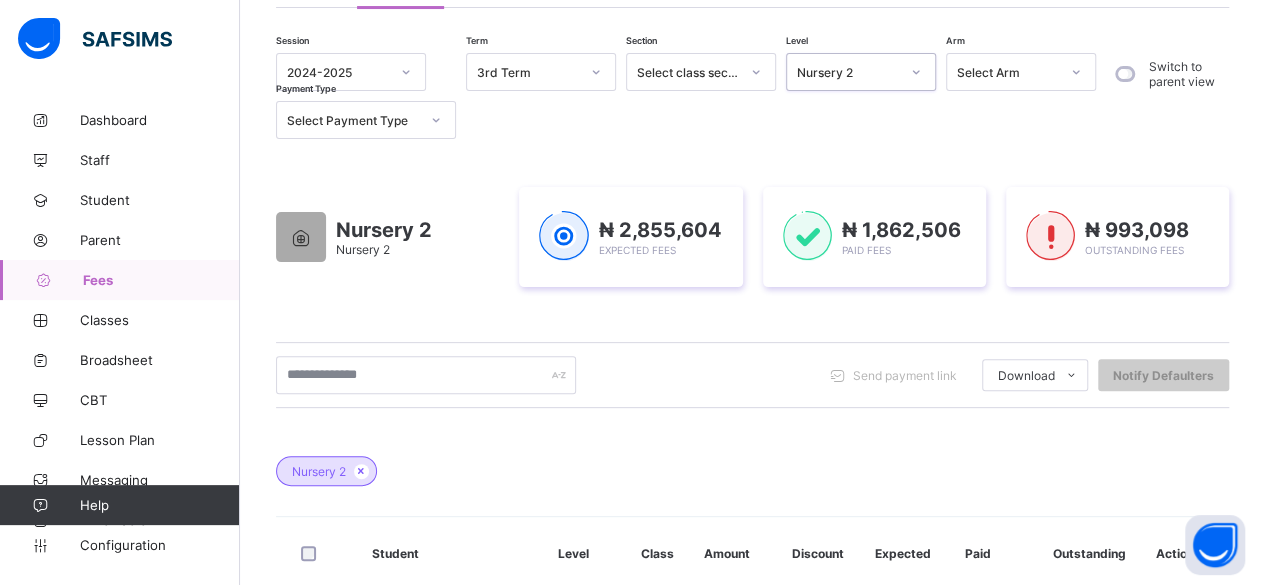 scroll, scrollTop: 162, scrollLeft: 0, axis: vertical 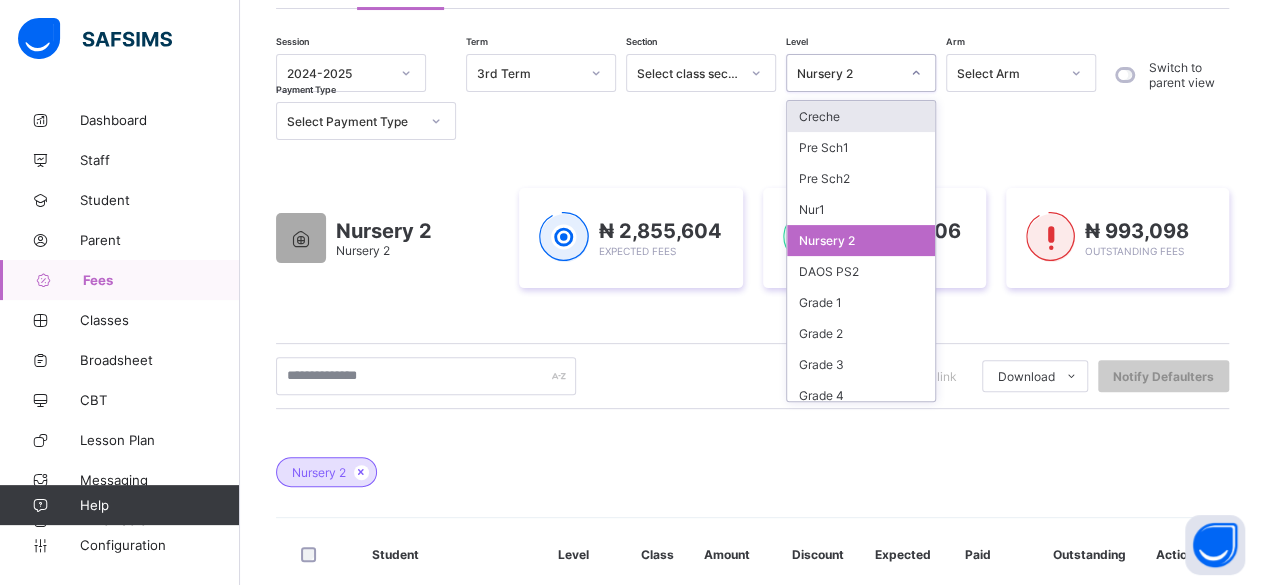 click 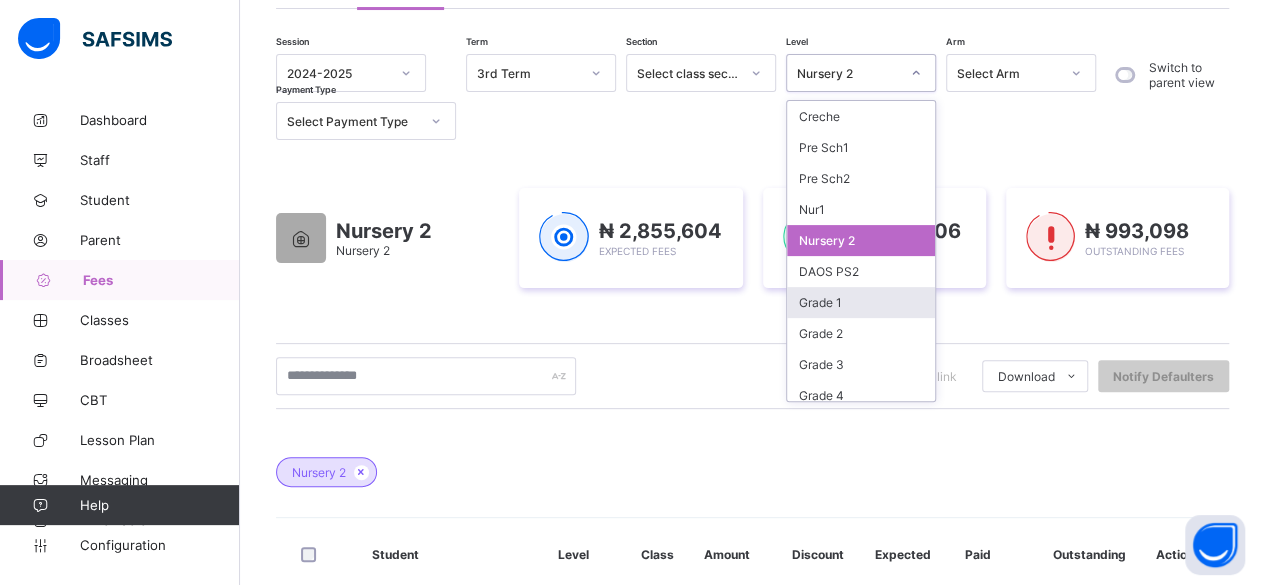 click on "Grade 1" at bounding box center [861, 302] 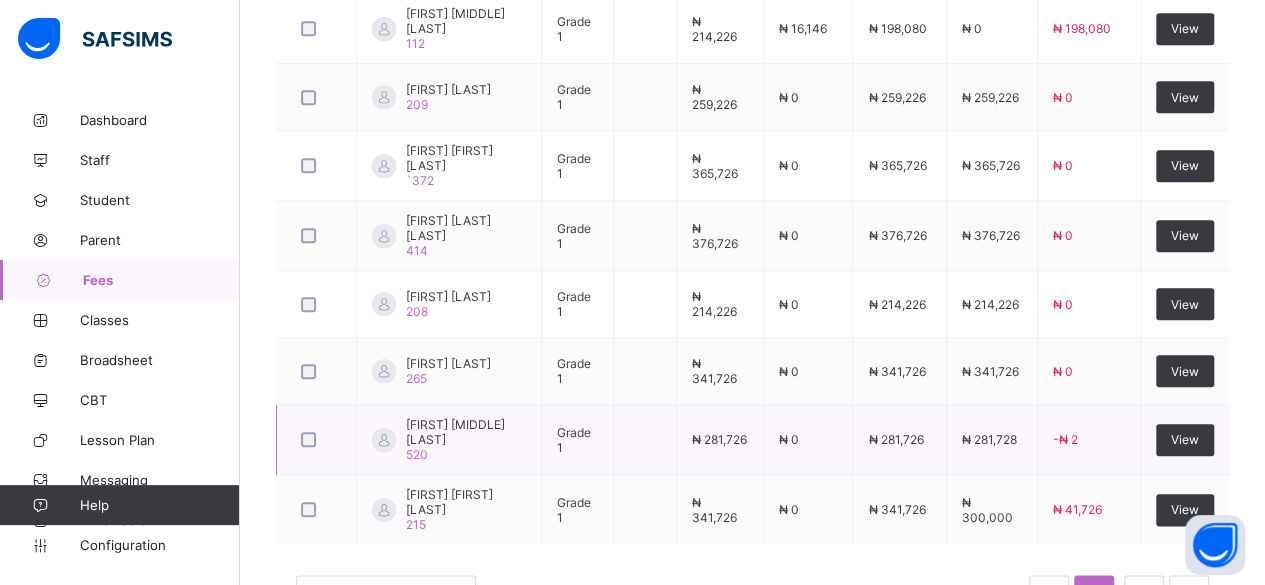 scroll, scrollTop: 954, scrollLeft: 0, axis: vertical 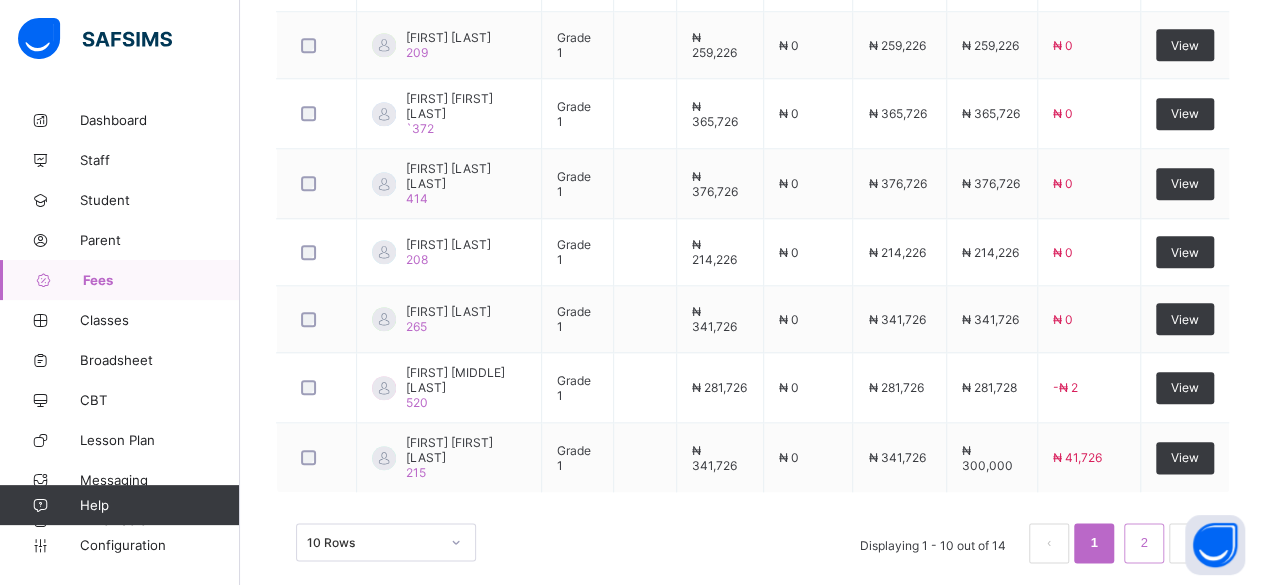 click on "2" at bounding box center [1143, 543] 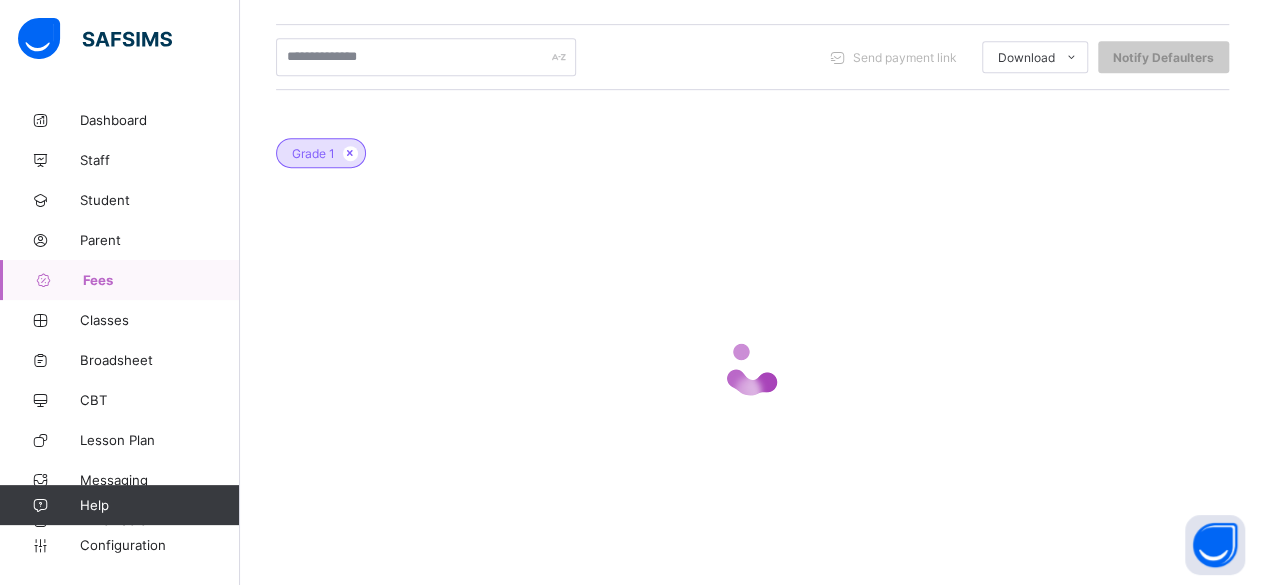 scroll, scrollTop: 554, scrollLeft: 0, axis: vertical 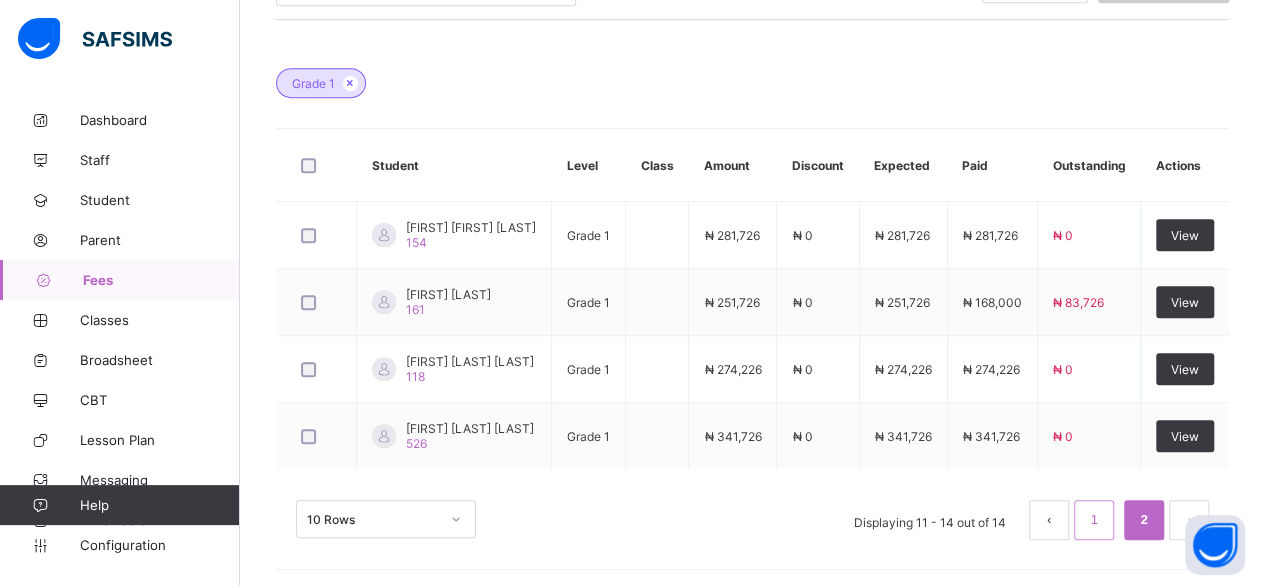click on "1" at bounding box center (1093, 520) 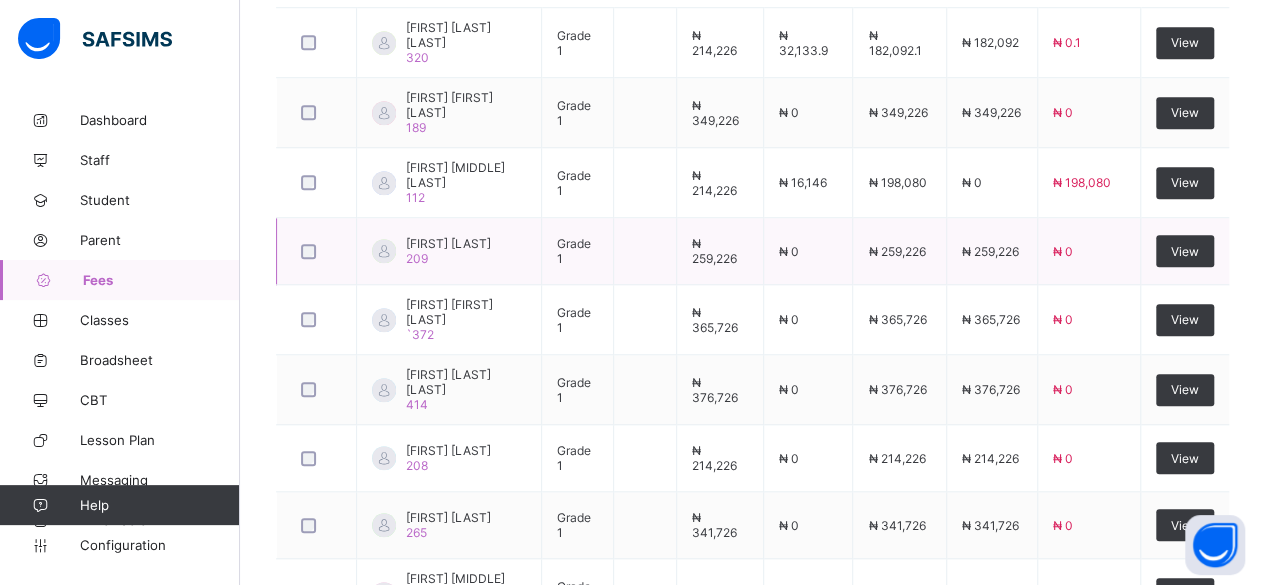 scroll, scrollTop: 954, scrollLeft: 0, axis: vertical 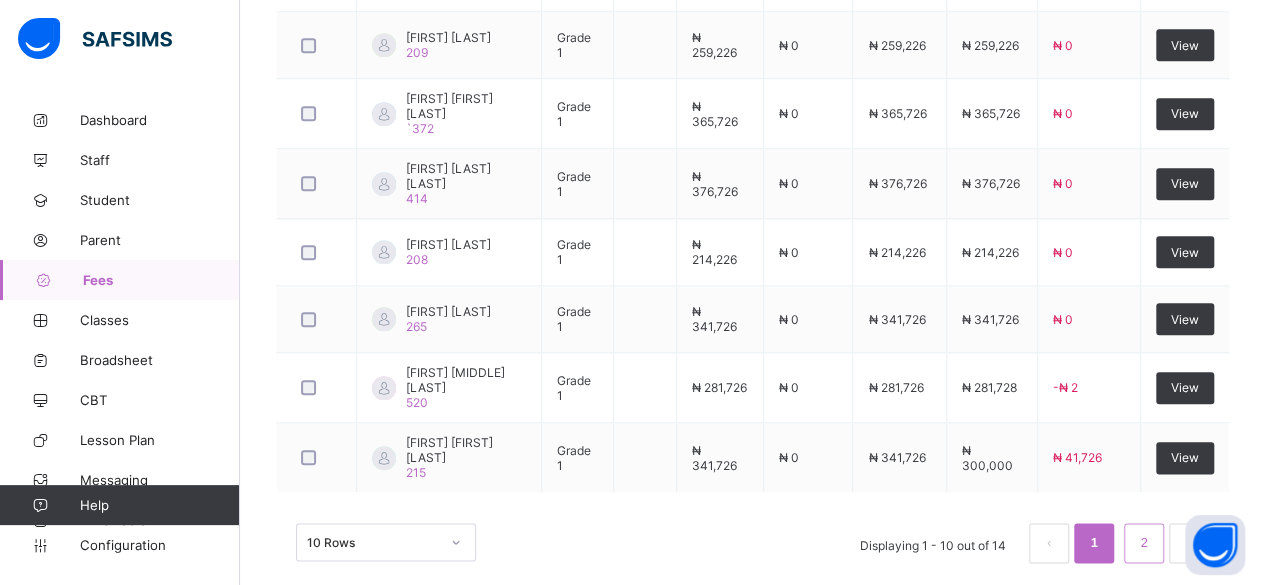 click on "2" at bounding box center [1144, 543] 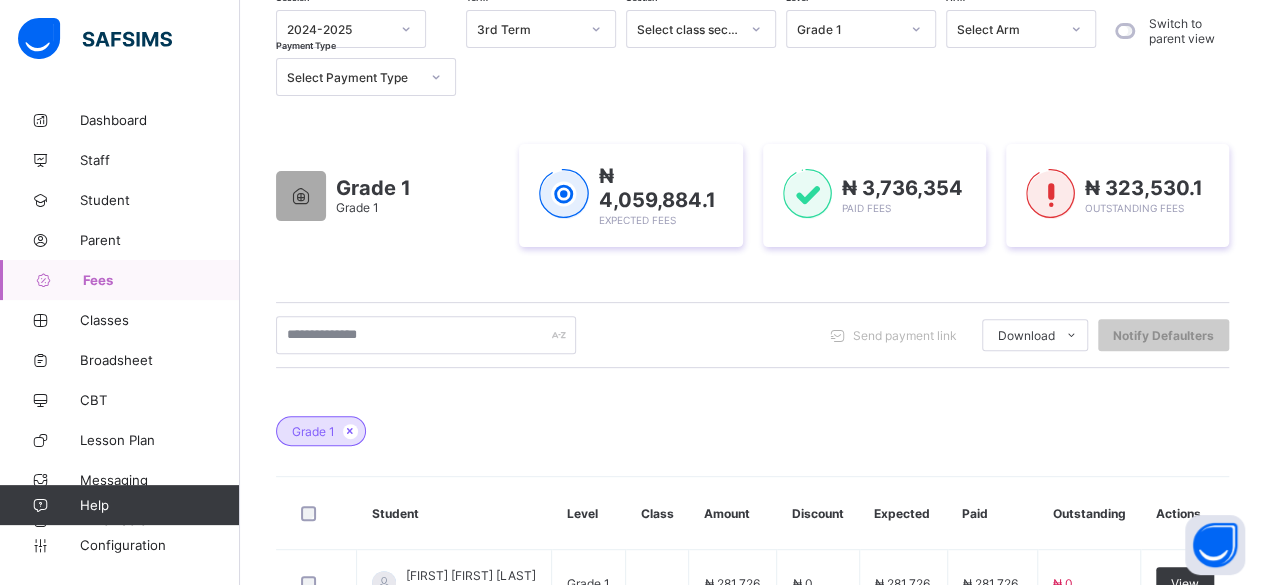 scroll, scrollTop: 0, scrollLeft: 0, axis: both 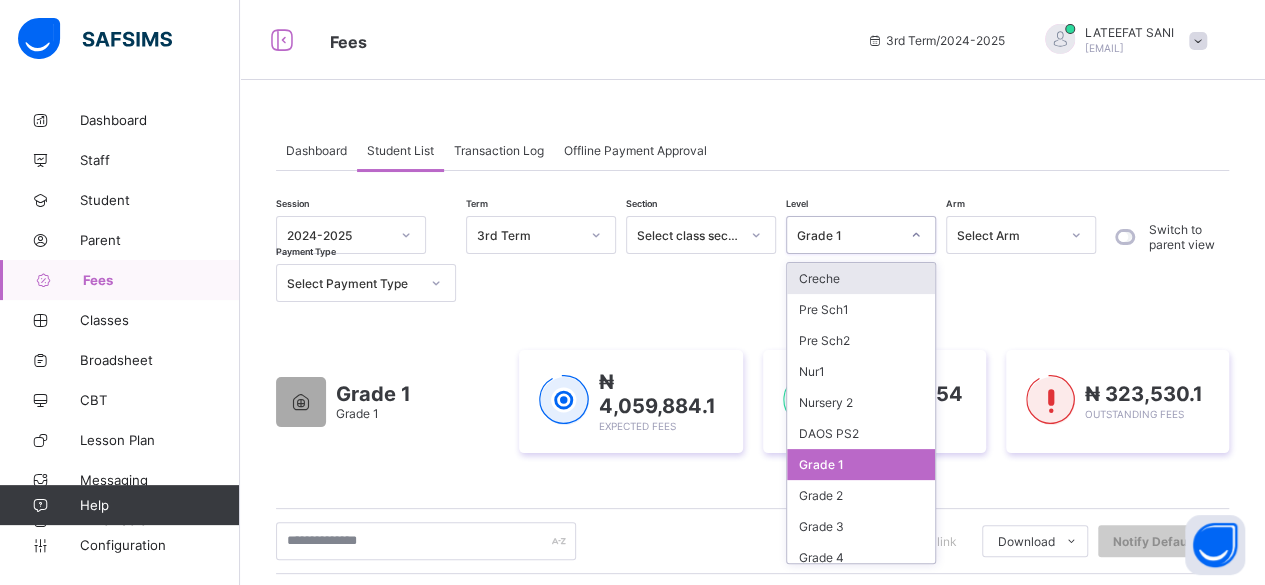 click 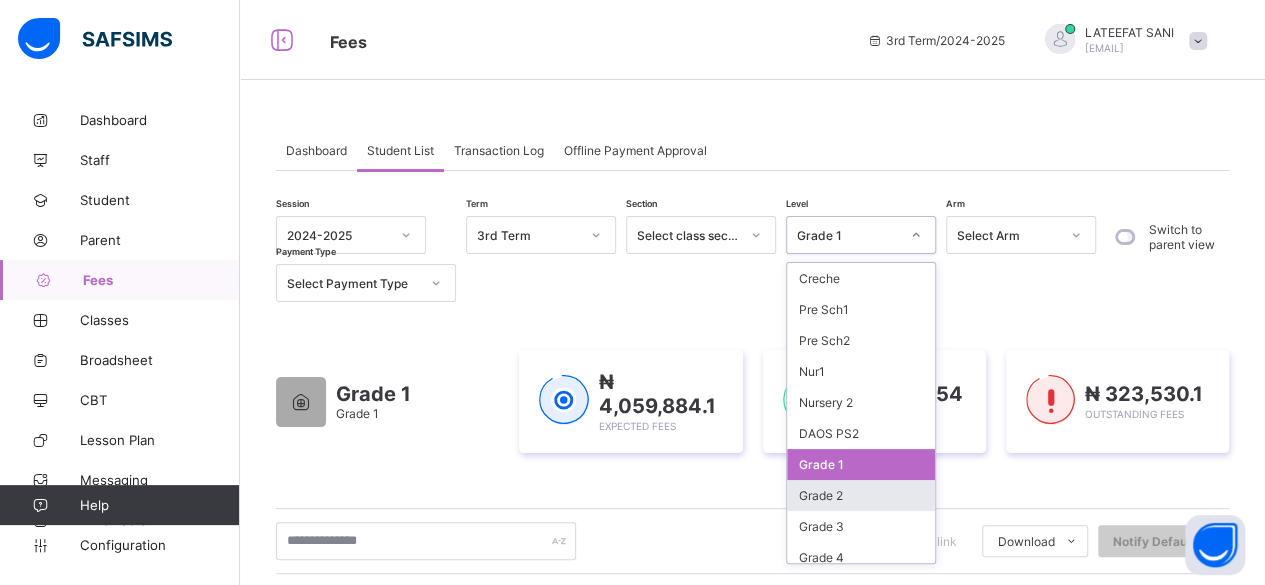 click on "Grade 2" at bounding box center [861, 495] 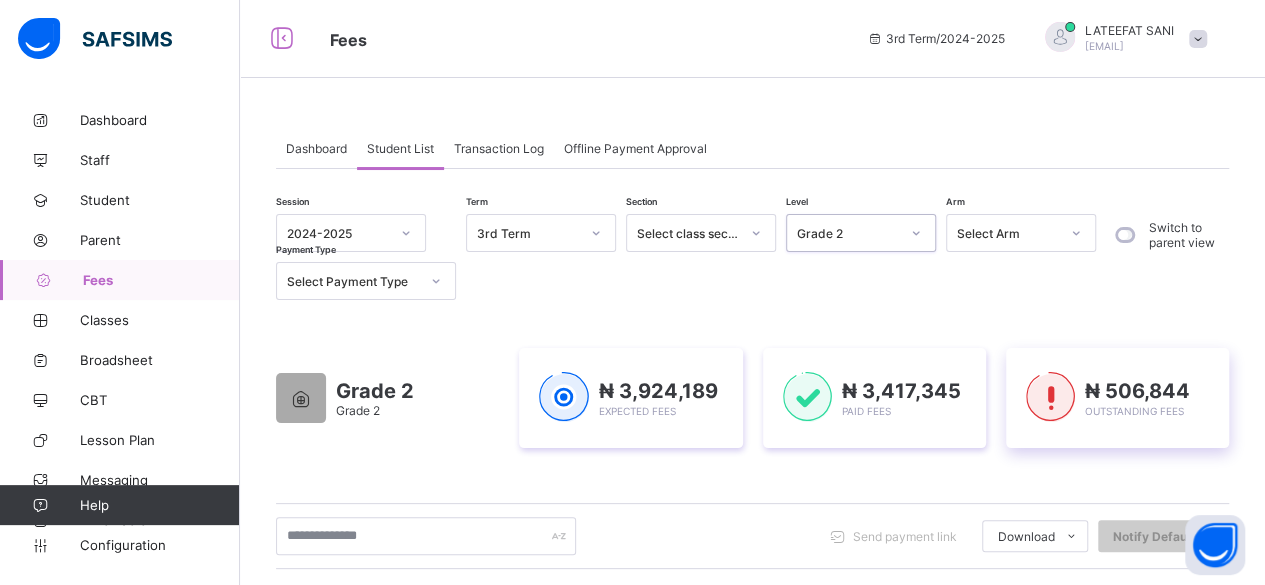 scroll, scrollTop: 0, scrollLeft: 0, axis: both 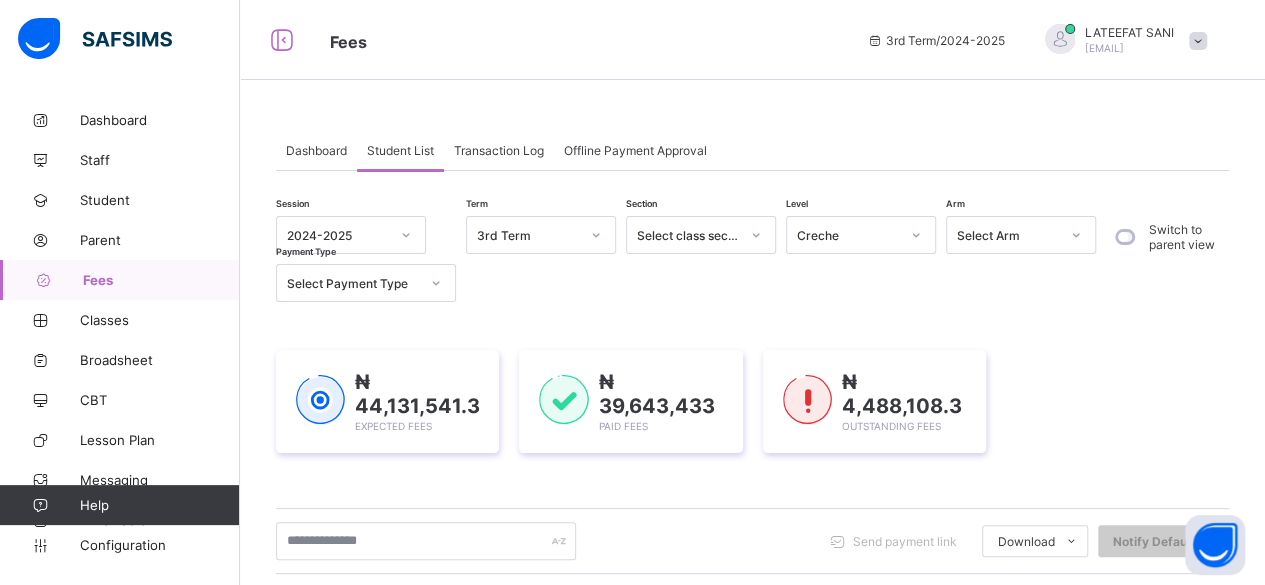 click on "₦ [AMOUNT] Expected Fees   ₦ [AMOUNT] Paid Fees   ₦ [AMOUNT] Outstanding Fees" at bounding box center [752, 401] 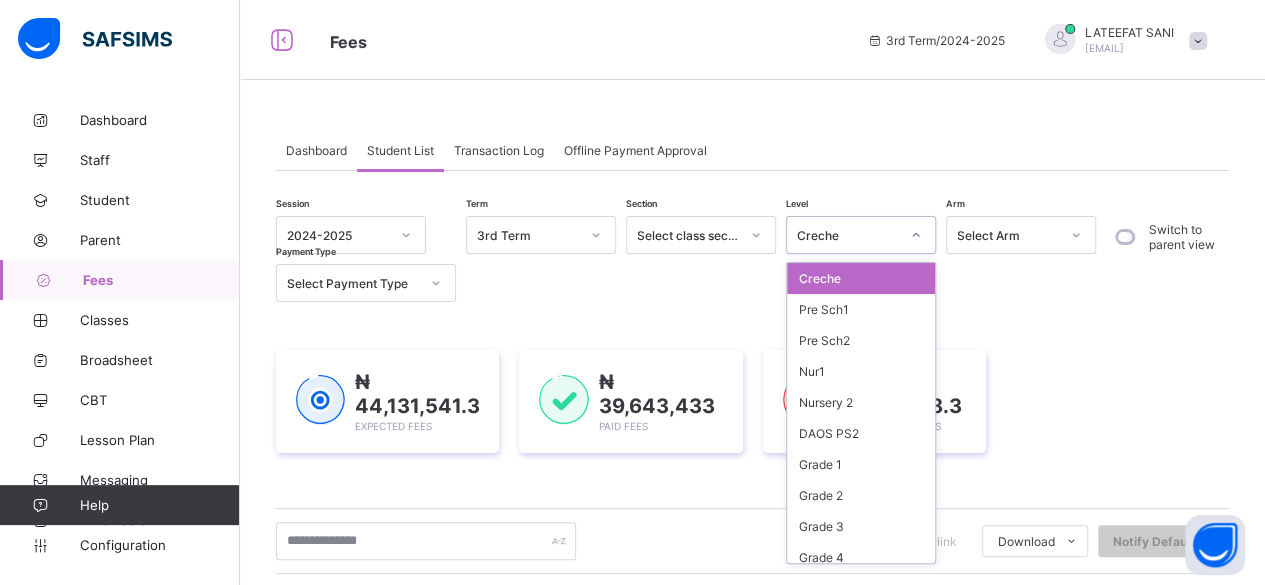 click 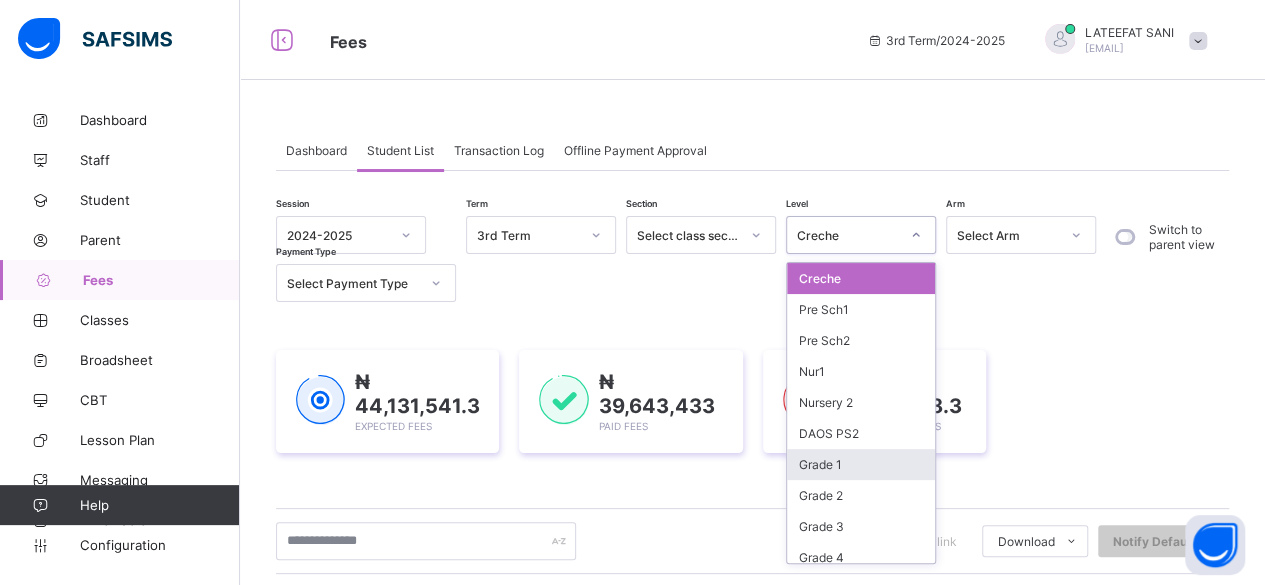 click on "Grade 1" at bounding box center [861, 464] 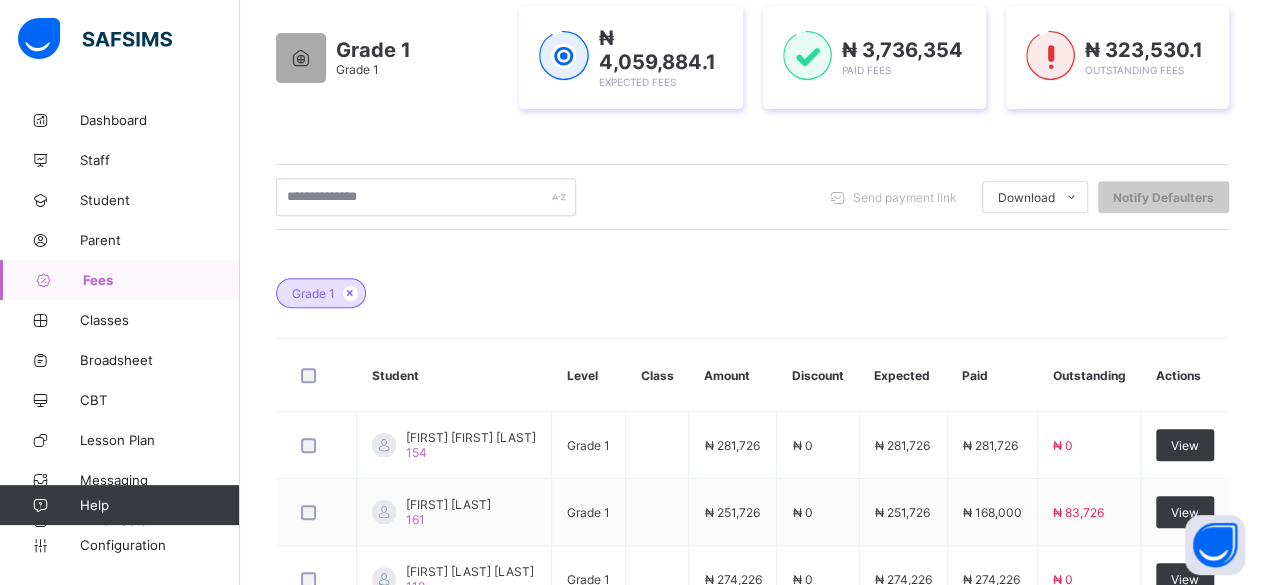 scroll, scrollTop: 554, scrollLeft: 0, axis: vertical 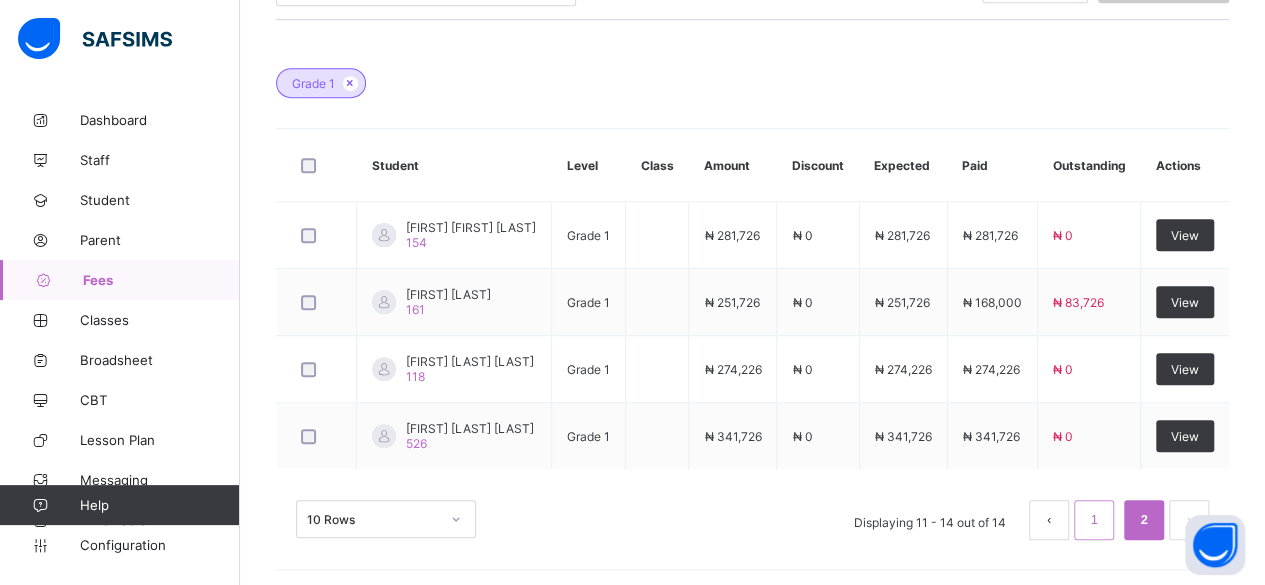 click on "1" at bounding box center [1093, 520] 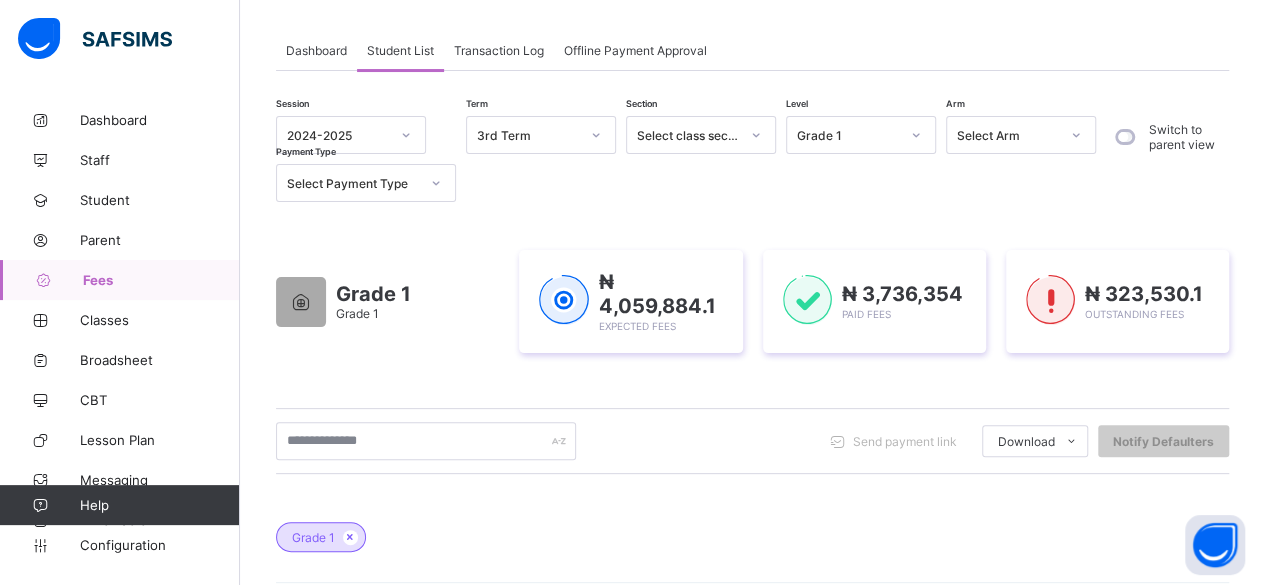 scroll, scrollTop: 98, scrollLeft: 0, axis: vertical 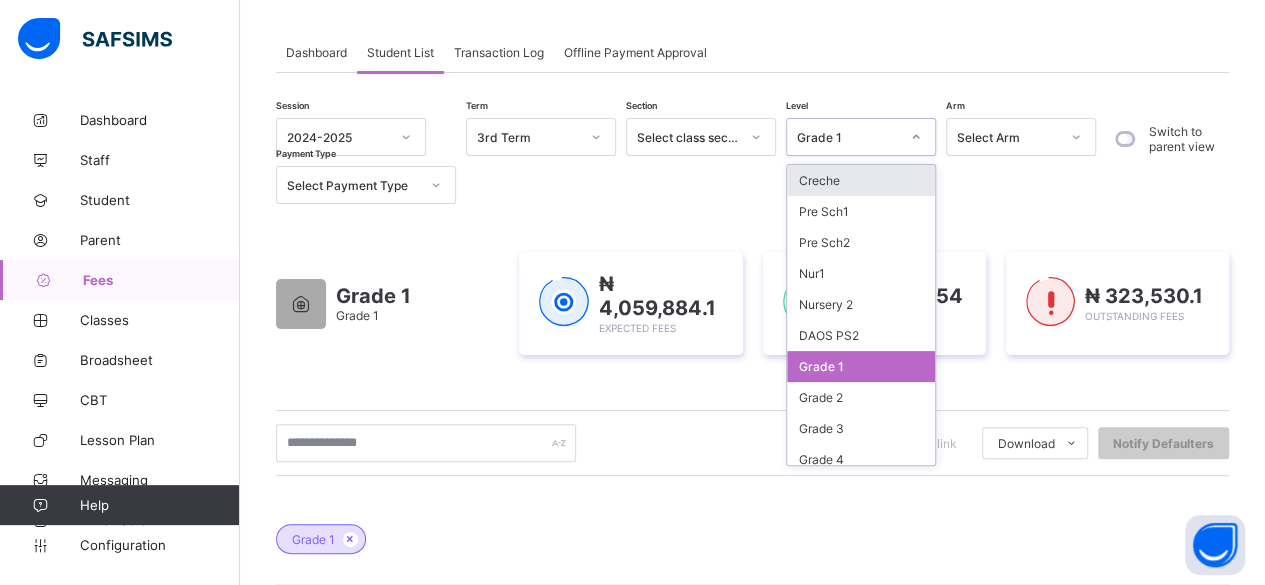 click 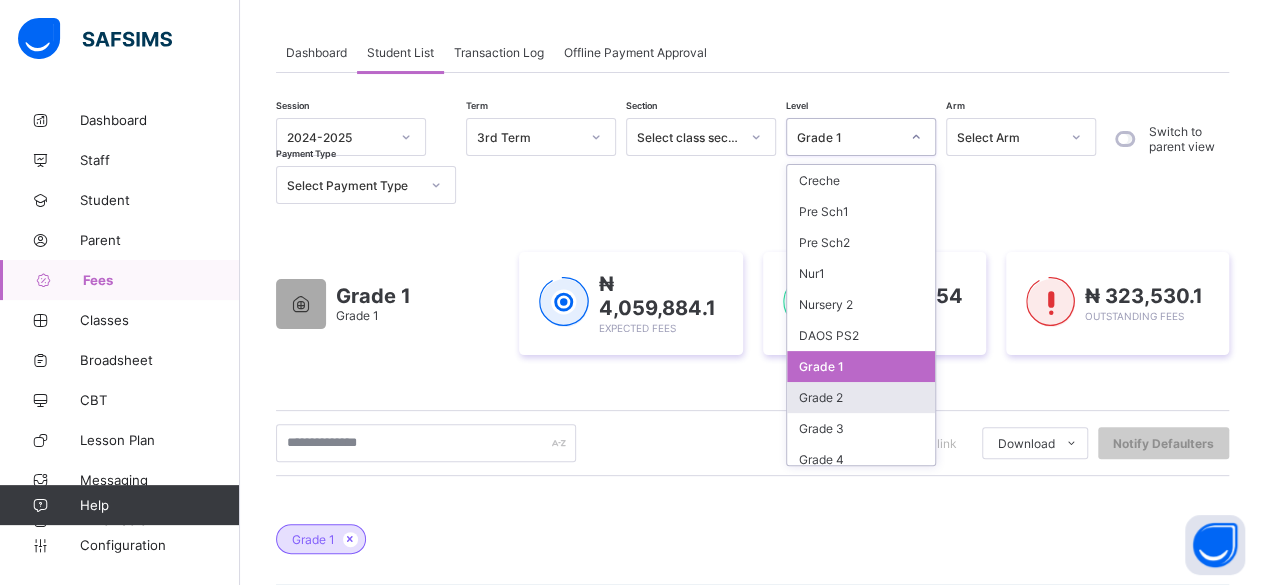 click on "Grade 2" at bounding box center (861, 397) 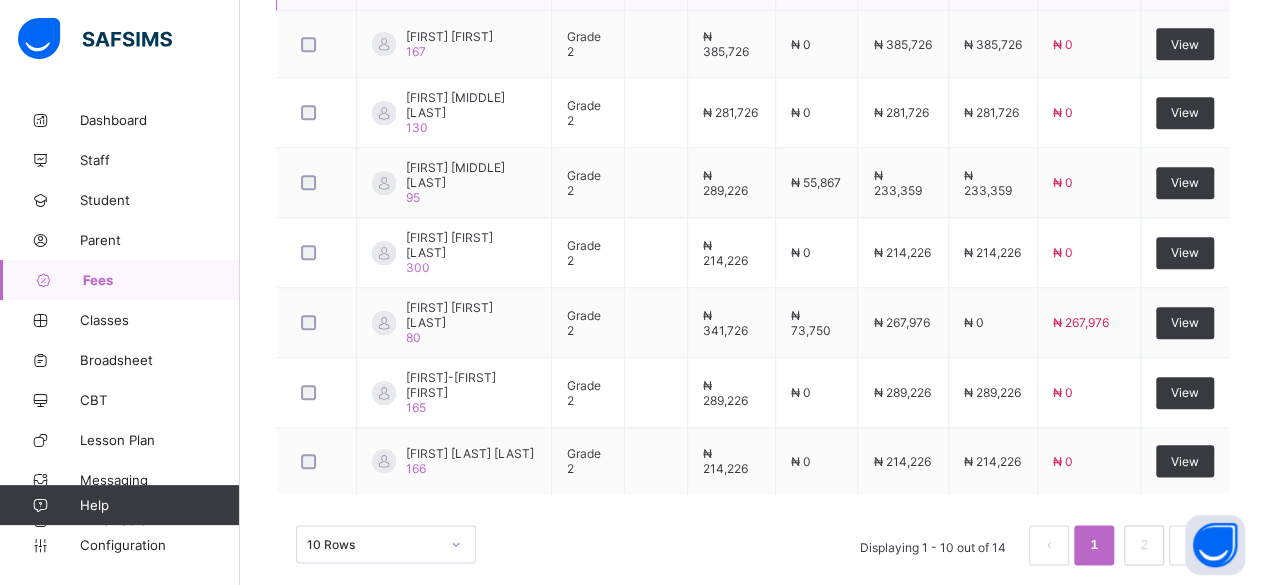 scroll, scrollTop: 952, scrollLeft: 0, axis: vertical 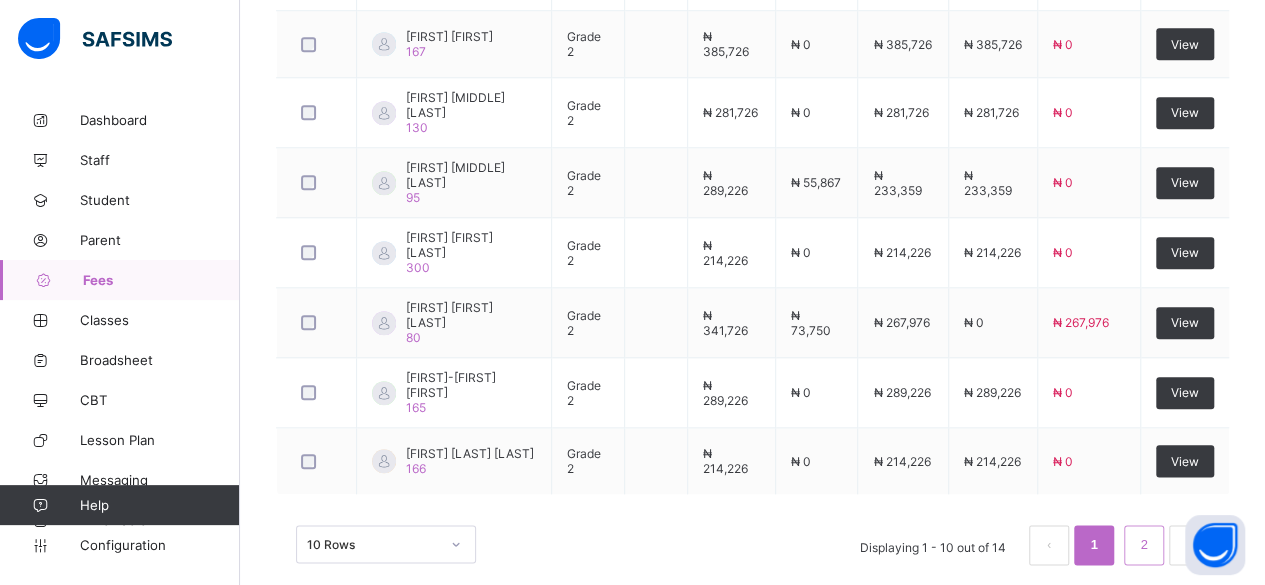 click on "2" at bounding box center [1144, 545] 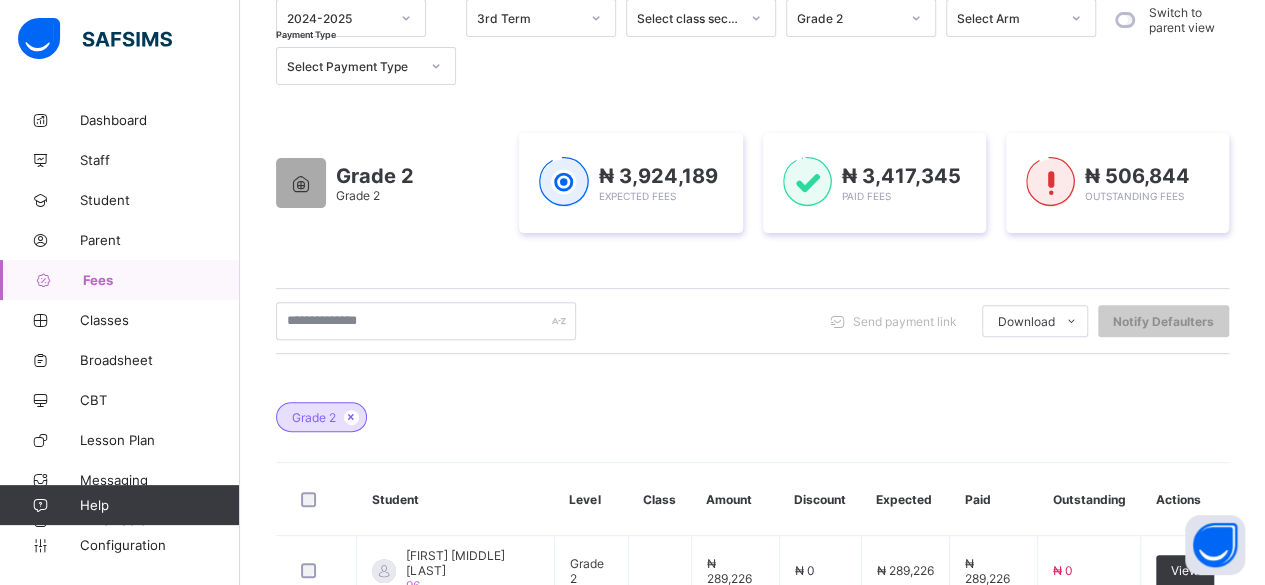 scroll, scrollTop: 211, scrollLeft: 0, axis: vertical 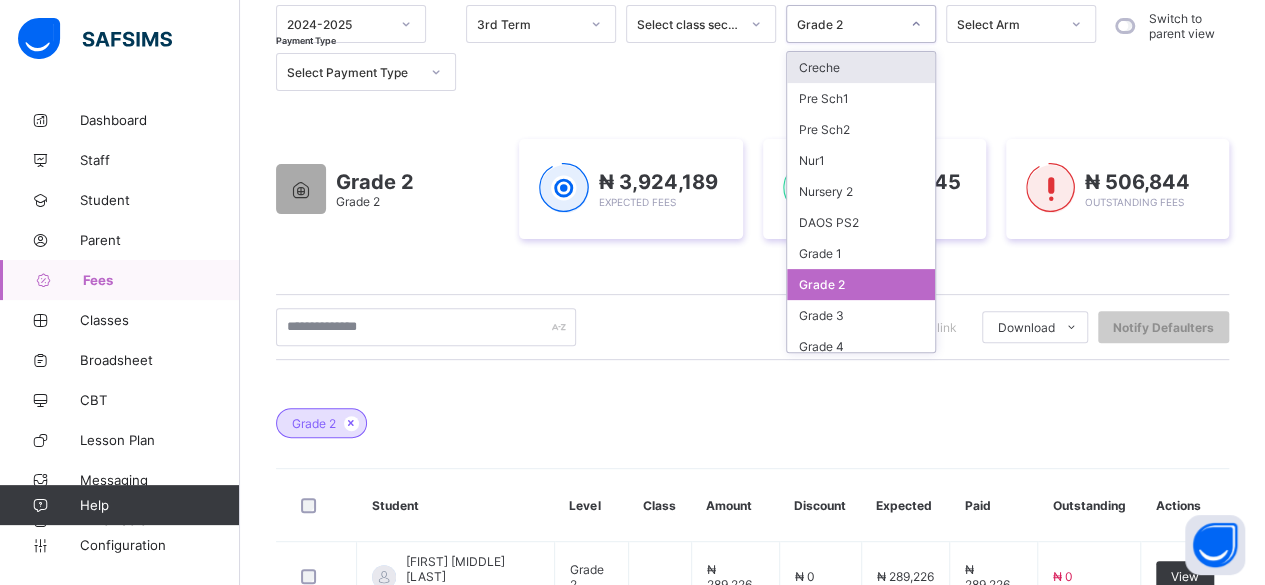 click 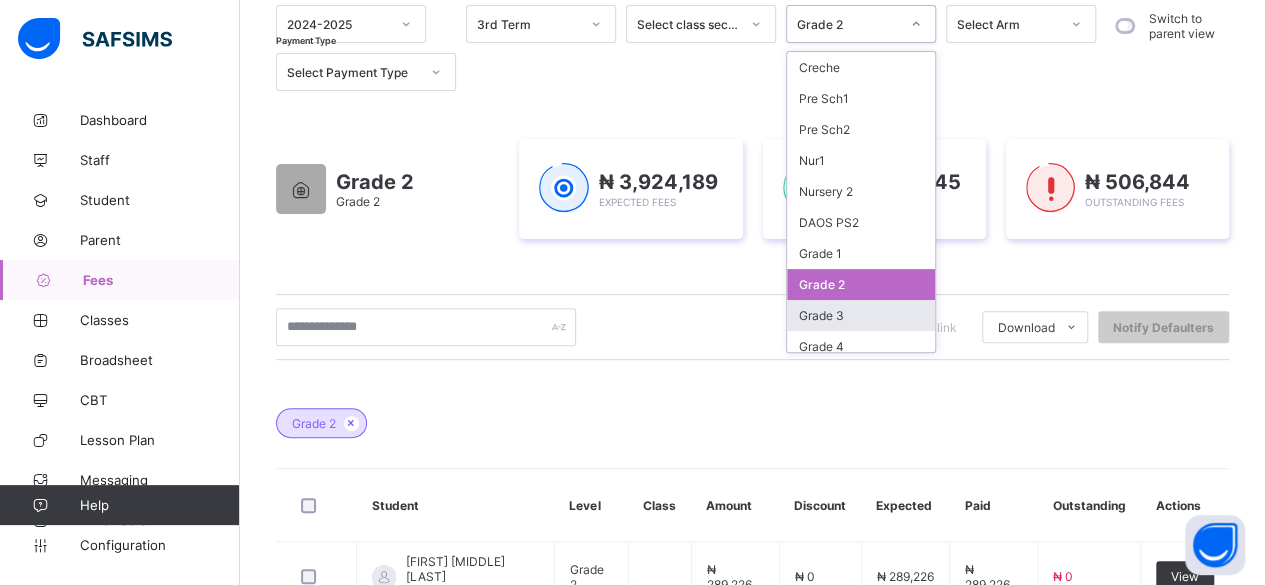 click on "Grade 3" at bounding box center (861, 315) 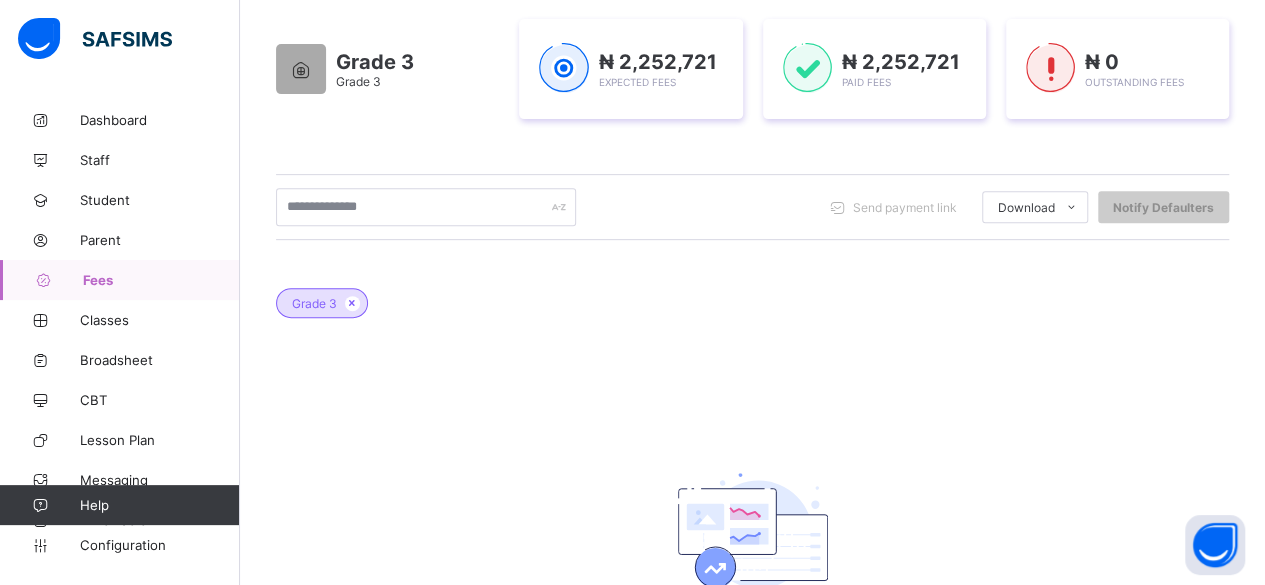 scroll, scrollTop: 0, scrollLeft: 0, axis: both 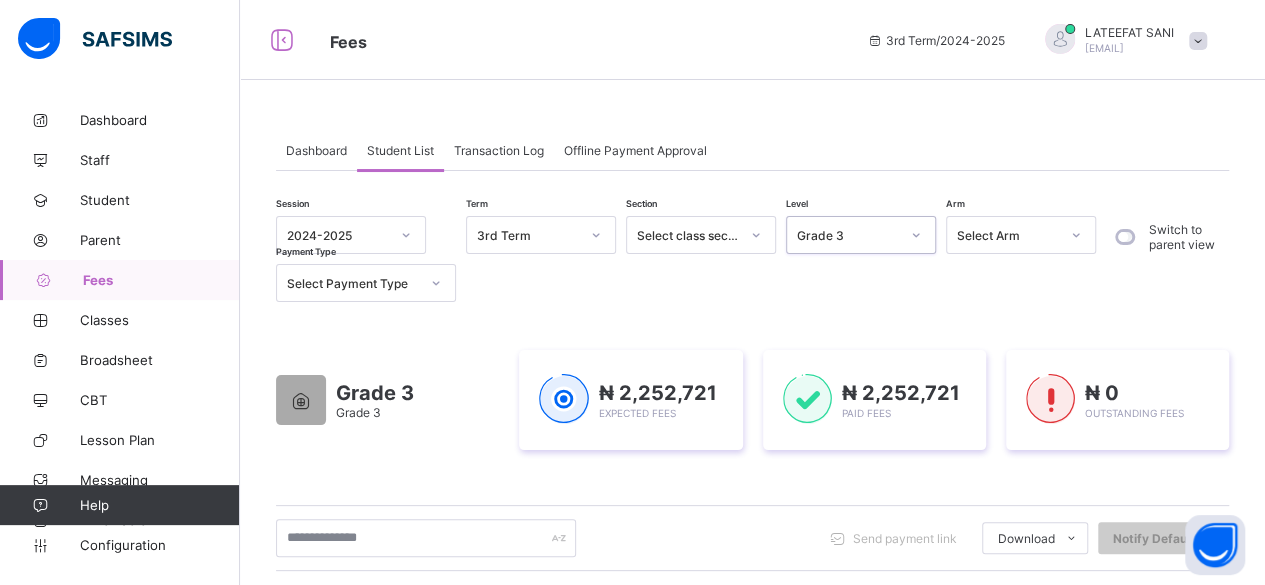 click at bounding box center (916, 235) 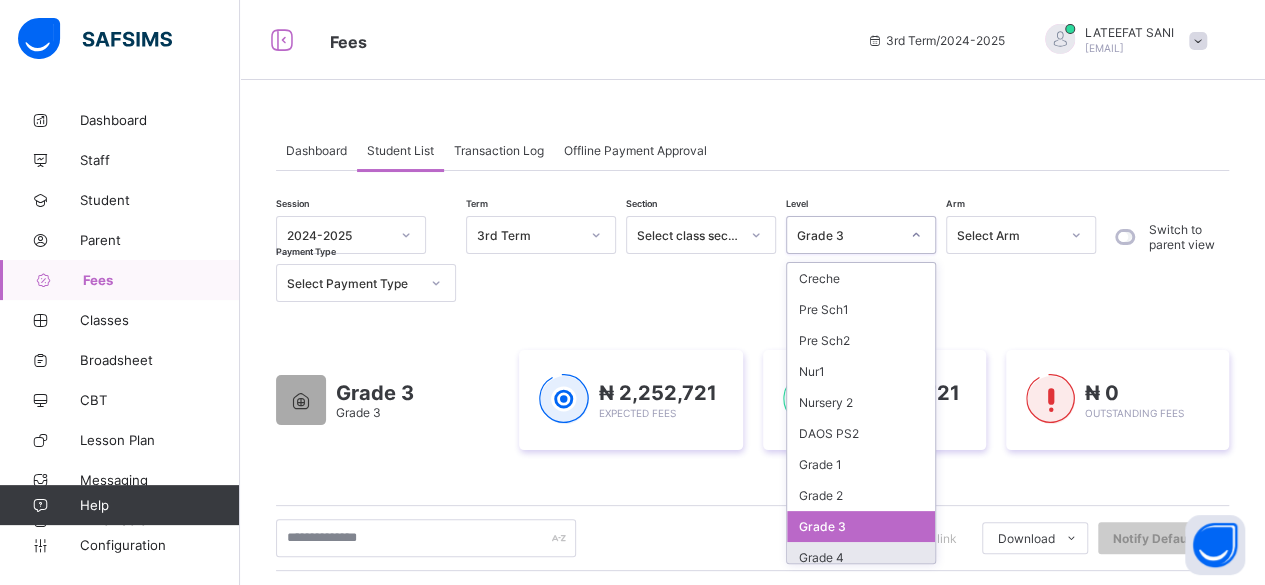 click on "Grade 4" at bounding box center [861, 557] 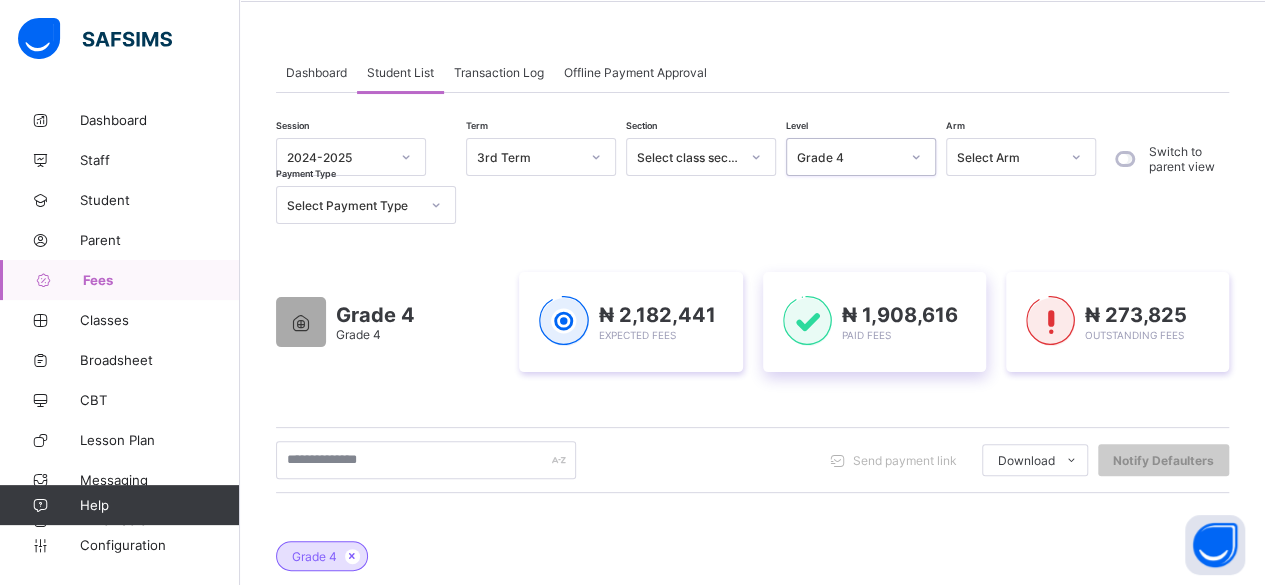 scroll, scrollTop: 111, scrollLeft: 0, axis: vertical 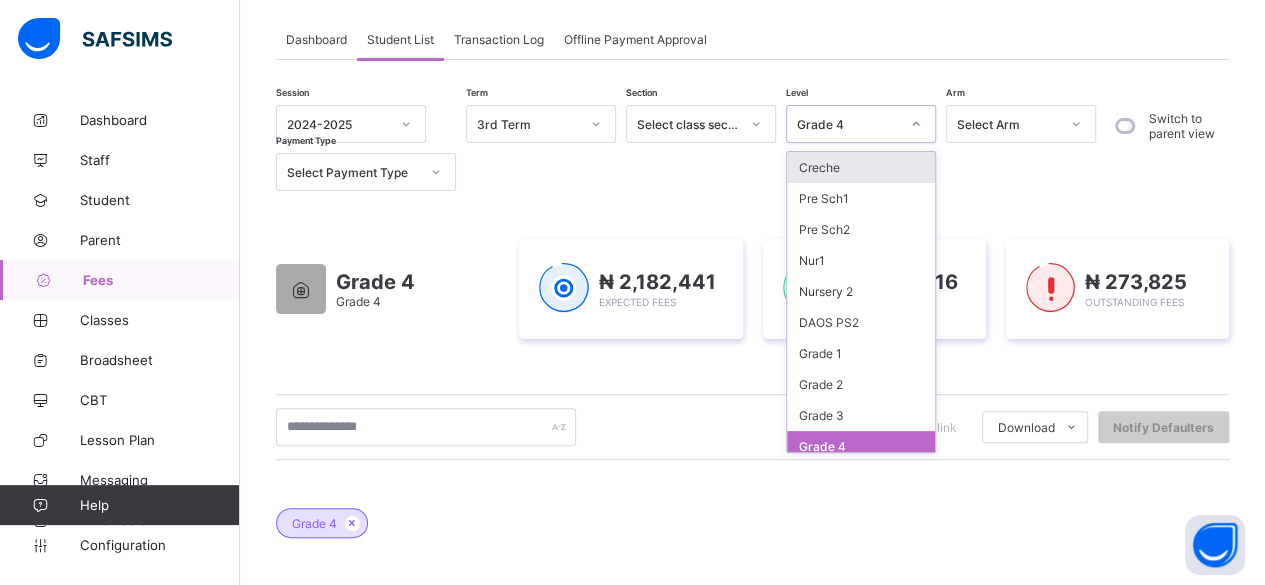 click at bounding box center [916, 124] 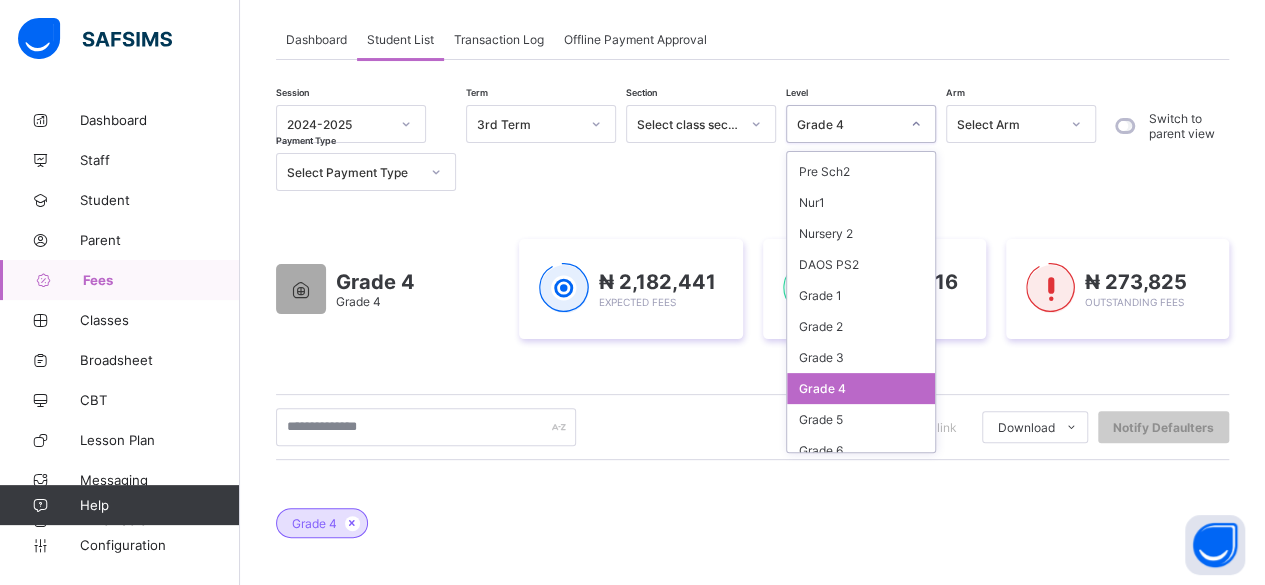 scroll, scrollTop: 66, scrollLeft: 0, axis: vertical 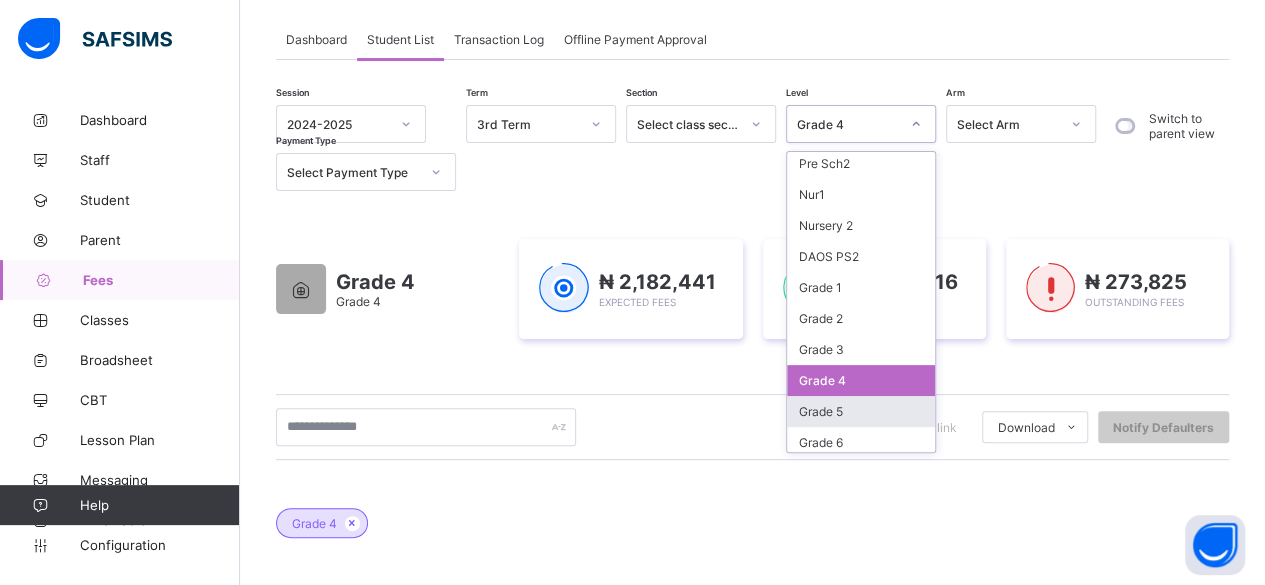 click on "Grade 5" at bounding box center (861, 411) 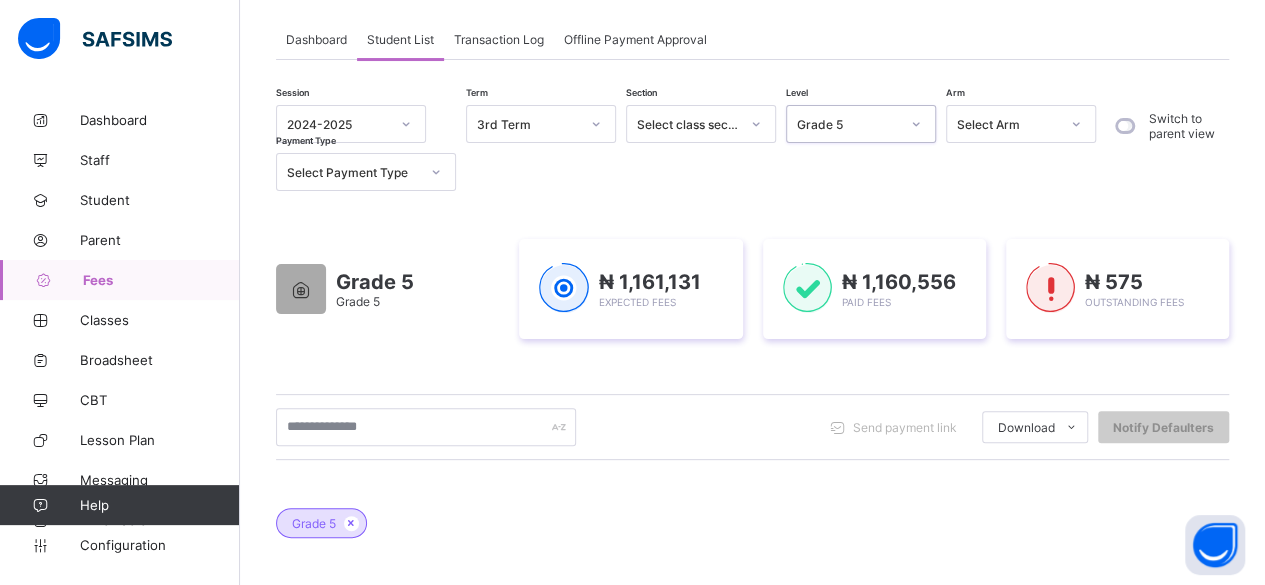 click 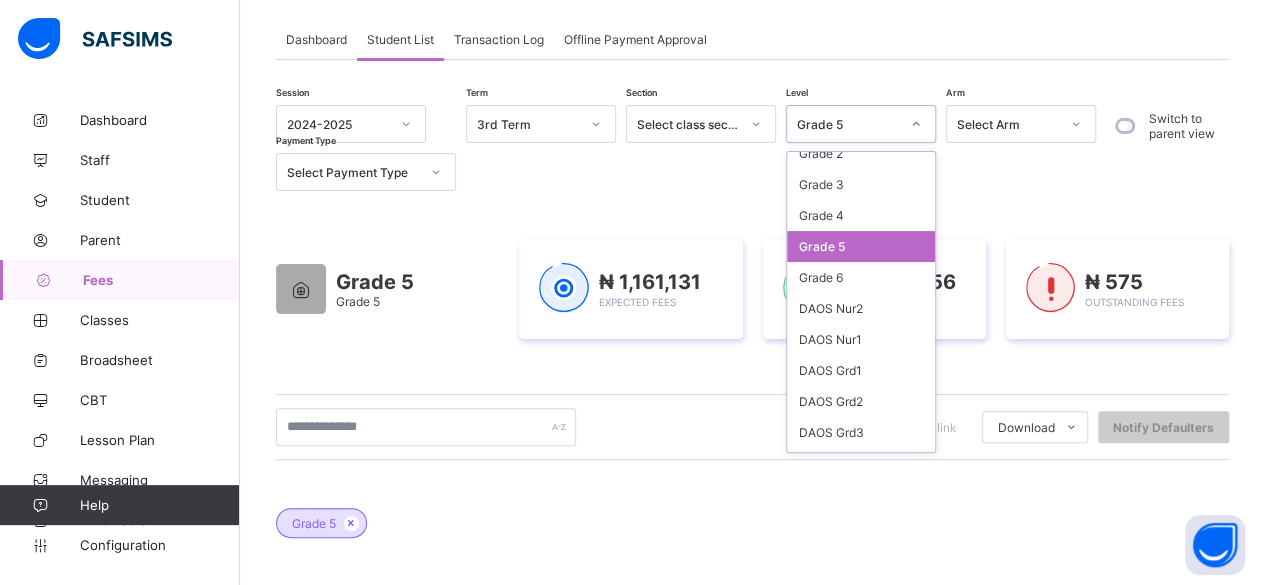 scroll, scrollTop: 238, scrollLeft: 0, axis: vertical 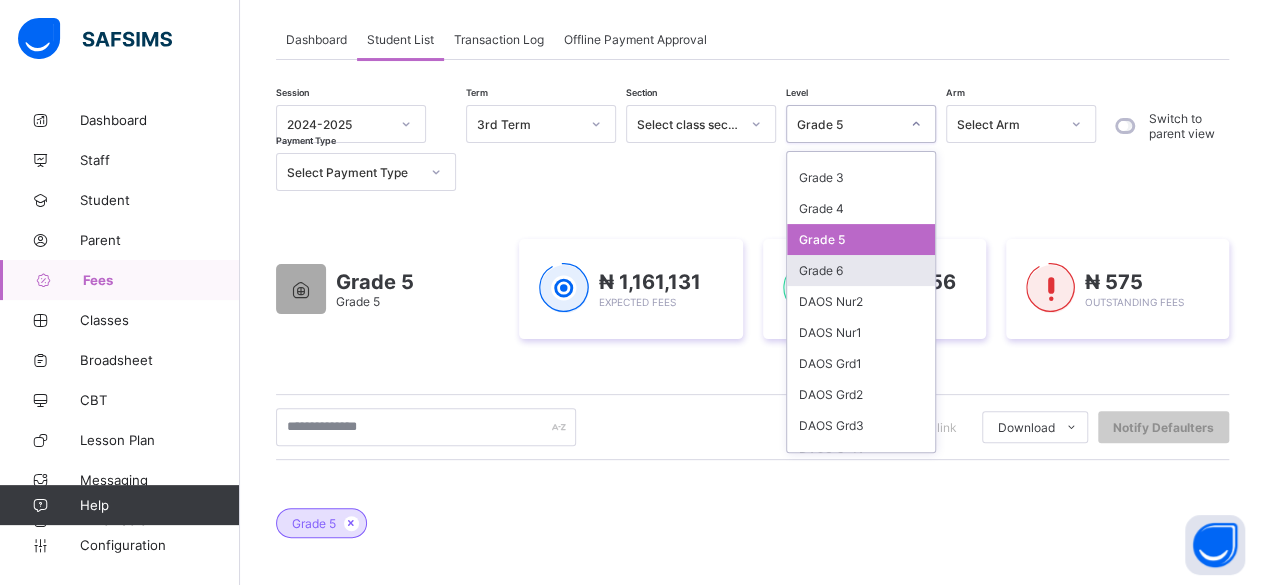 click on "Grade 6" at bounding box center (861, 270) 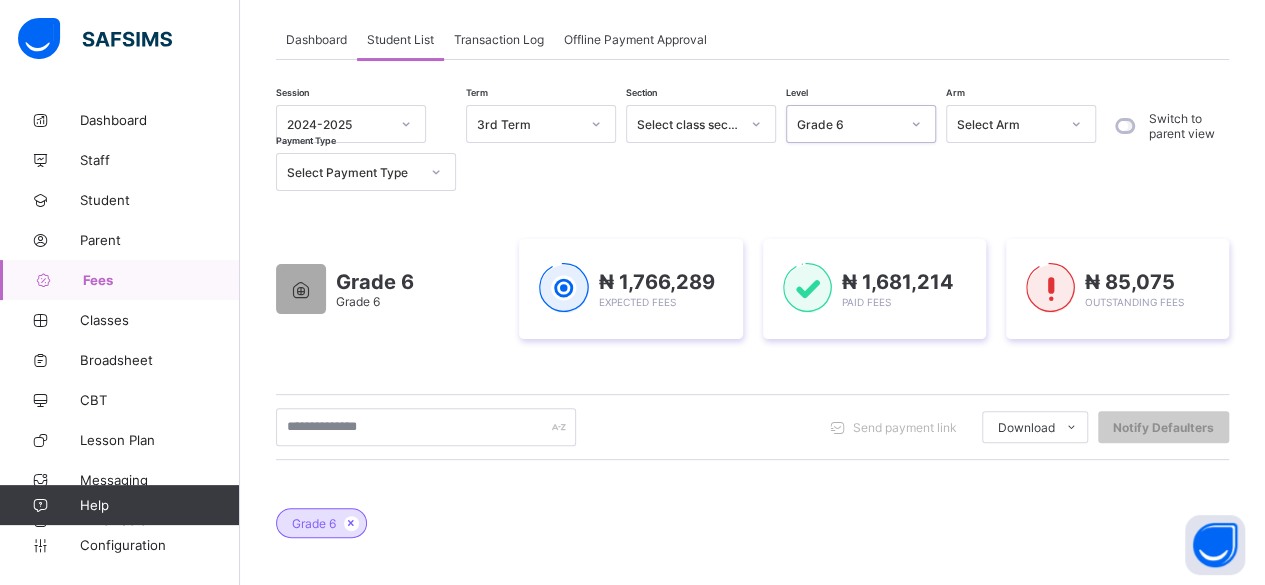 click 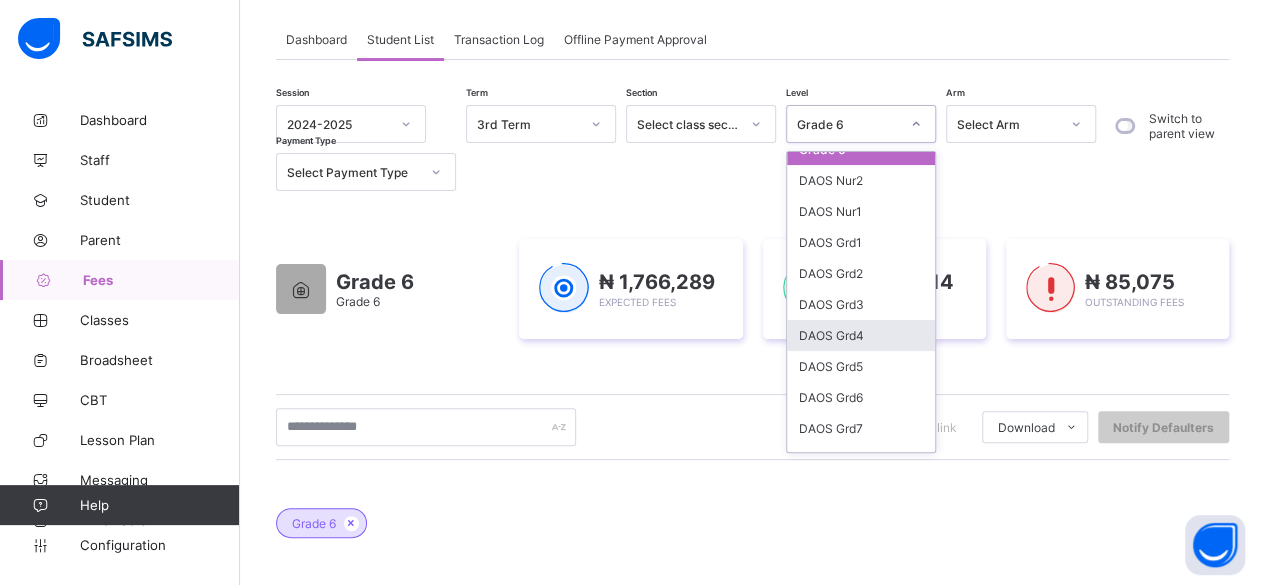 scroll, scrollTop: 0, scrollLeft: 0, axis: both 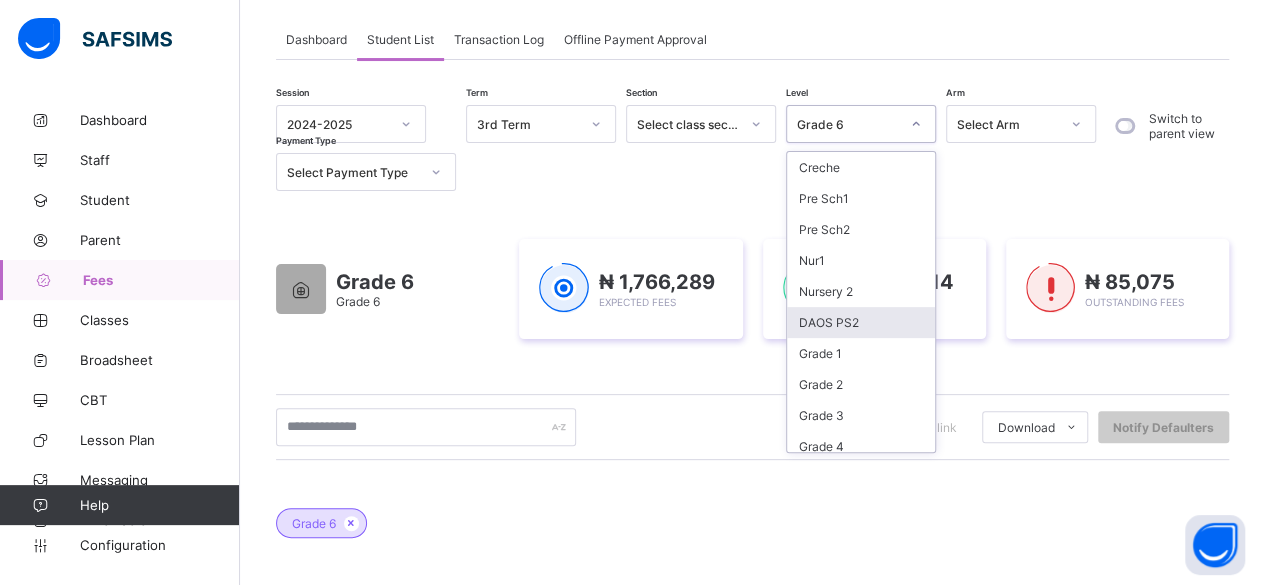 click on "DAOS PS2" at bounding box center [861, 322] 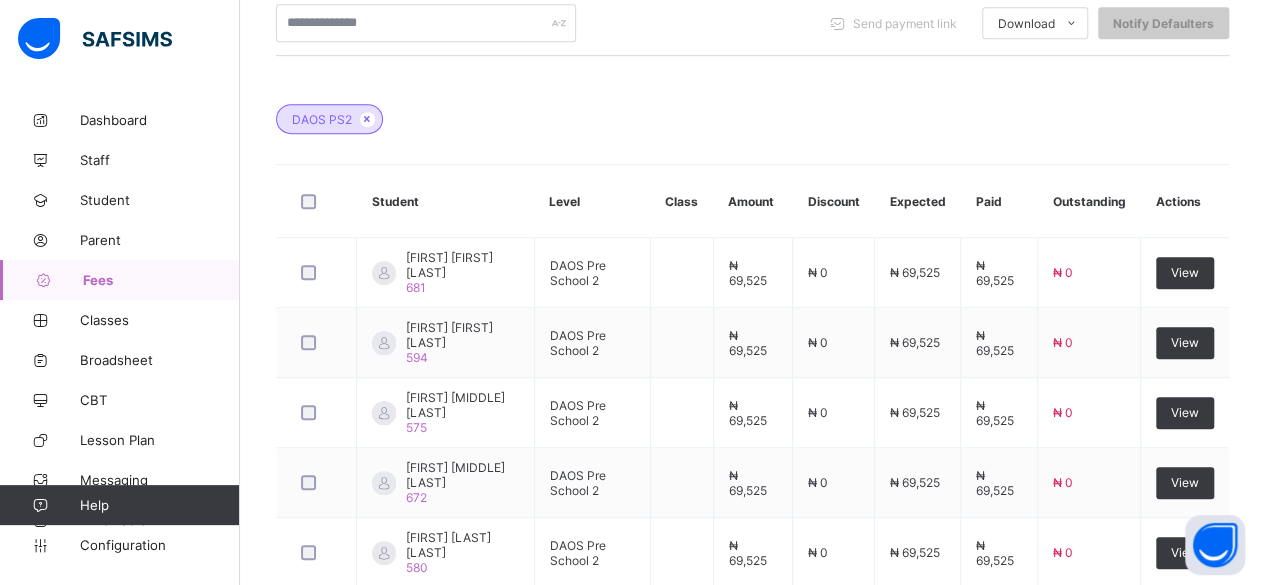 scroll, scrollTop: 619, scrollLeft: 0, axis: vertical 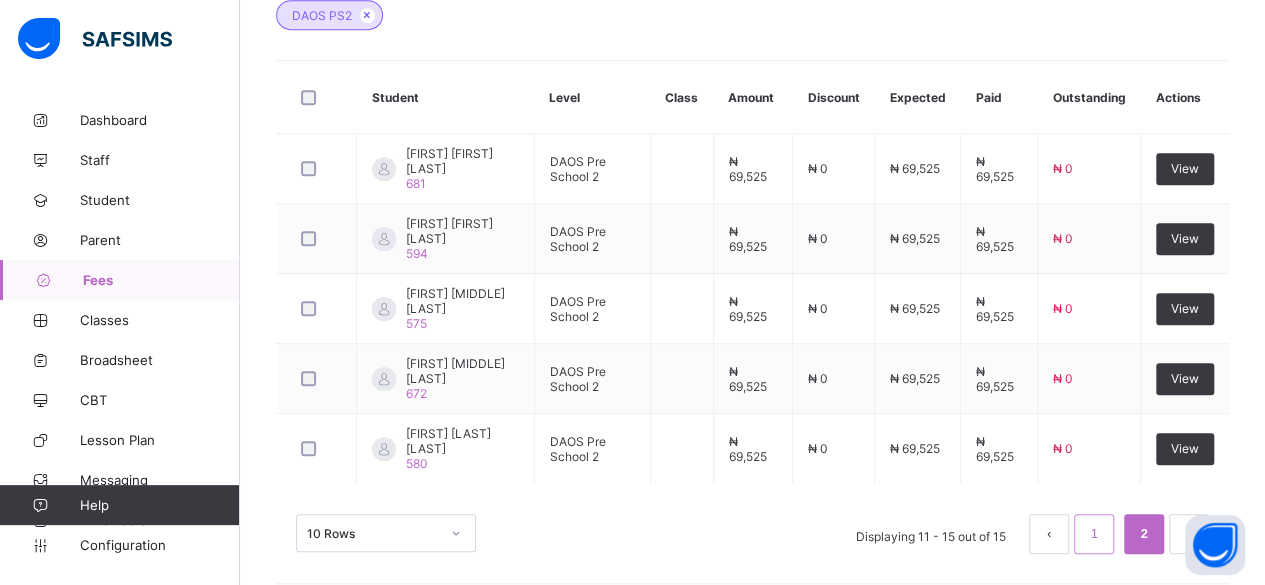 click on "1" at bounding box center (1093, 534) 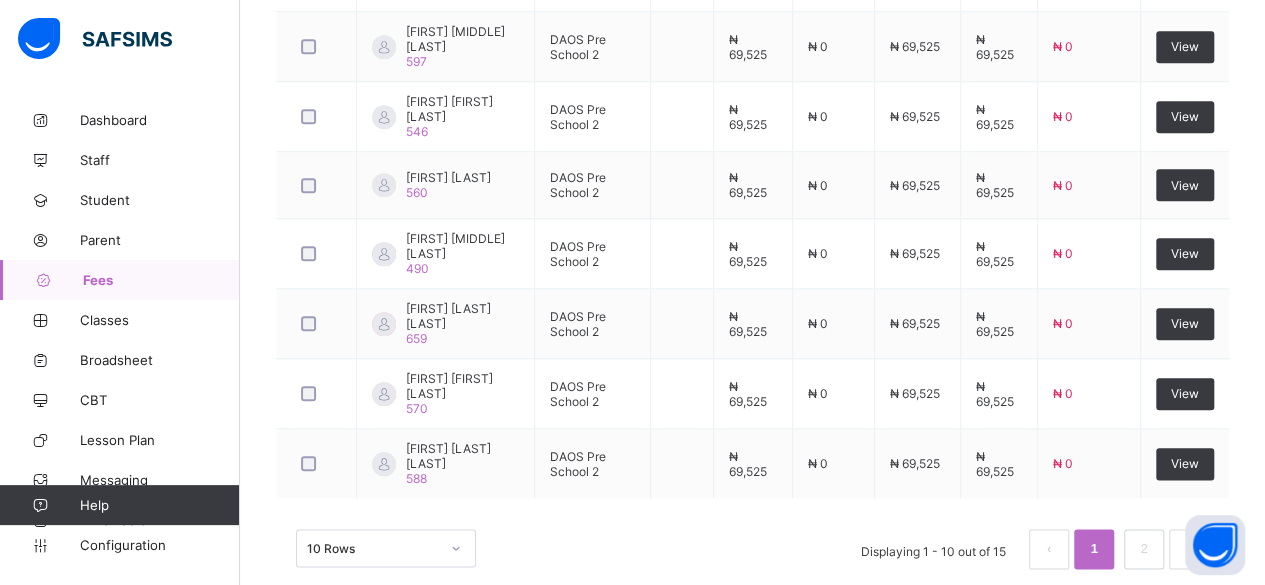 scroll, scrollTop: 952, scrollLeft: 0, axis: vertical 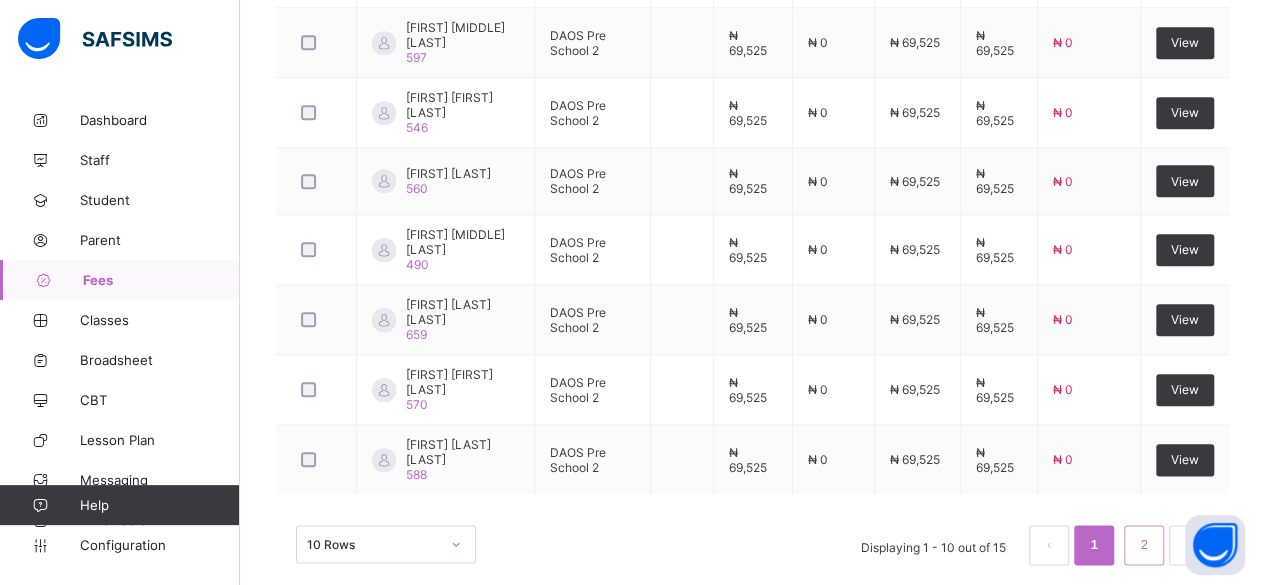 click on "2" at bounding box center (1143, 545) 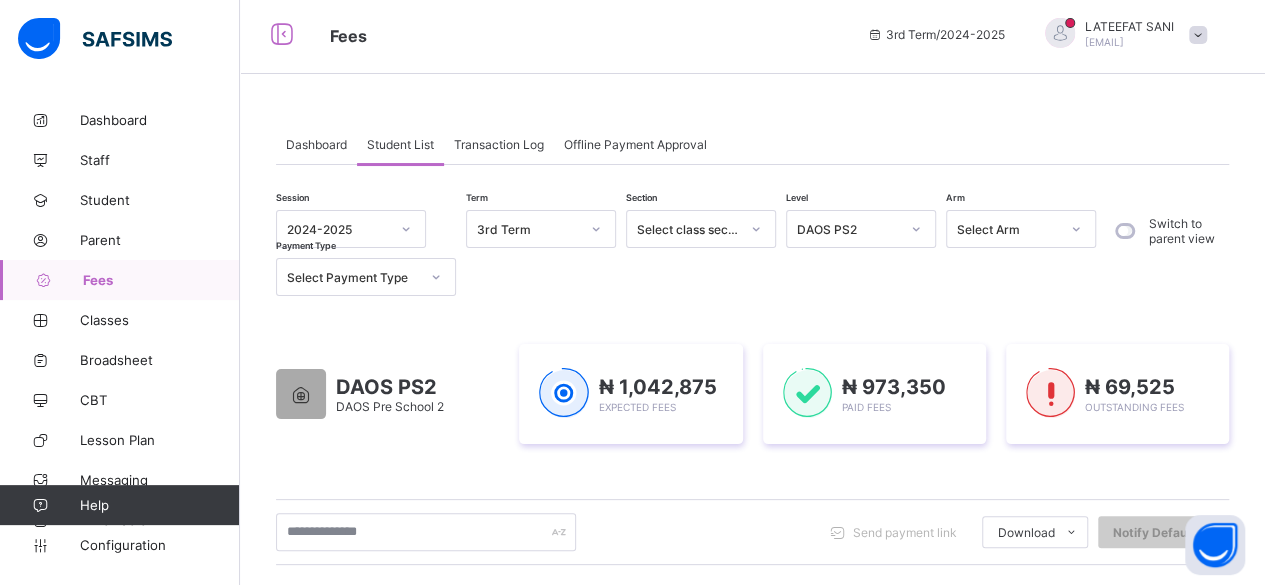 scroll, scrollTop: 5, scrollLeft: 0, axis: vertical 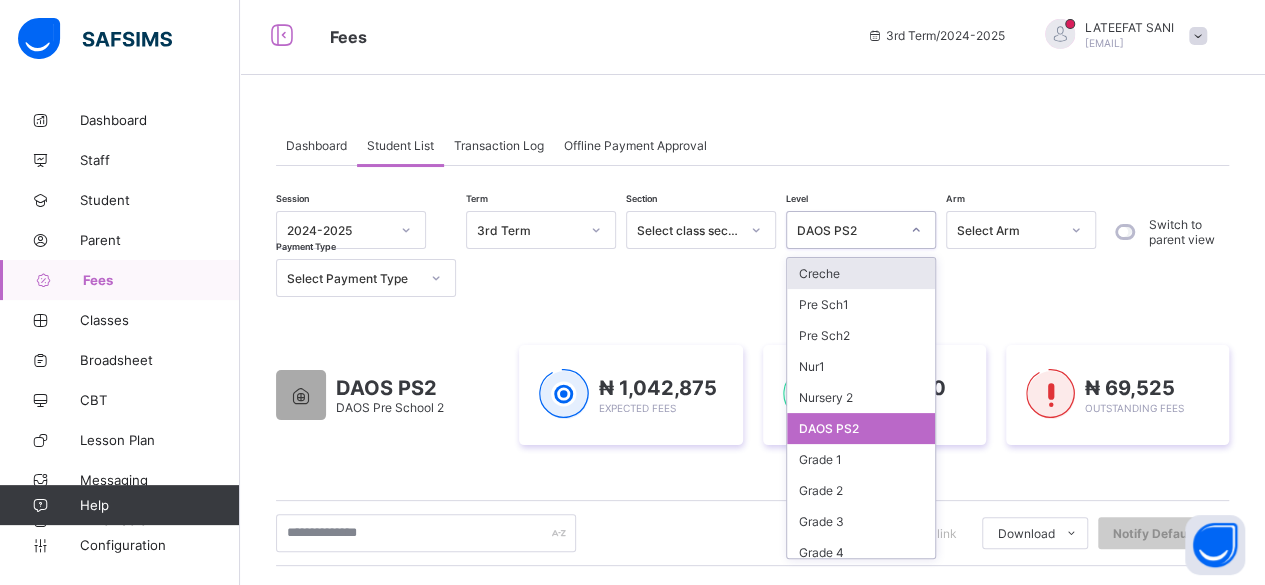 click 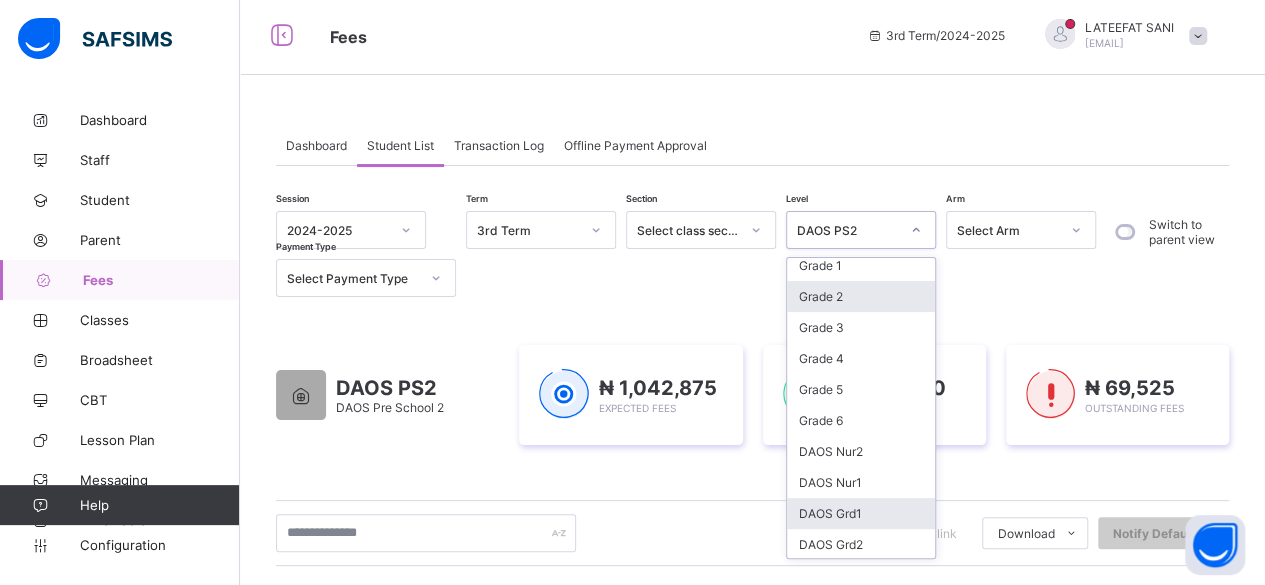 scroll, scrollTop: 223, scrollLeft: 0, axis: vertical 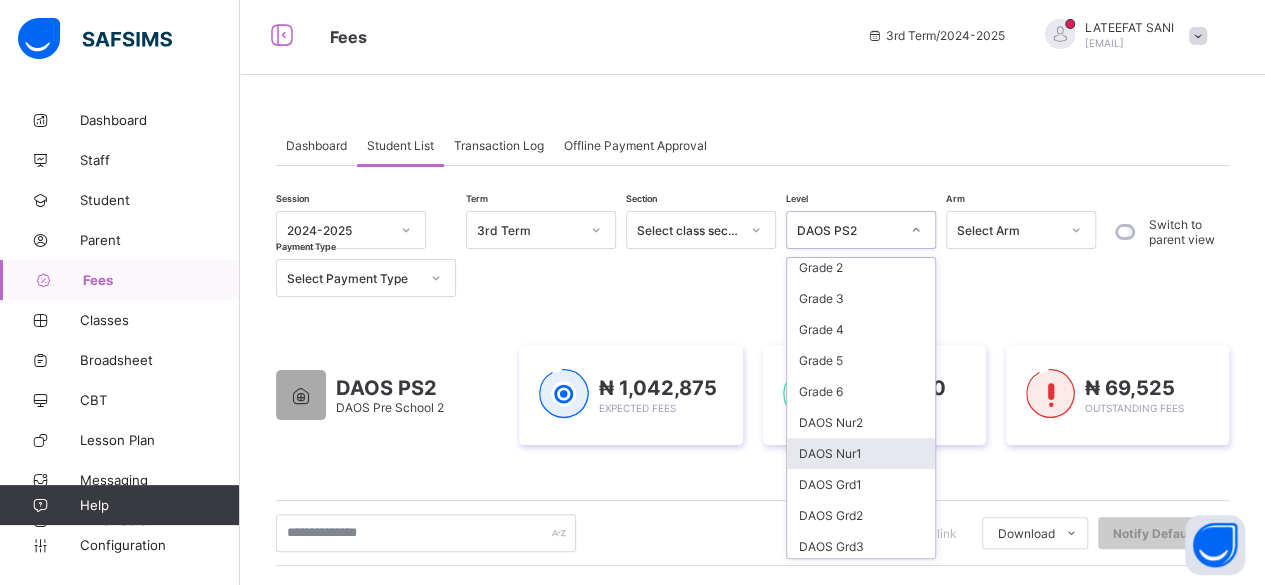 click on "DAOS Nur1" at bounding box center (861, 453) 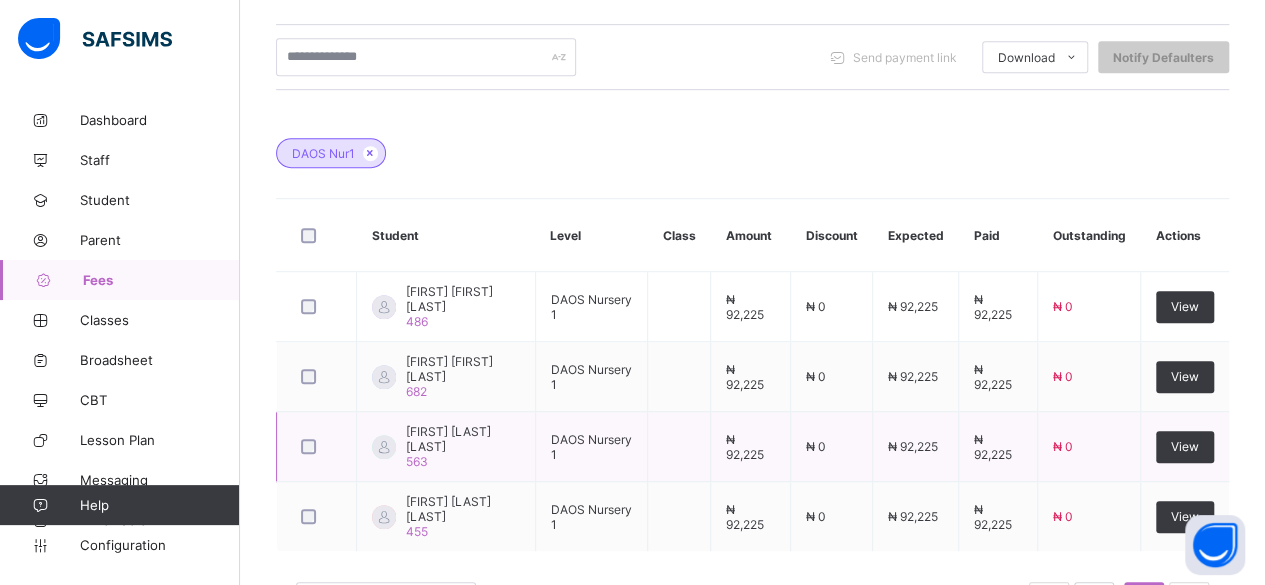 scroll, scrollTop: 552, scrollLeft: 0, axis: vertical 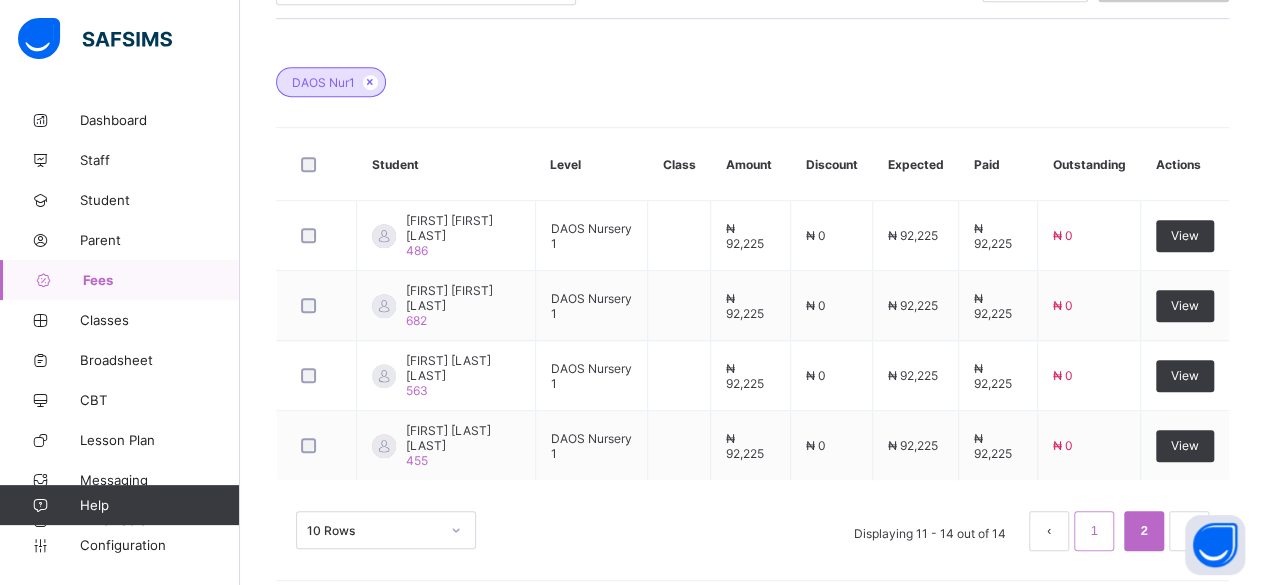 click on "1" at bounding box center (1094, 531) 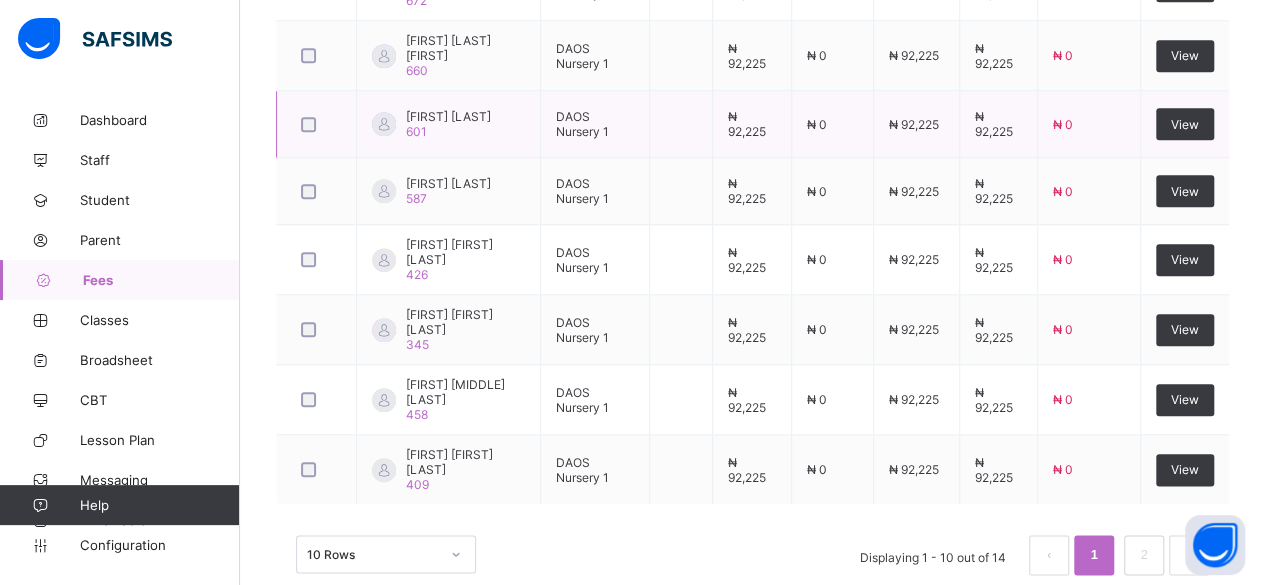 scroll, scrollTop: 944, scrollLeft: 0, axis: vertical 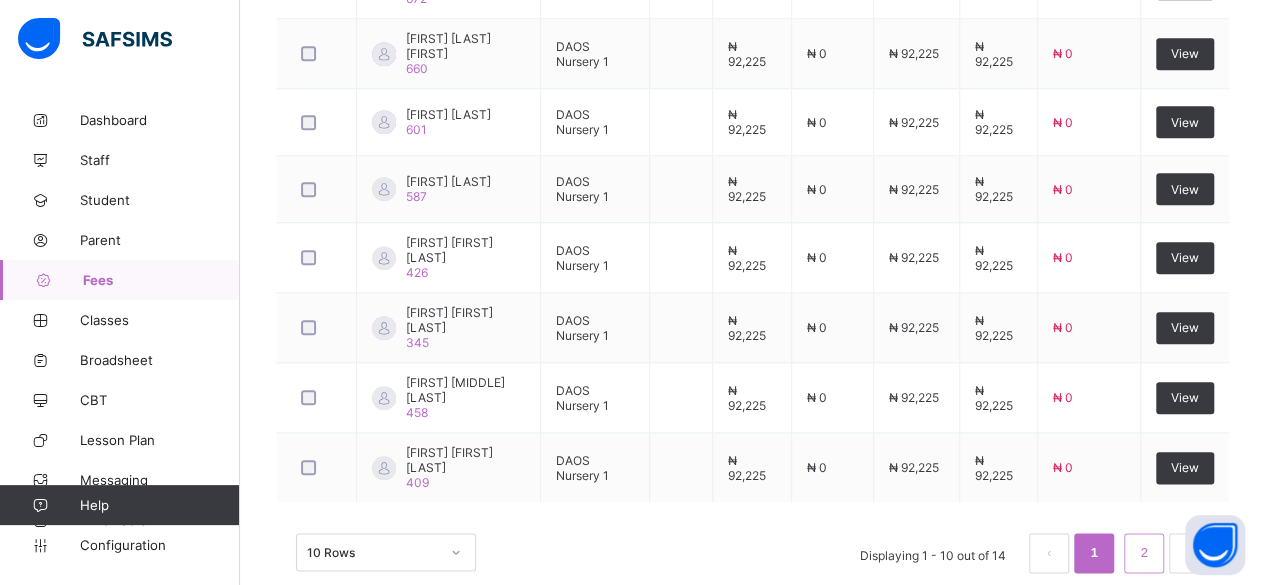 click on "2" at bounding box center [1143, 553] 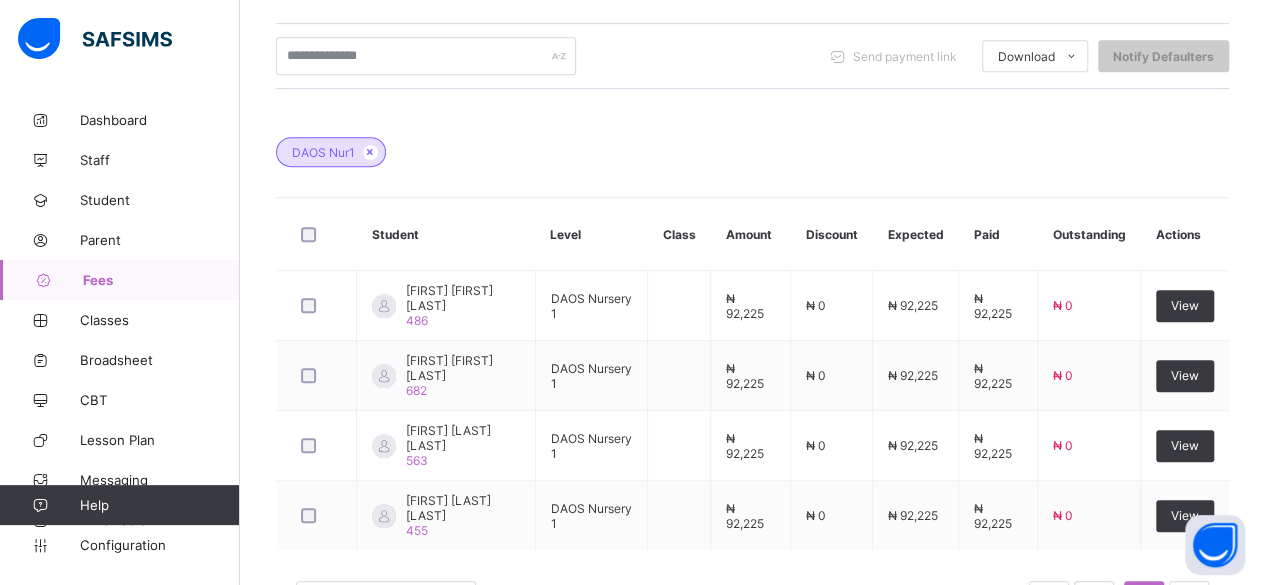 scroll, scrollTop: 552, scrollLeft: 0, axis: vertical 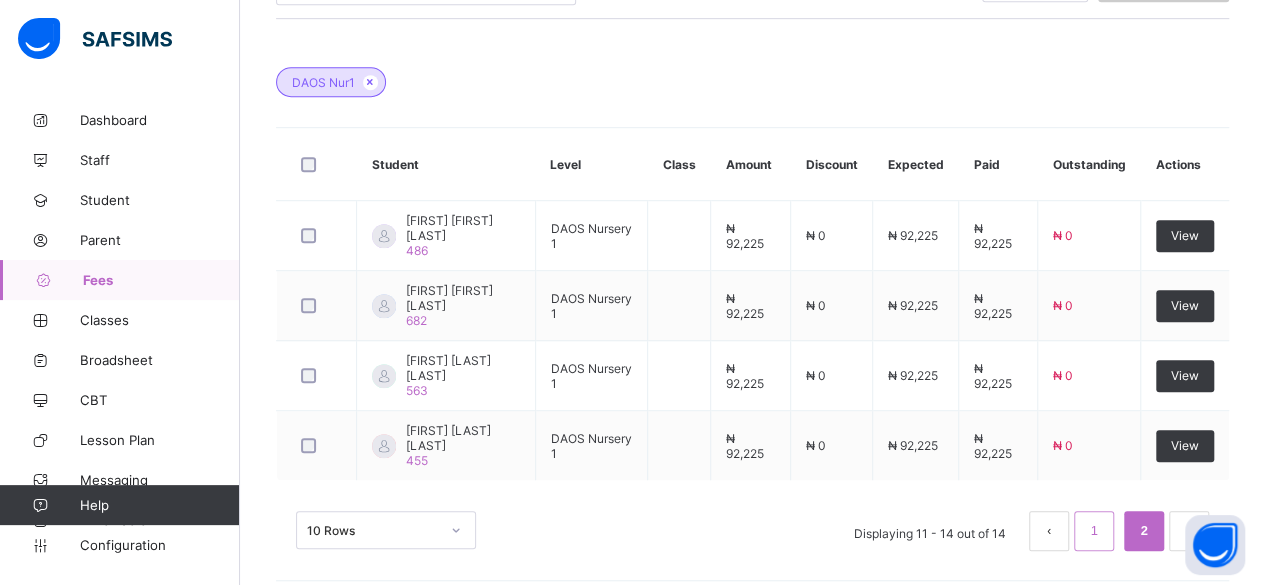 click on "1" at bounding box center (1094, 531) 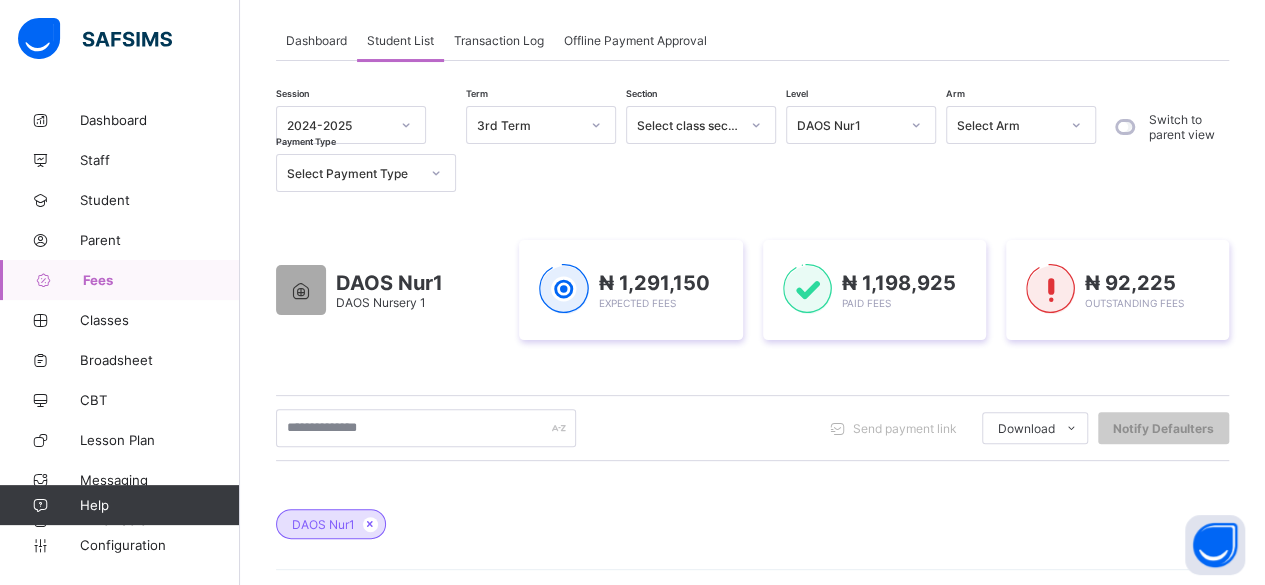 scroll, scrollTop: 109, scrollLeft: 0, axis: vertical 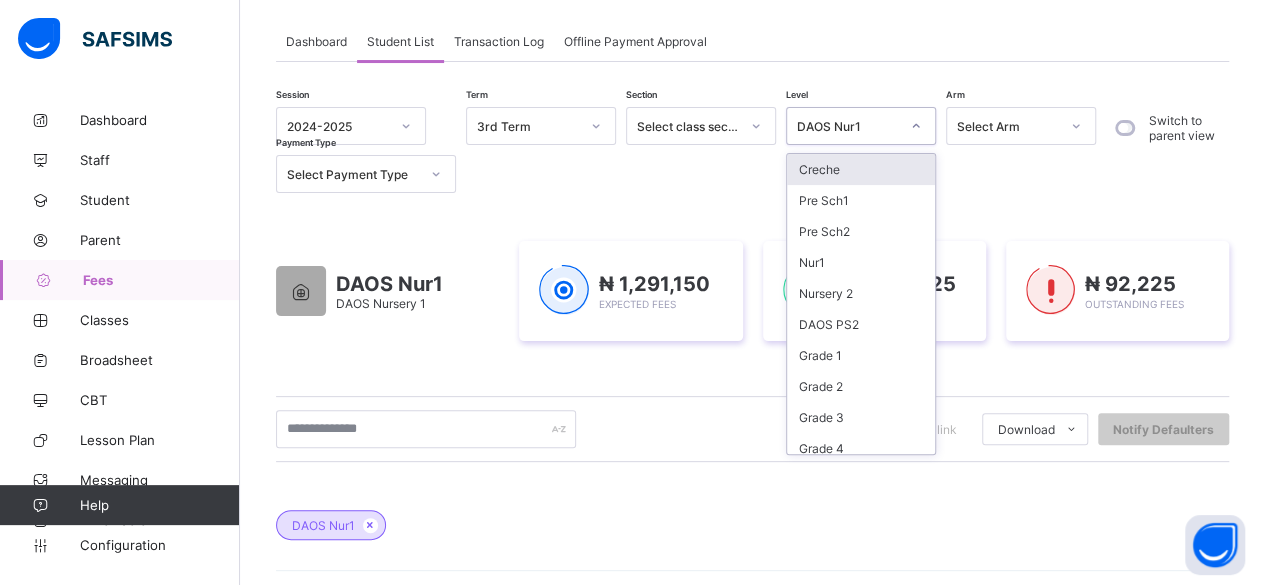 click 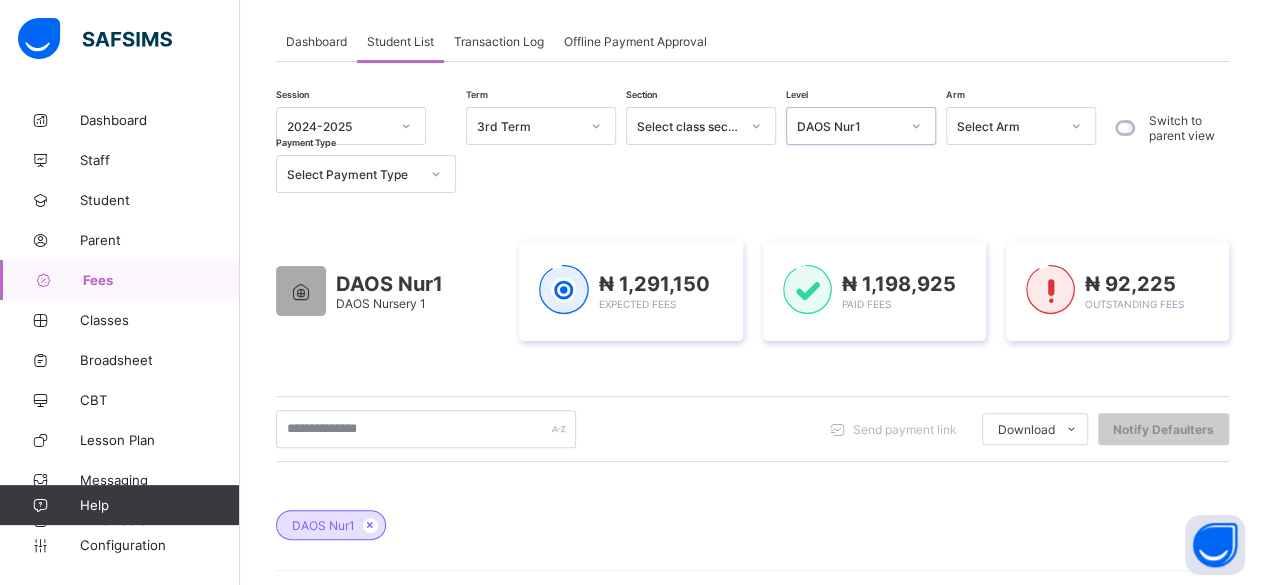 click 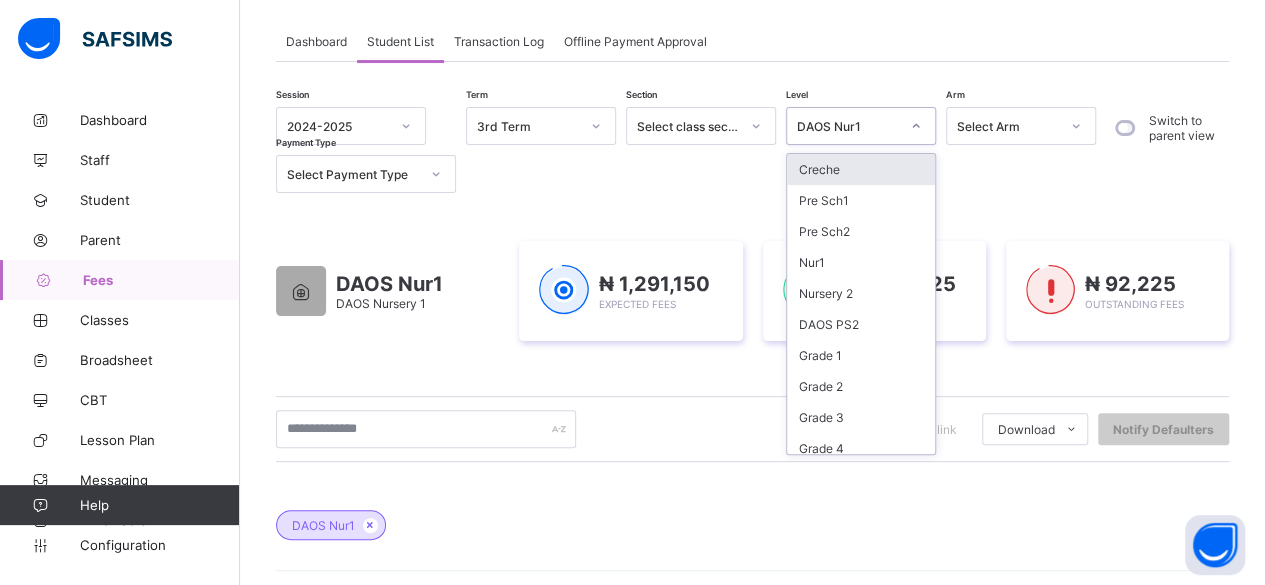 click 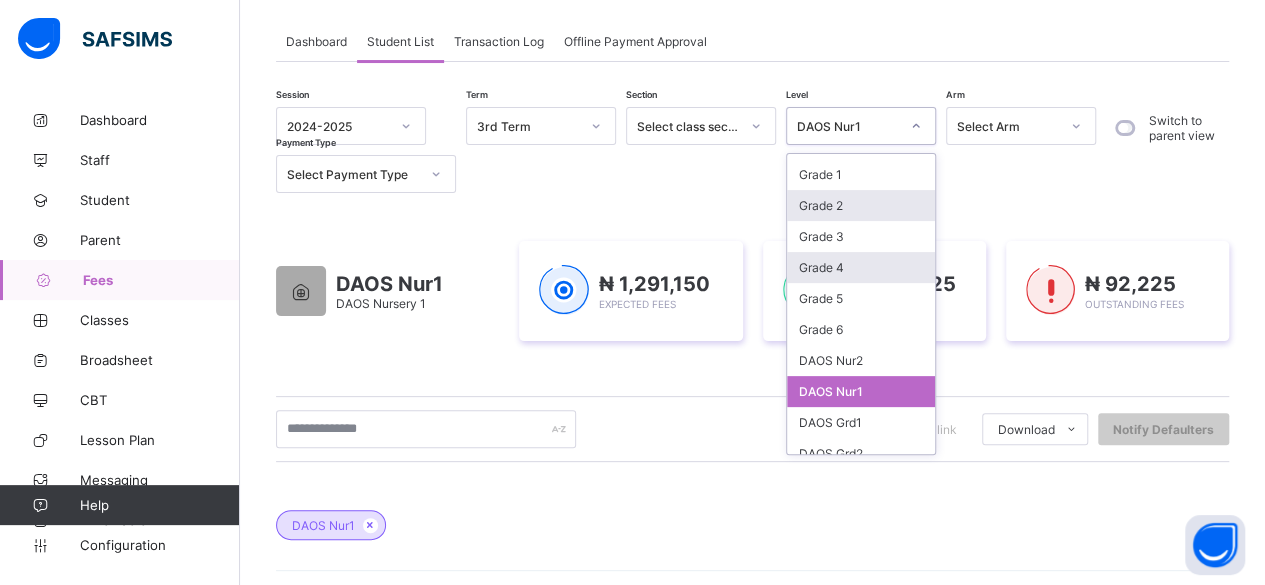 scroll, scrollTop: 254, scrollLeft: 0, axis: vertical 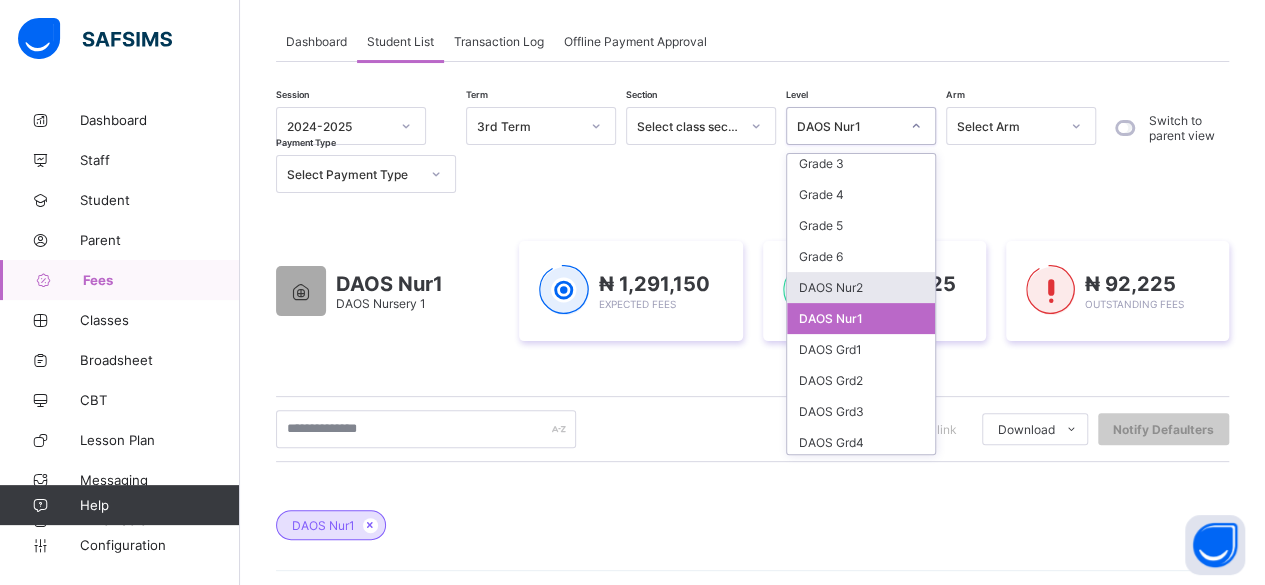 click on "DAOS Nur2" at bounding box center [861, 287] 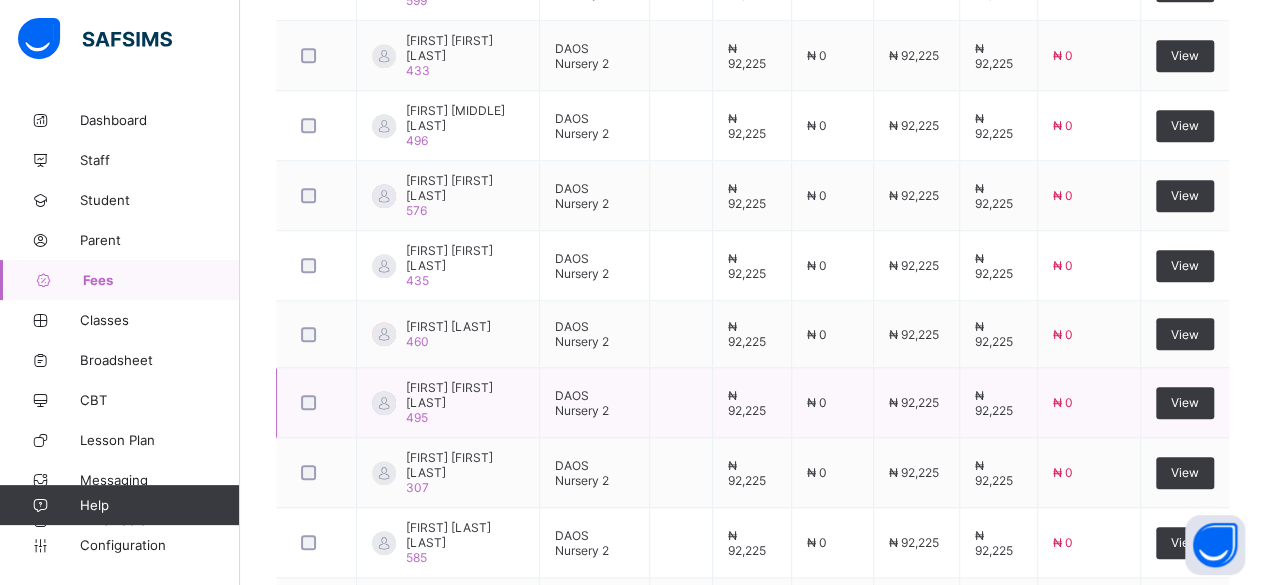 scroll, scrollTop: 952, scrollLeft: 0, axis: vertical 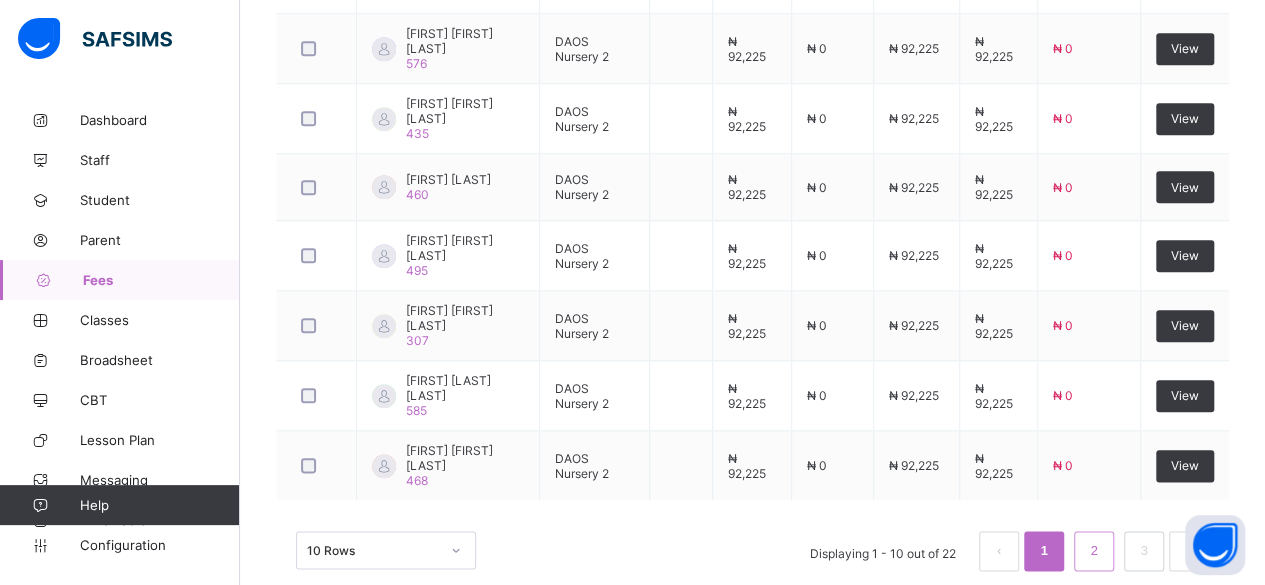 click on "2" at bounding box center [1093, 551] 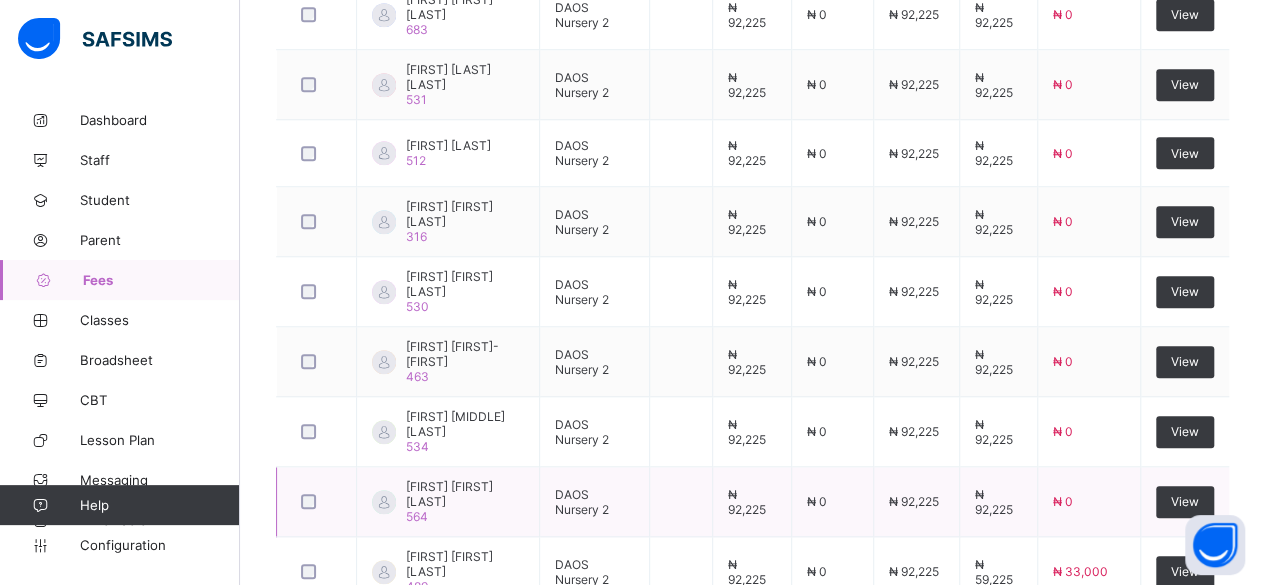 scroll, scrollTop: 952, scrollLeft: 0, axis: vertical 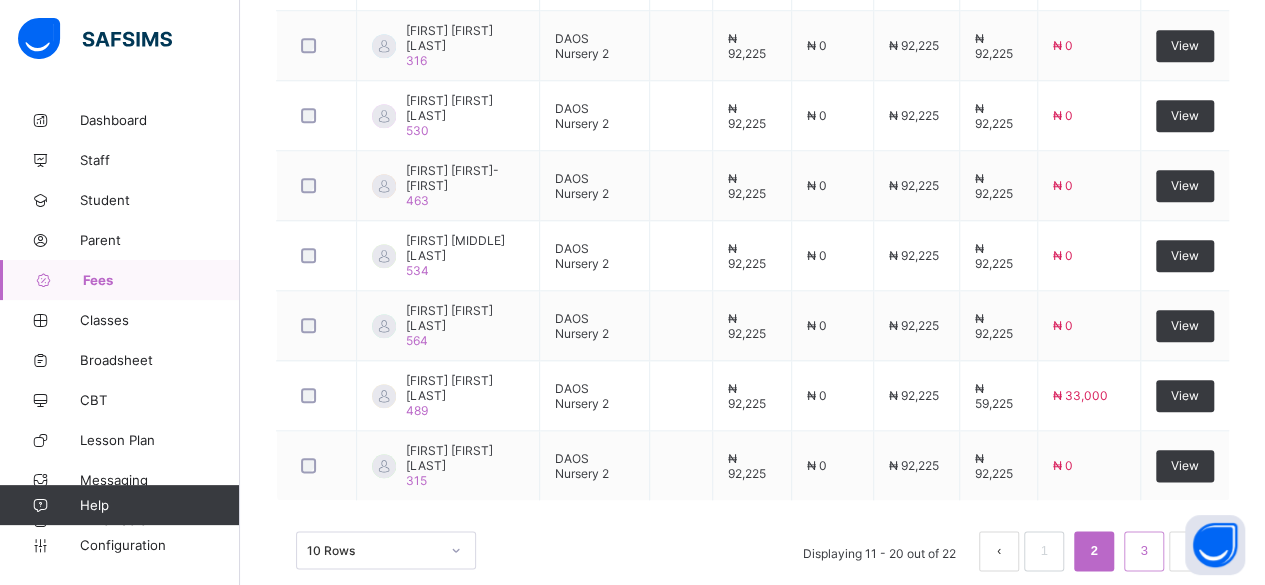 click on "3" at bounding box center (1143, 551) 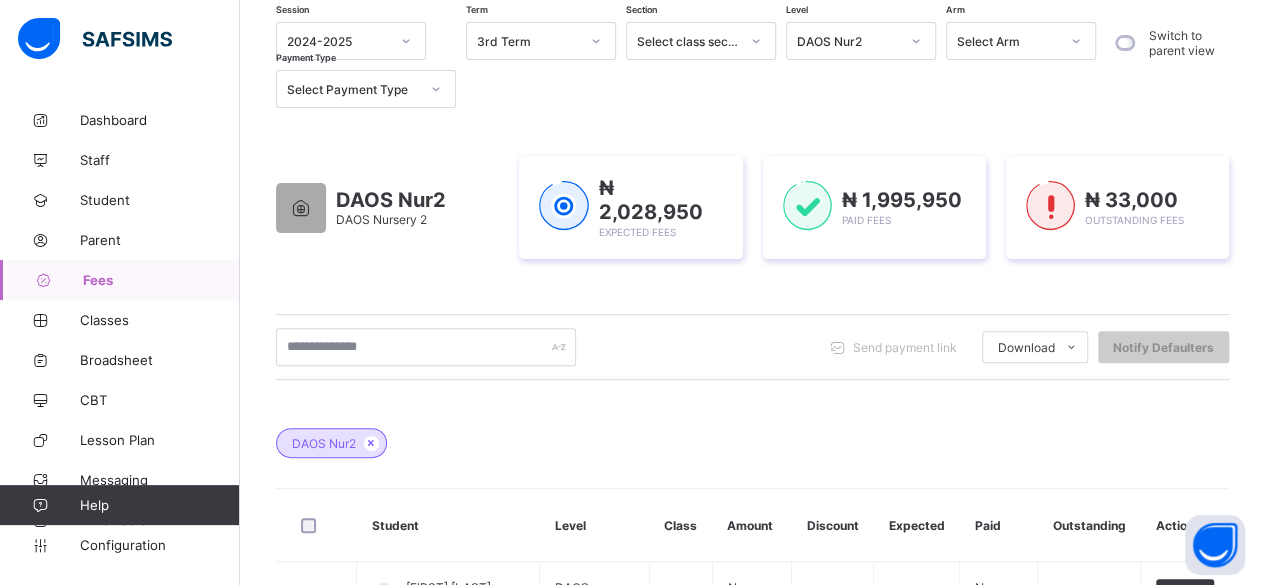 scroll, scrollTop: 0, scrollLeft: 0, axis: both 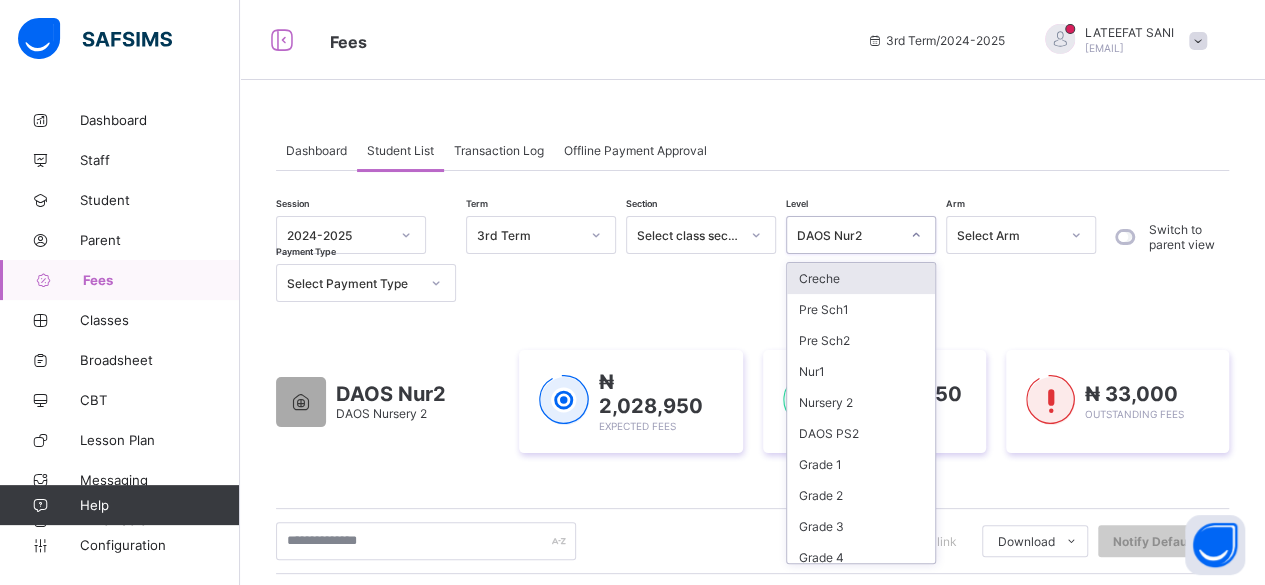 click at bounding box center (916, 235) 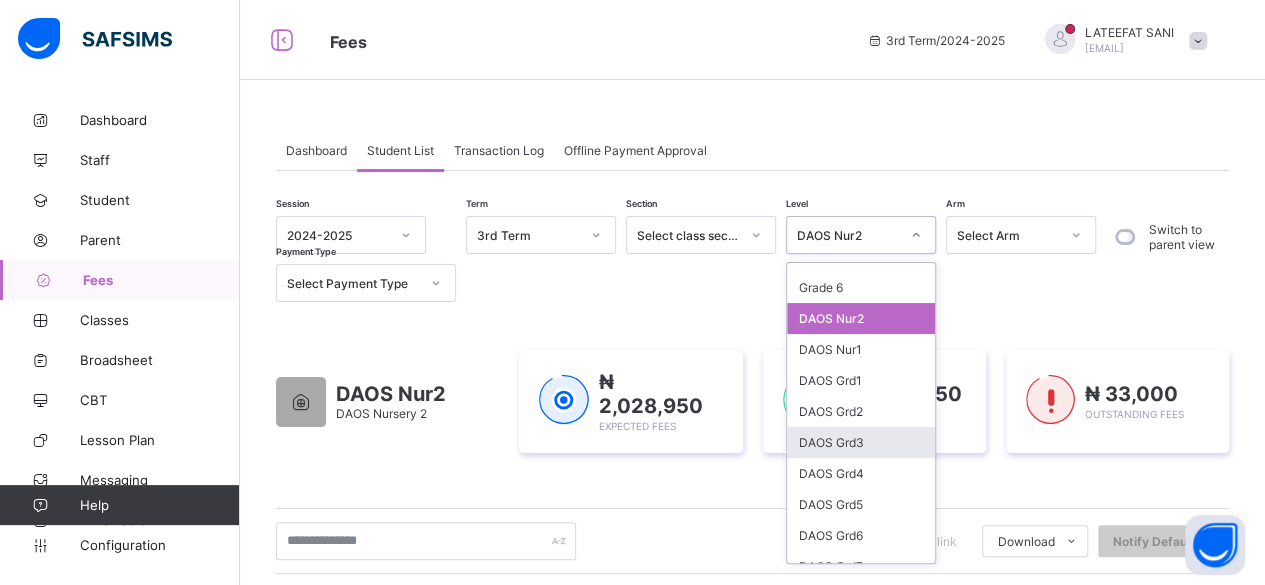 scroll, scrollTop: 366, scrollLeft: 0, axis: vertical 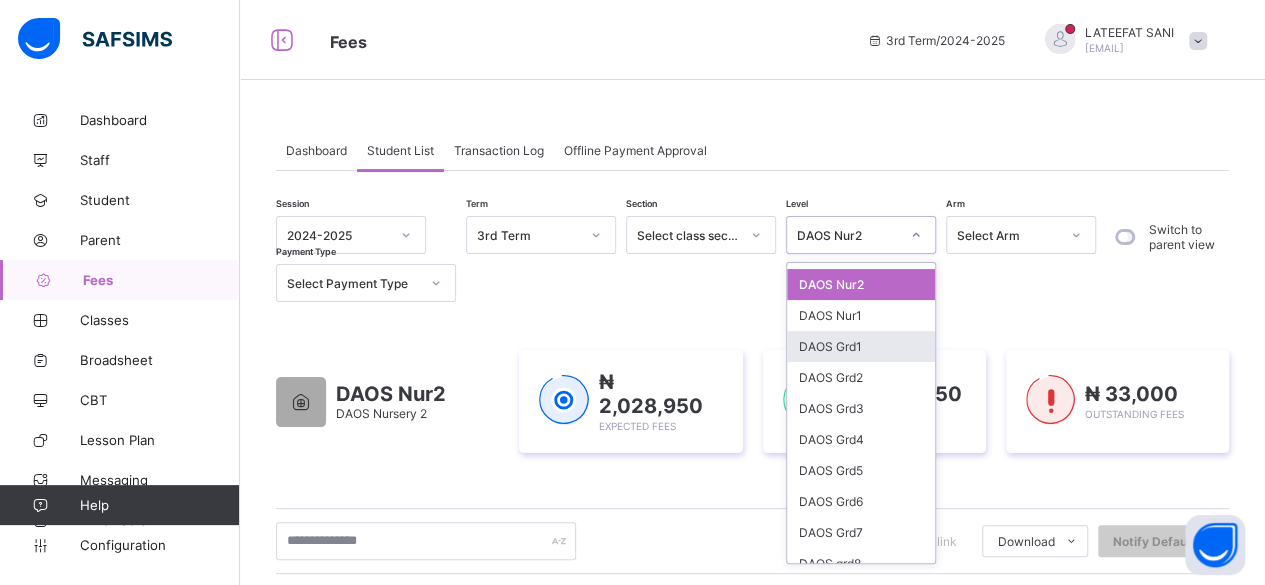 click on "DAOS Grd1" at bounding box center (861, 346) 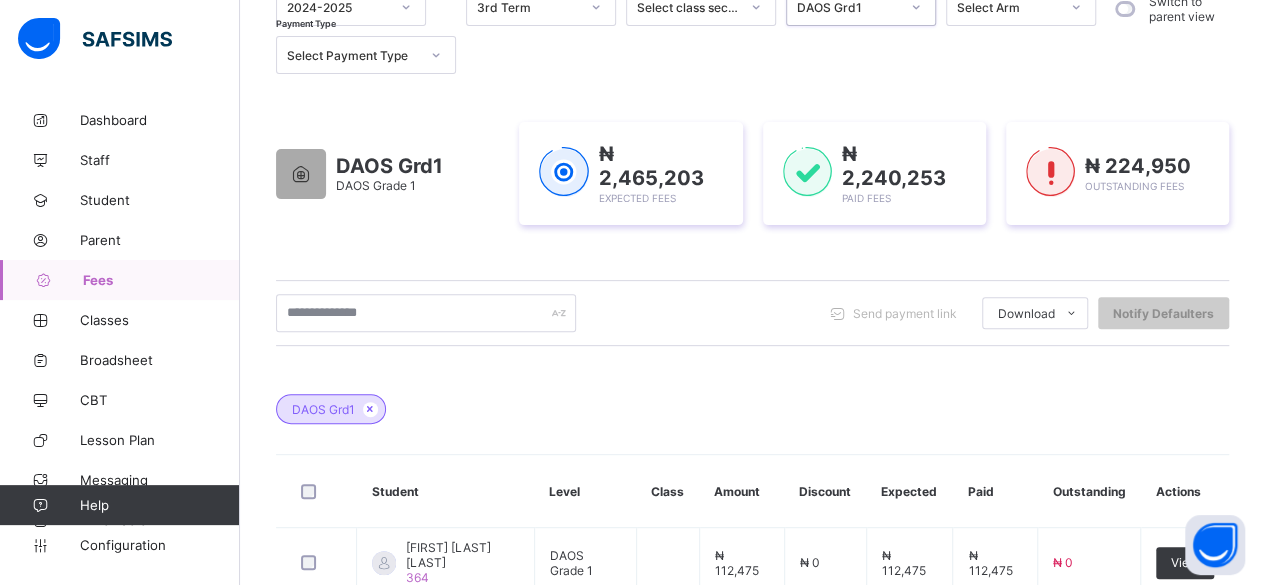 scroll, scrollTop: 225, scrollLeft: 0, axis: vertical 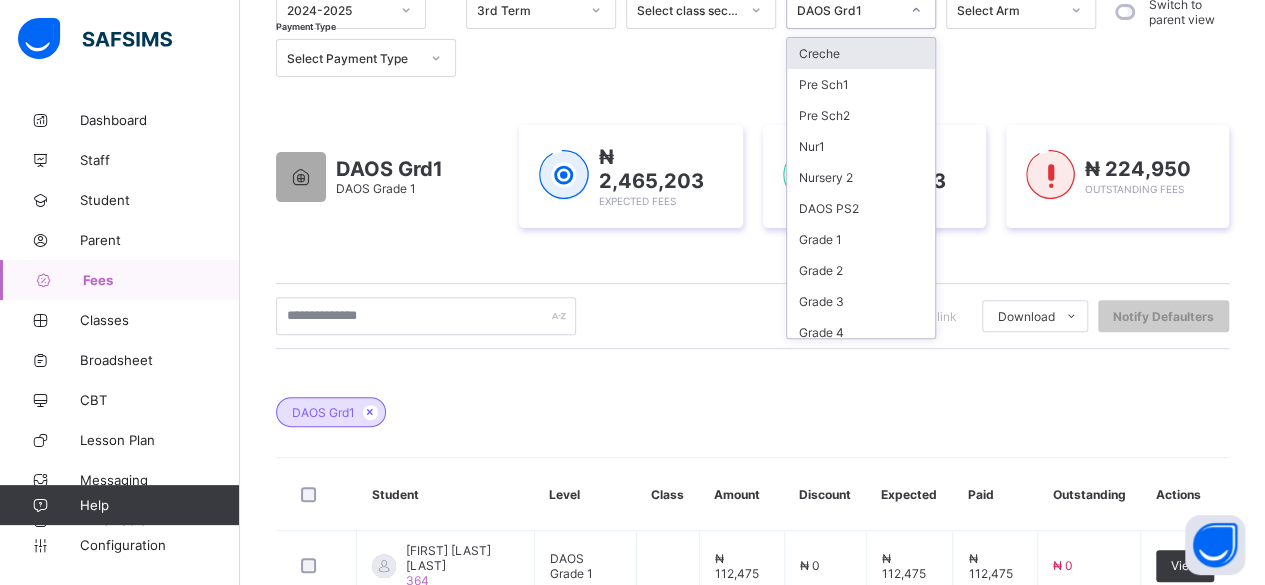 click 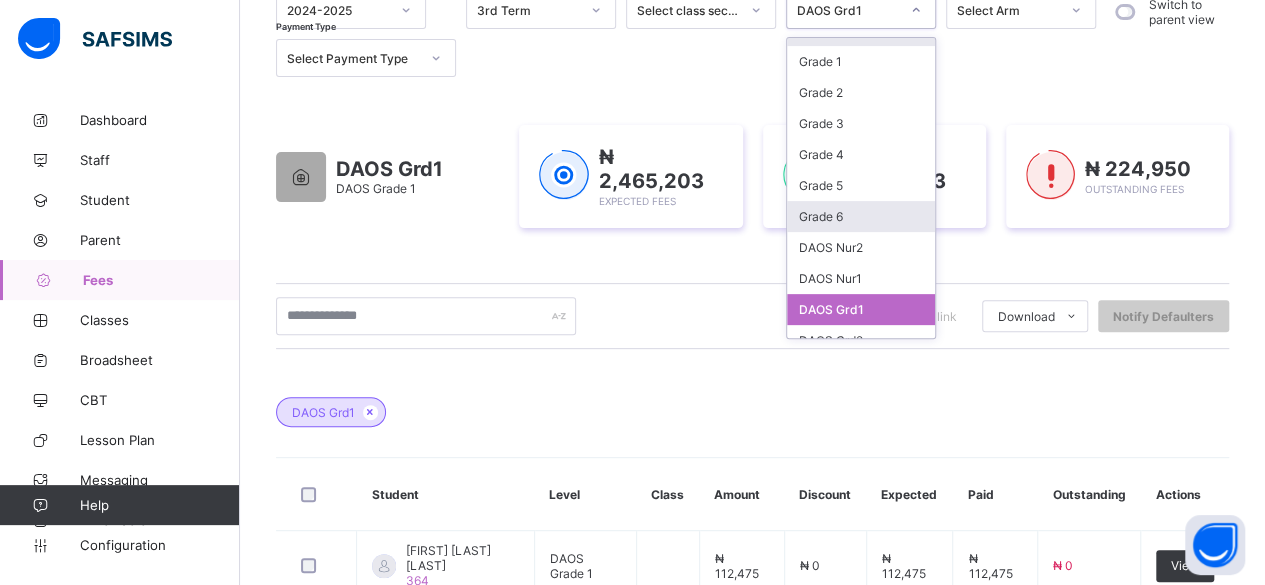 scroll, scrollTop: 248, scrollLeft: 0, axis: vertical 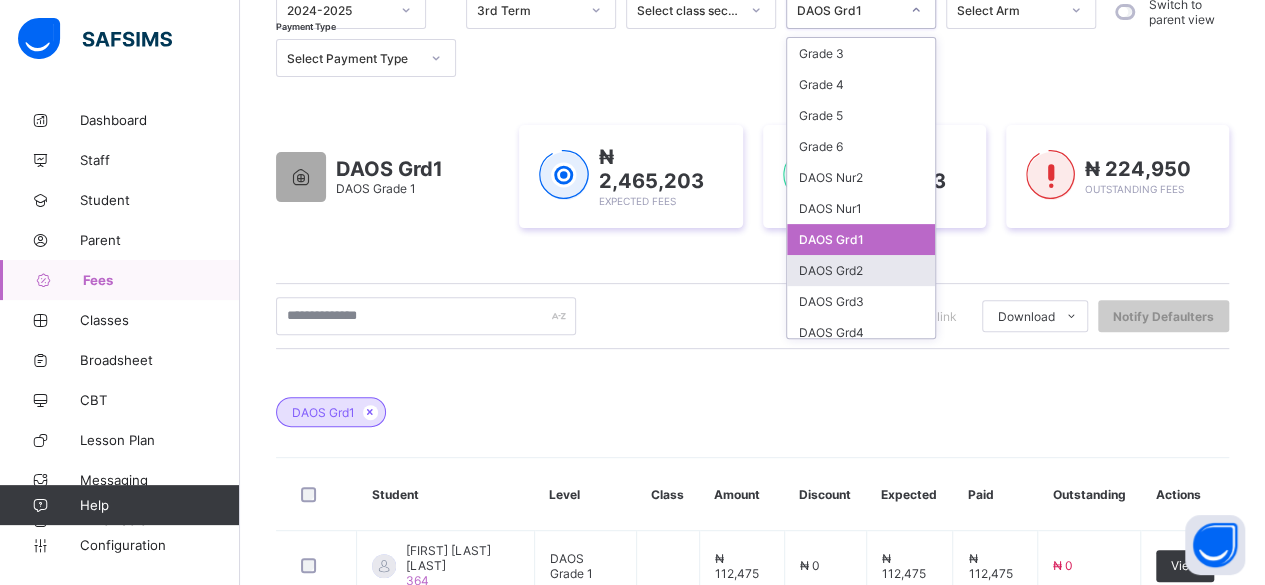 click on "DAOS Grd2" at bounding box center (861, 270) 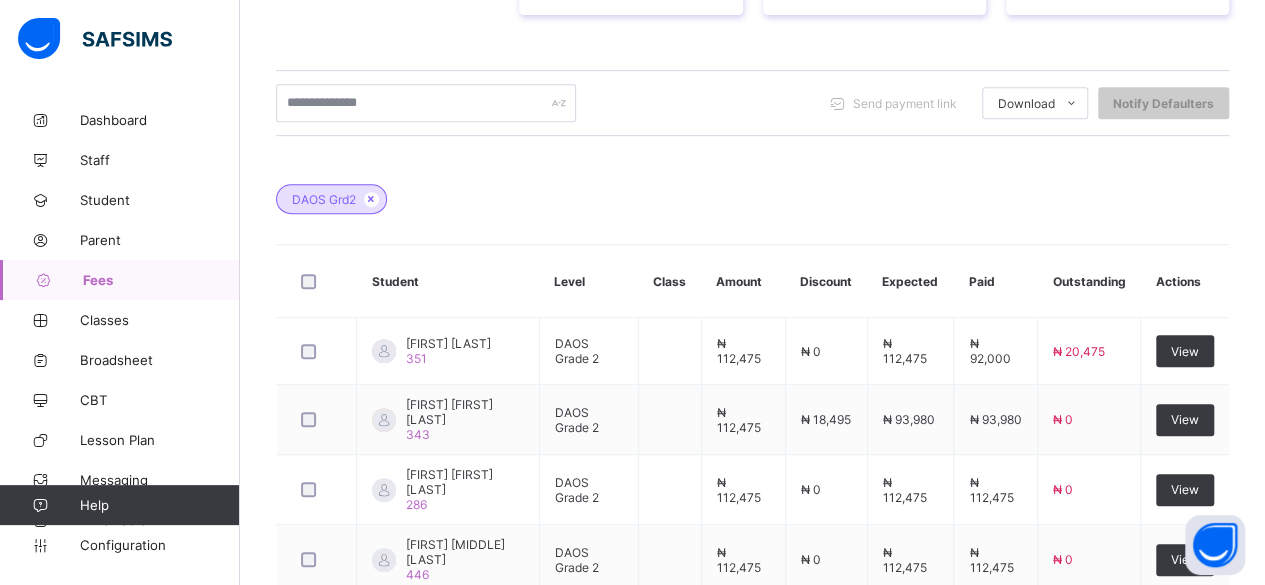 scroll, scrollTop: 509, scrollLeft: 0, axis: vertical 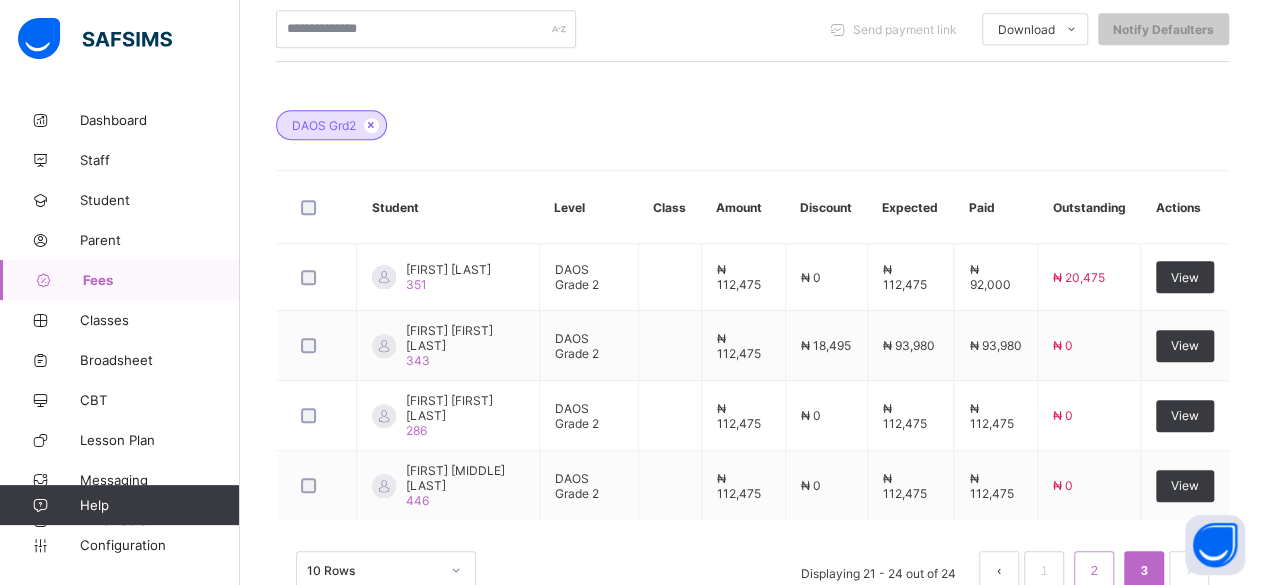 click on "2" at bounding box center [1093, 571] 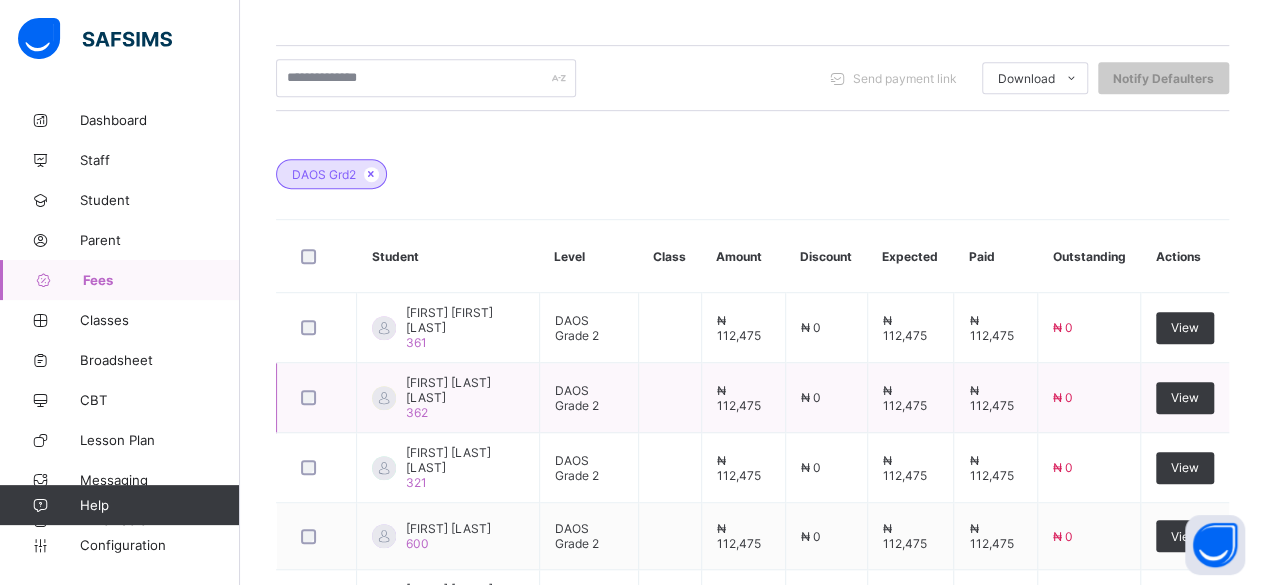 scroll, scrollTop: 952, scrollLeft: 0, axis: vertical 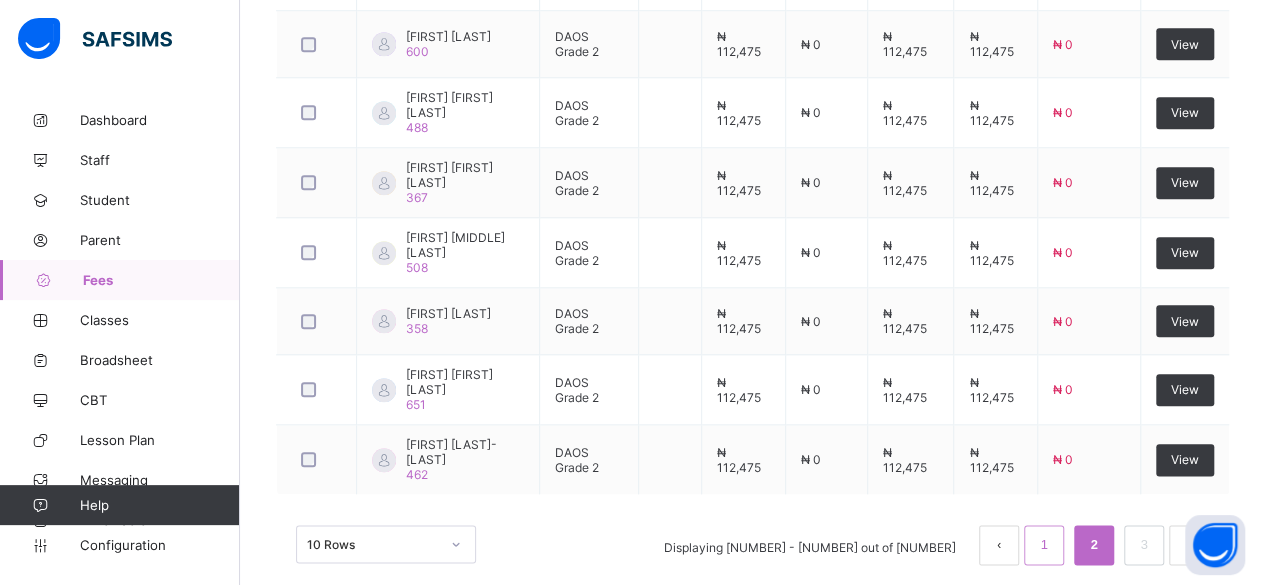 click on "1" at bounding box center (1044, 545) 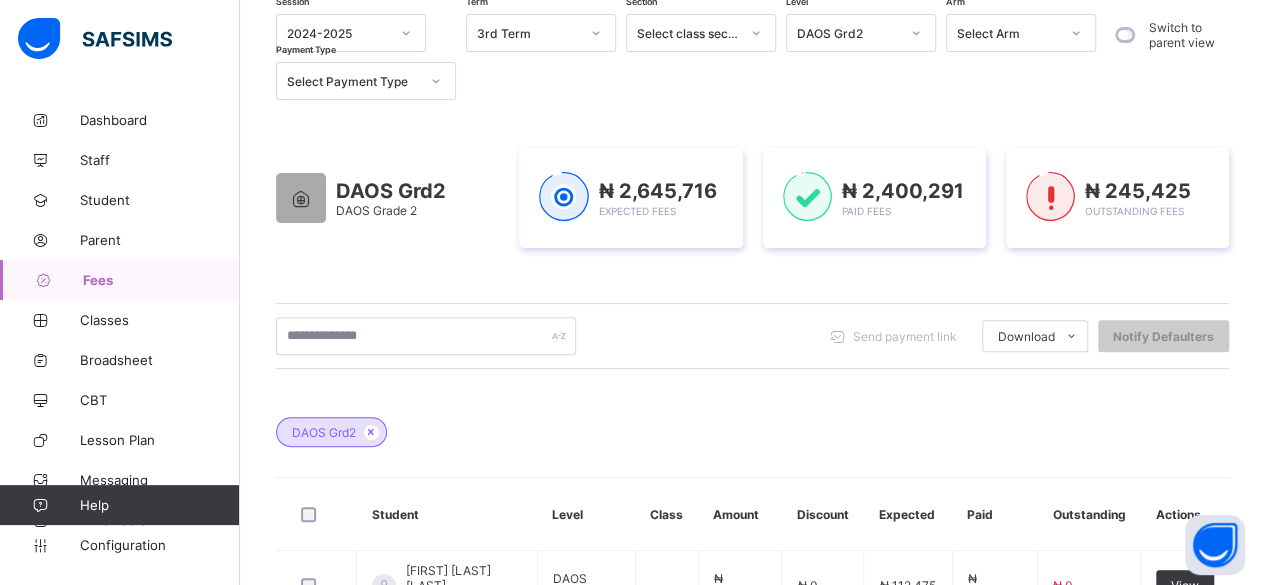 scroll, scrollTop: 200, scrollLeft: 0, axis: vertical 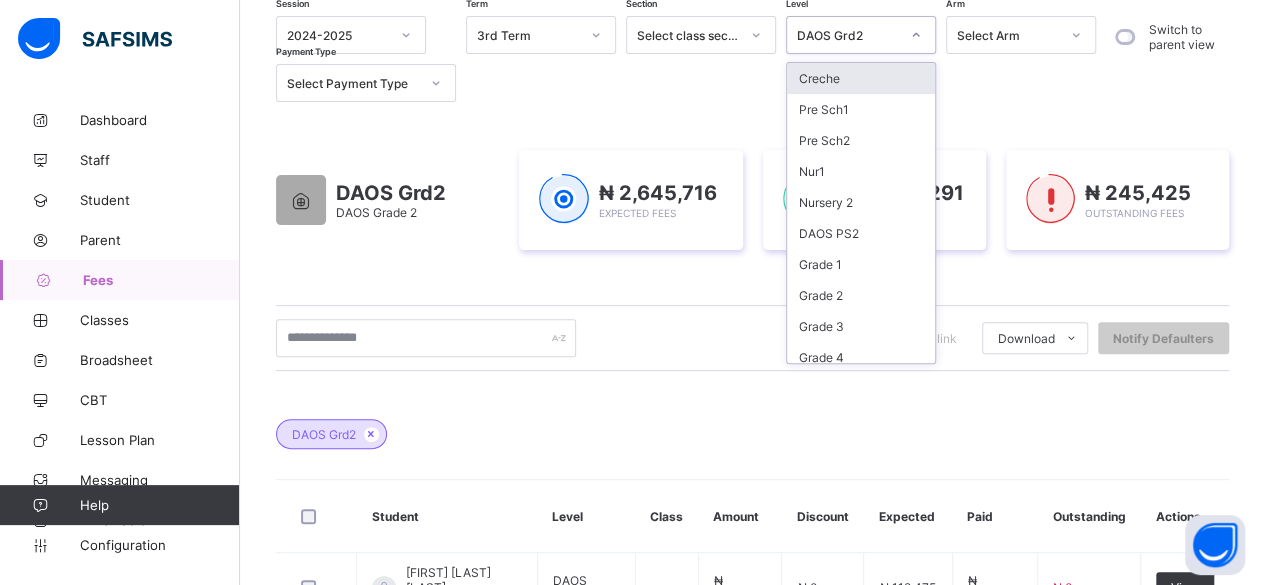 click 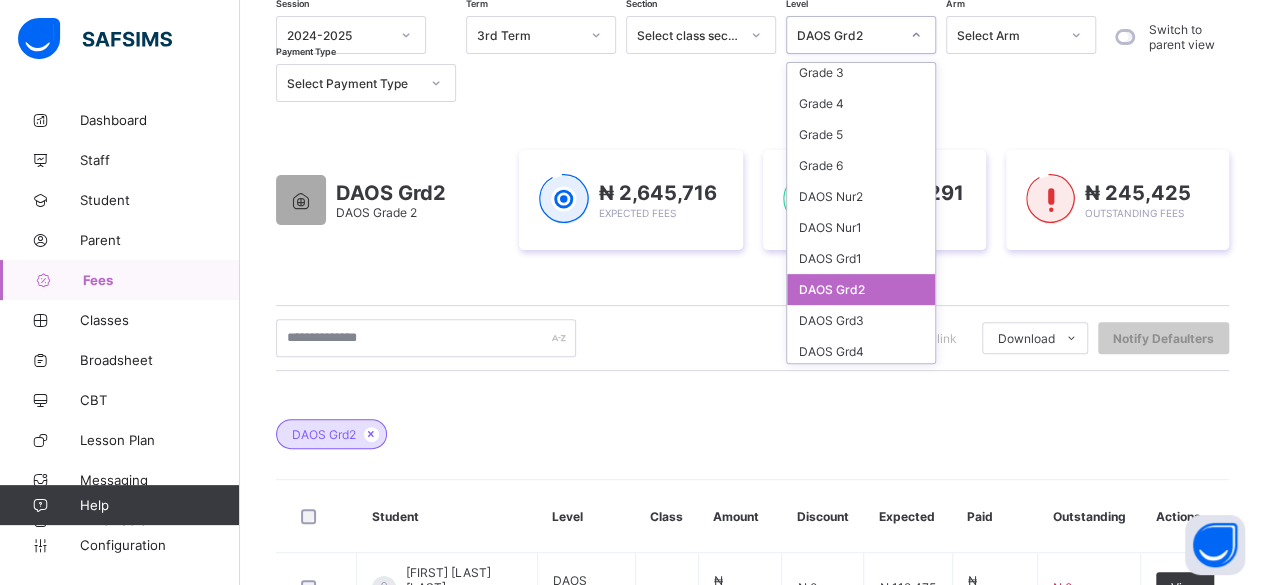 scroll, scrollTop: 304, scrollLeft: 0, axis: vertical 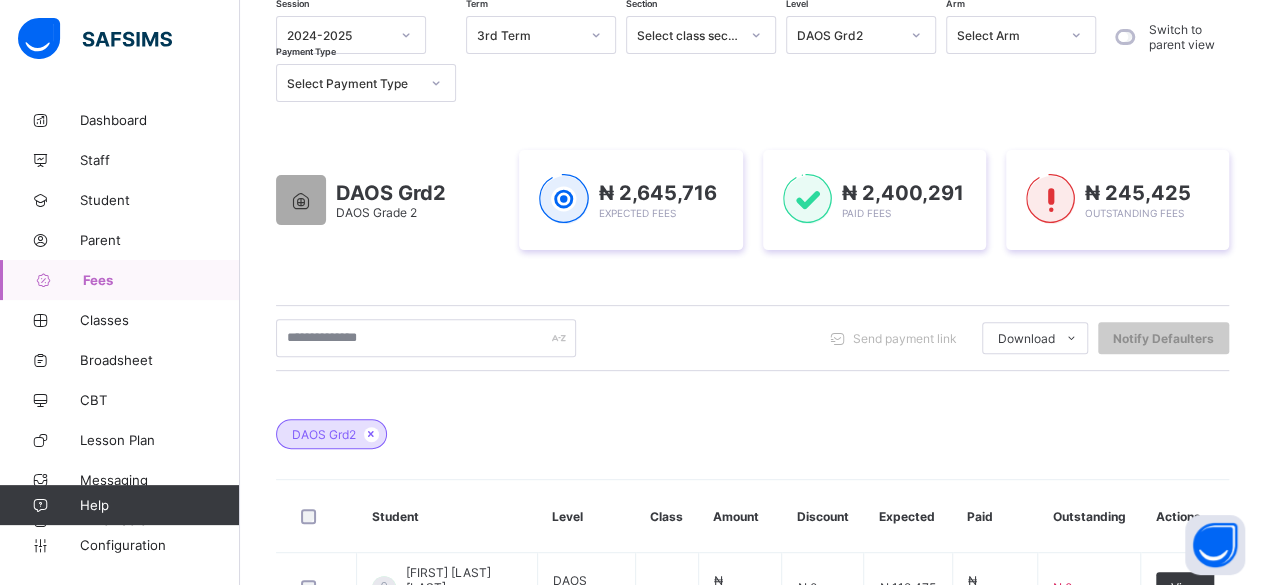 click on "Session [YEAR]-[YEAR] [TERM] [TERM] [SECTION] Select class section Level DAOS Grd2 Arm Select Arm Payment Type Select Payment Type Switch to parent view DAOS Grd2   DAOS Grade 2     ₦ [AMOUNT]   Expected Fees   ₦ [AMOUNT] Paid Fees   ₦ [AMOUNT] Outstanding Fees   Send payment link Download  Students Payment Students Payment Status Student Items Report Student Discount Report   Notify Defaulters   DAOS Grd2 Student Level Class Amount Discount Expected Paid Outstanding Actions [FIRST] [FIRST] [LAST] [NUMBER]   DAOS Grade 2         ₦ [AMOUNT]     ₦ [AMOUNT]     ₦ [AMOUNT]     ₦ [AMOUNT]     ₦ [AMOUNT]   View [FIRST] [FIRST] [LAST] [NUMBER]   DAOS Grade 2         ₦ [AMOUNT]     ₦ [AMOUNT]     ₦ [AMOUNT]     ₦ [AMOUNT]     ₦ [AMOUNT]   View [FIRST] [FIRST]   DAOS Grade 2         ₦ [AMOUNT]     ₦ [AMOUNT]     ₦ [AMOUNT]     ₦ [AMOUNT]     ₦ [AMOUNT]   View [FIRST] [FIRST] [LAST] [NUMBER]   DAOS Grade 2         ₦ [AMOUNT]     ₦ [AMOUNT]     ₦ [AMOUNT]     ₦ [AMOUNT]     ₦ [AMOUNT]   View [FIRST] [FIRST] [LAST] [NUMBER]   DAOS Grade 2         ₦ [AMOUNT]" at bounding box center (752, 675) 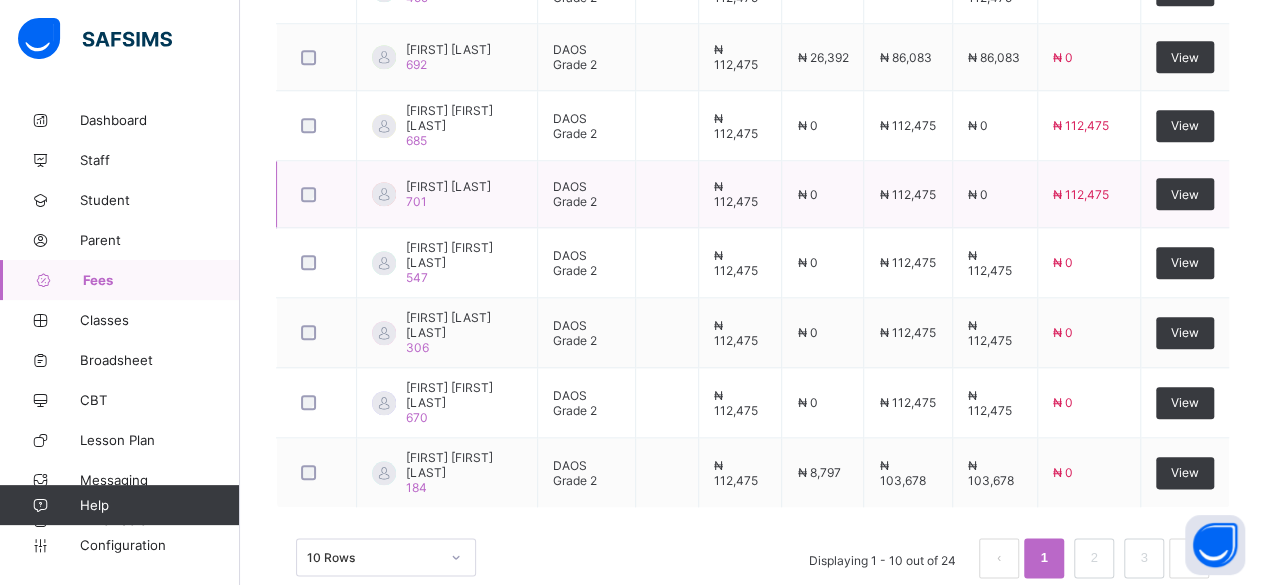 scroll, scrollTop: 938, scrollLeft: 0, axis: vertical 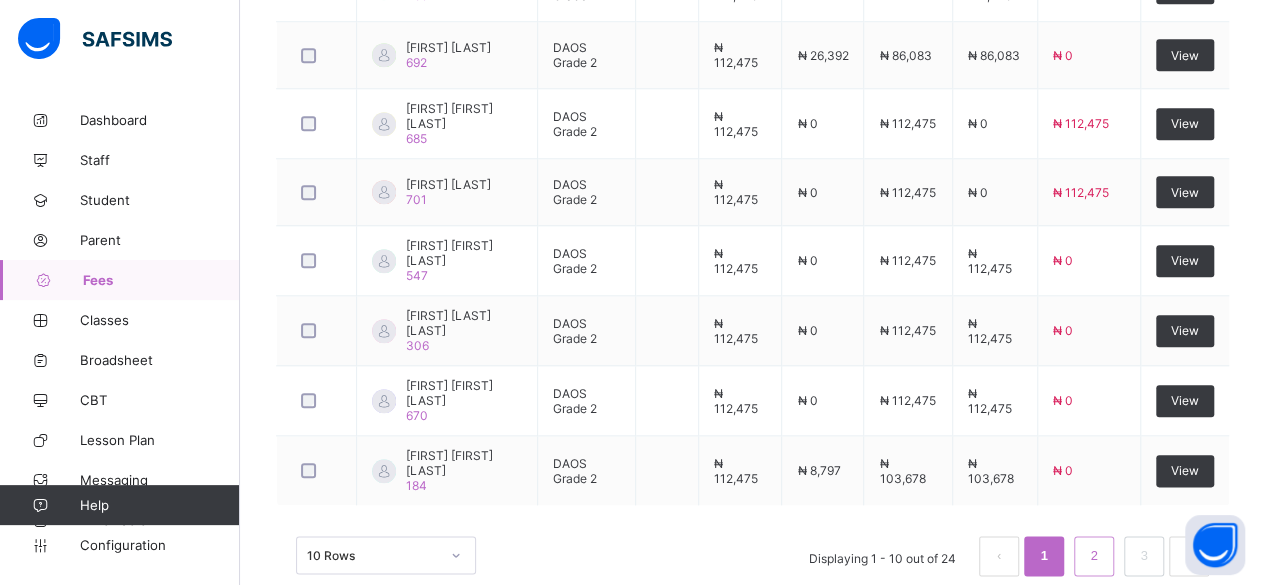 click on "2" at bounding box center [1093, 556] 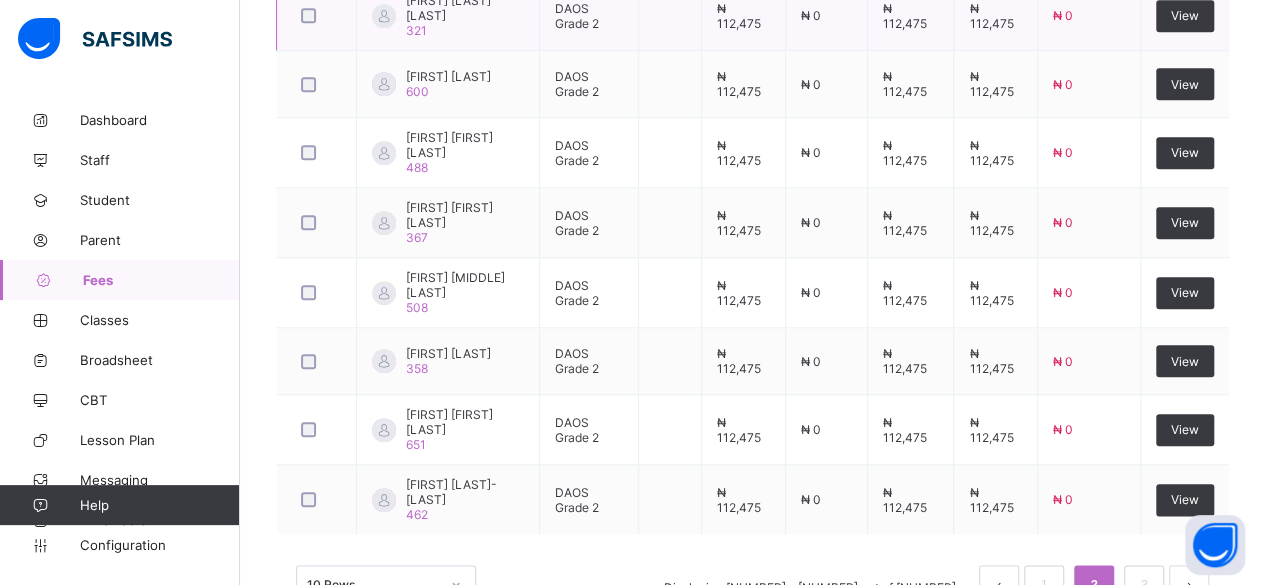 scroll, scrollTop: 952, scrollLeft: 0, axis: vertical 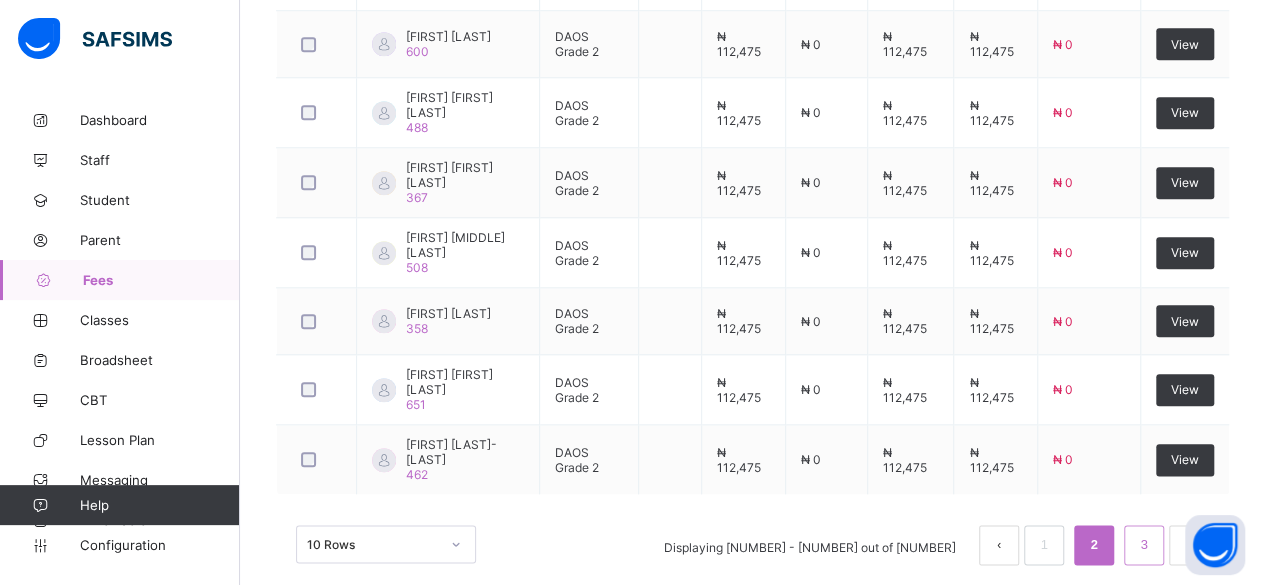 click on "3" at bounding box center [1144, 545] 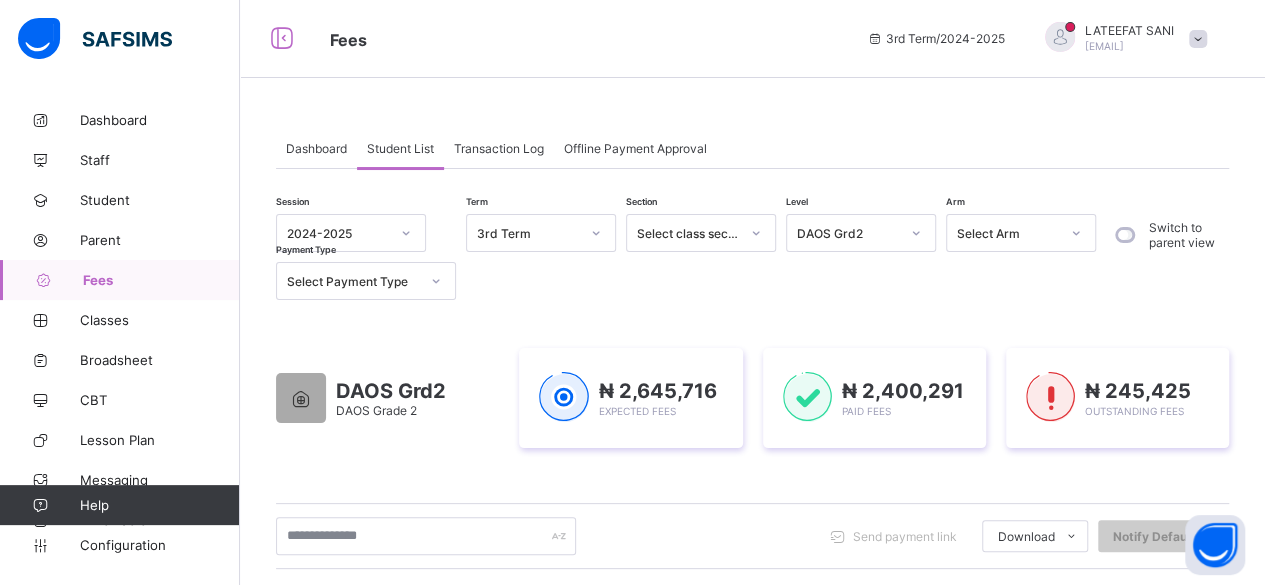 scroll, scrollTop: 0, scrollLeft: 0, axis: both 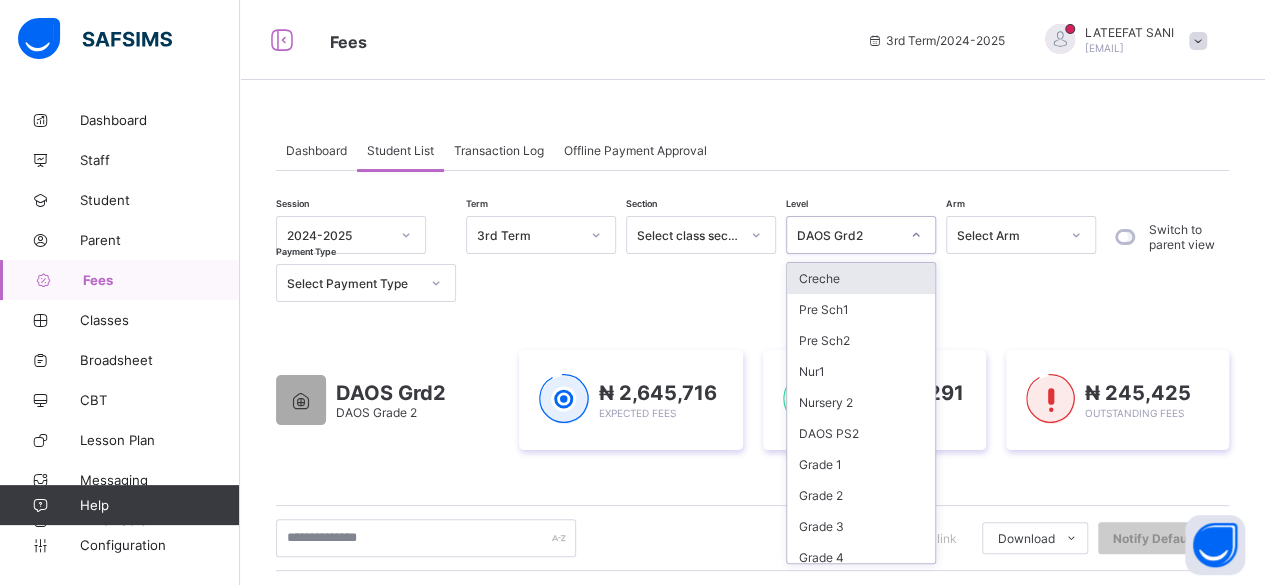 click at bounding box center (916, 235) 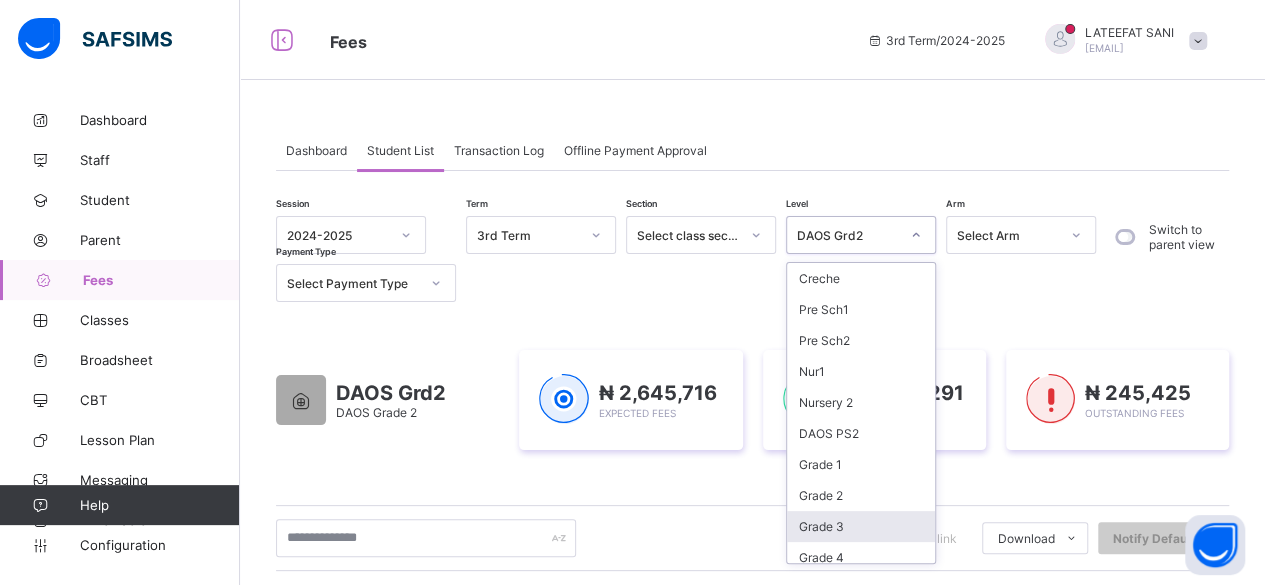 click on "Grade 3" at bounding box center (861, 526) 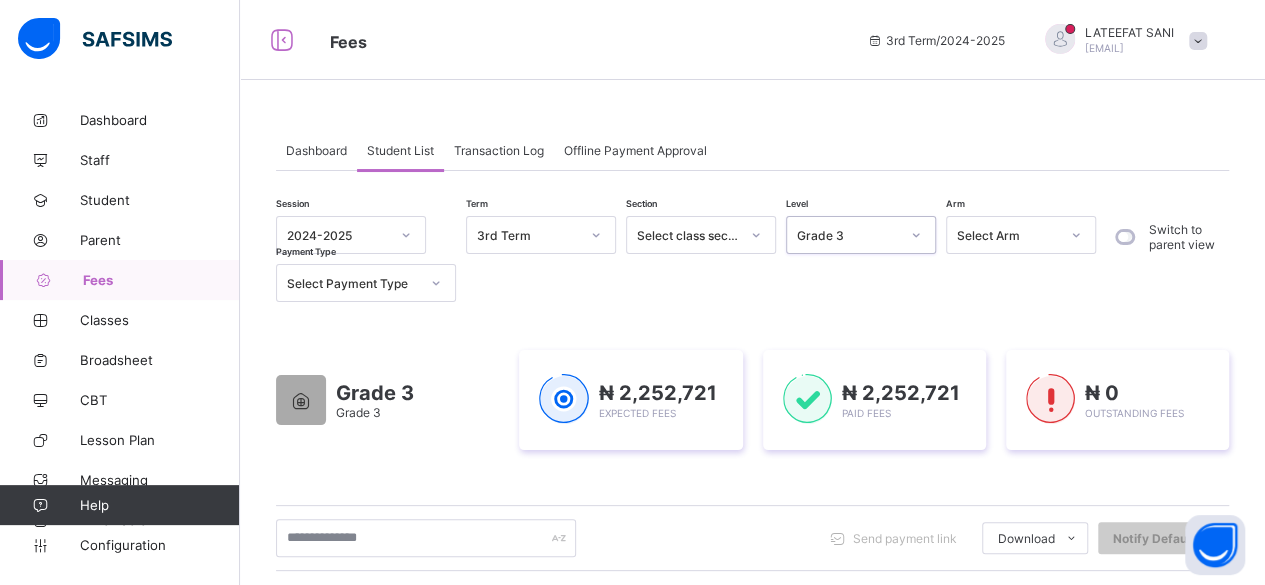 click at bounding box center (916, 235) 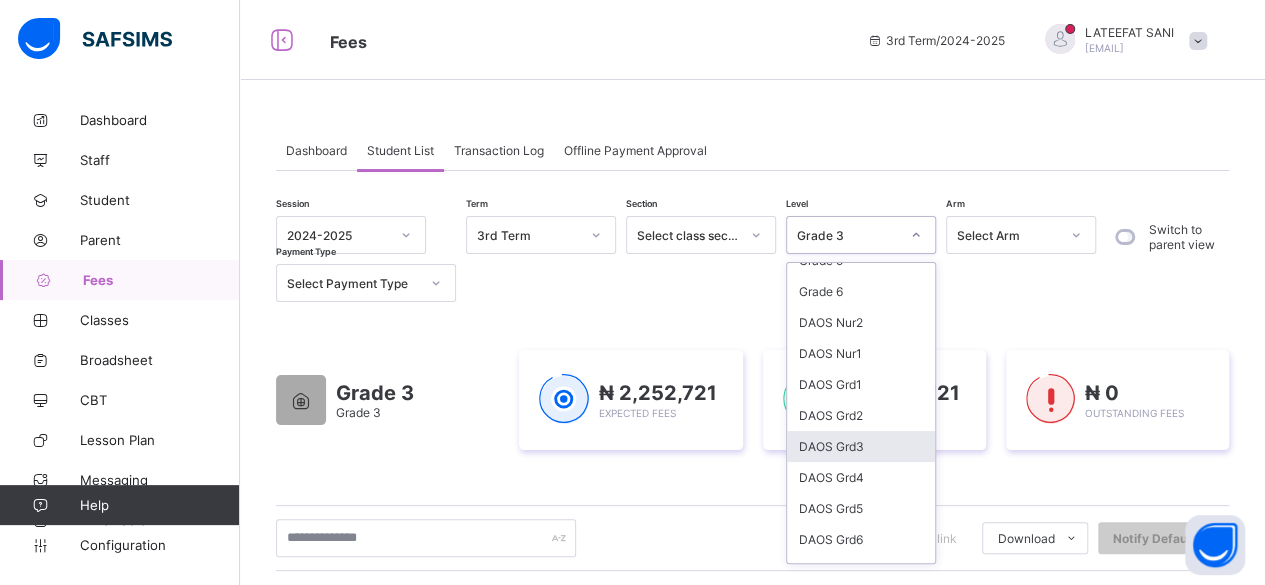 scroll, scrollTop: 428, scrollLeft: 0, axis: vertical 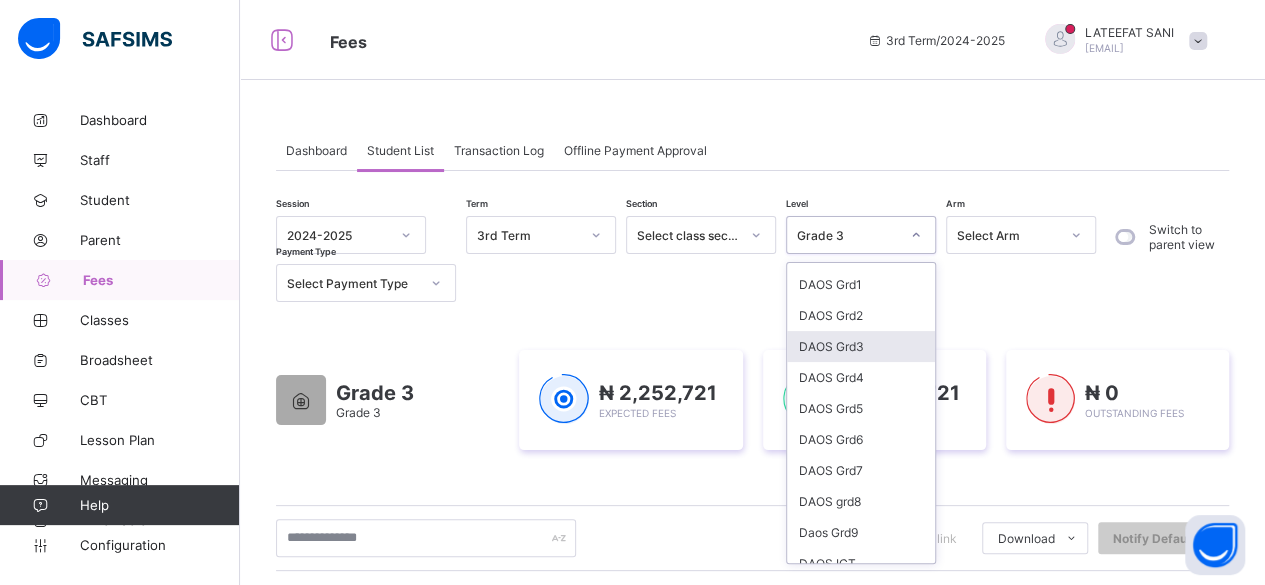 click on "DAOS Grd3" at bounding box center (861, 346) 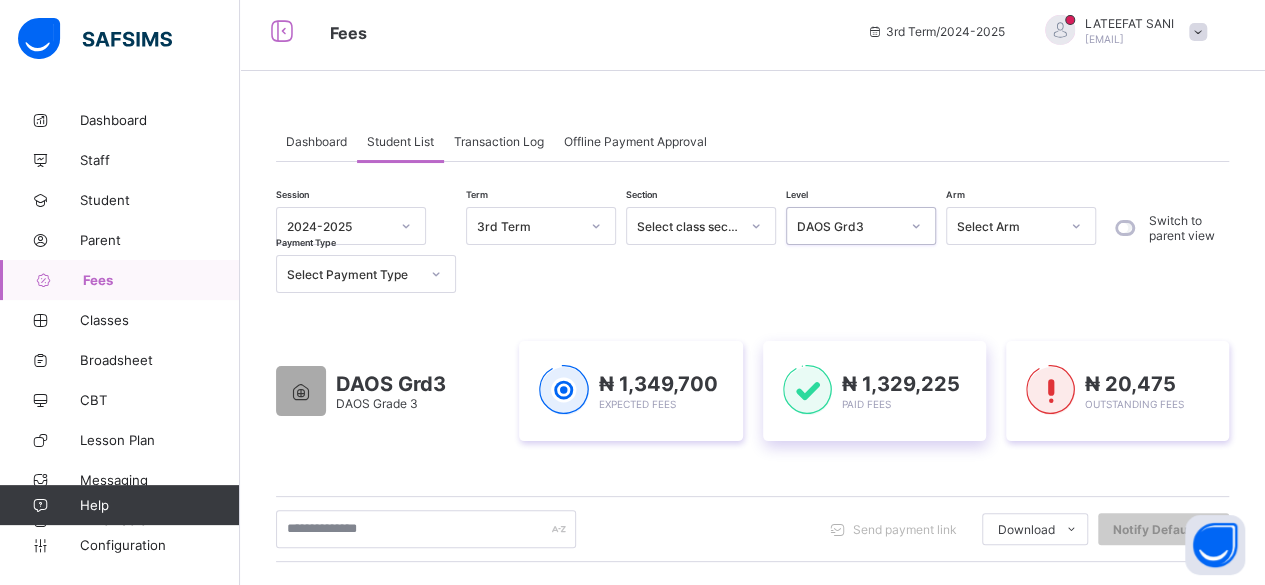 scroll, scrollTop: 0, scrollLeft: 0, axis: both 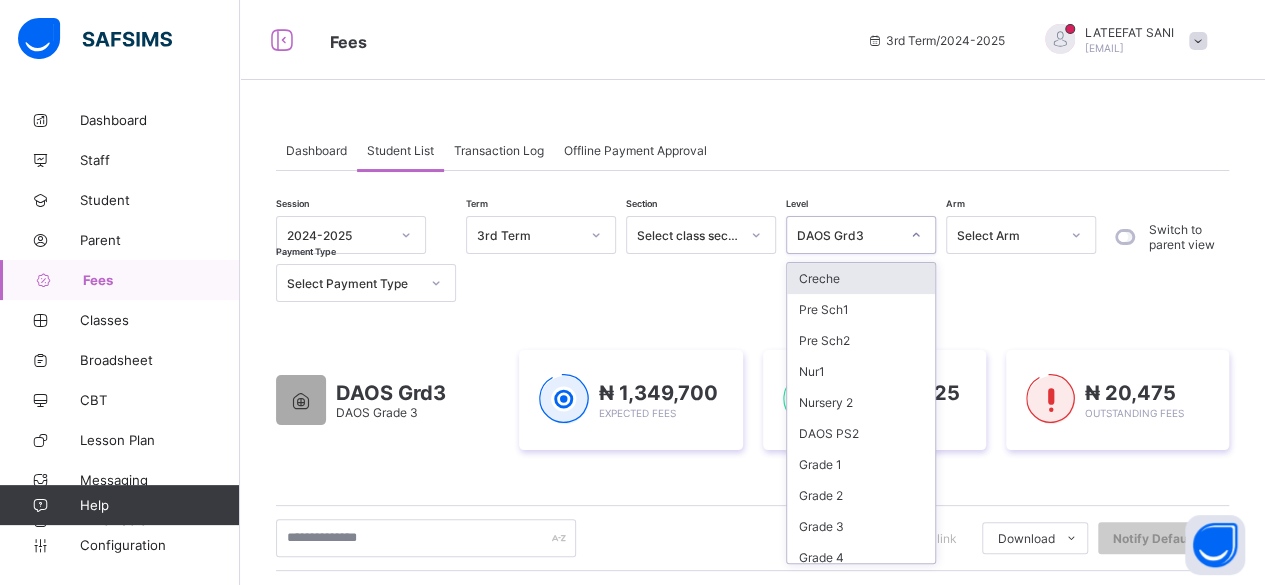 click at bounding box center (916, 235) 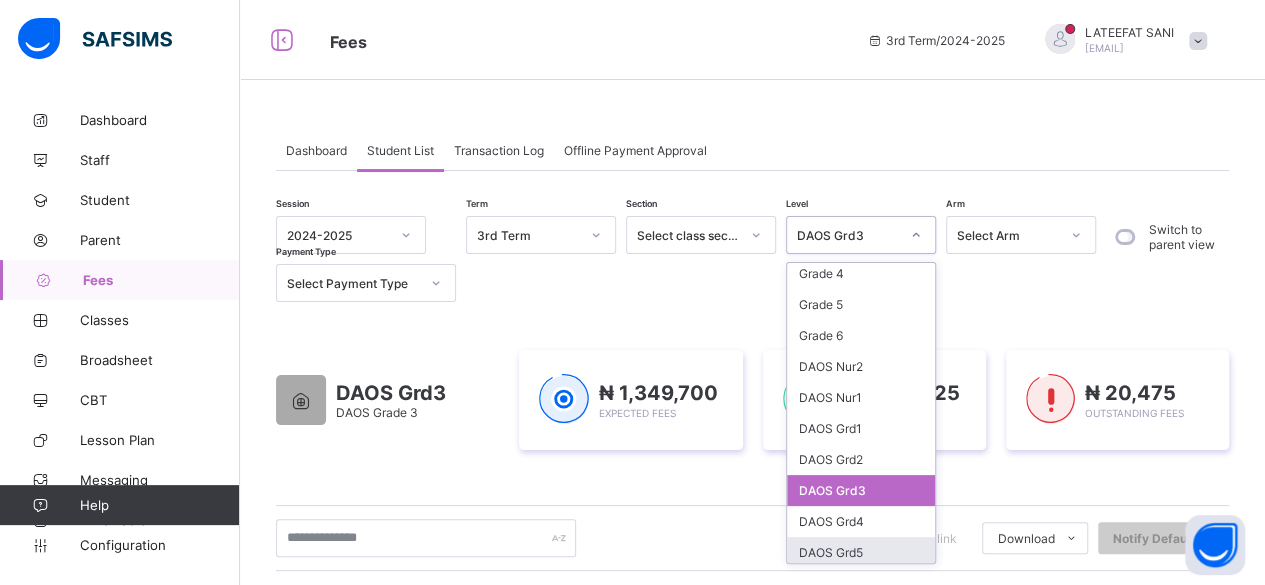 scroll, scrollTop: 397, scrollLeft: 0, axis: vertical 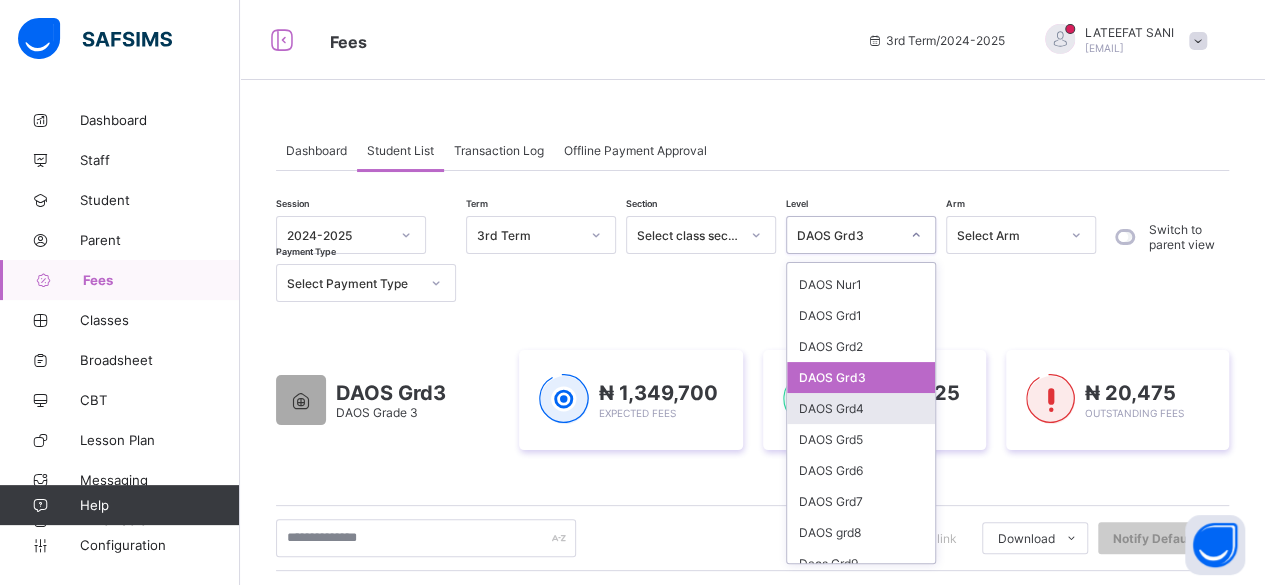click on "DAOS Grd4" at bounding box center (861, 408) 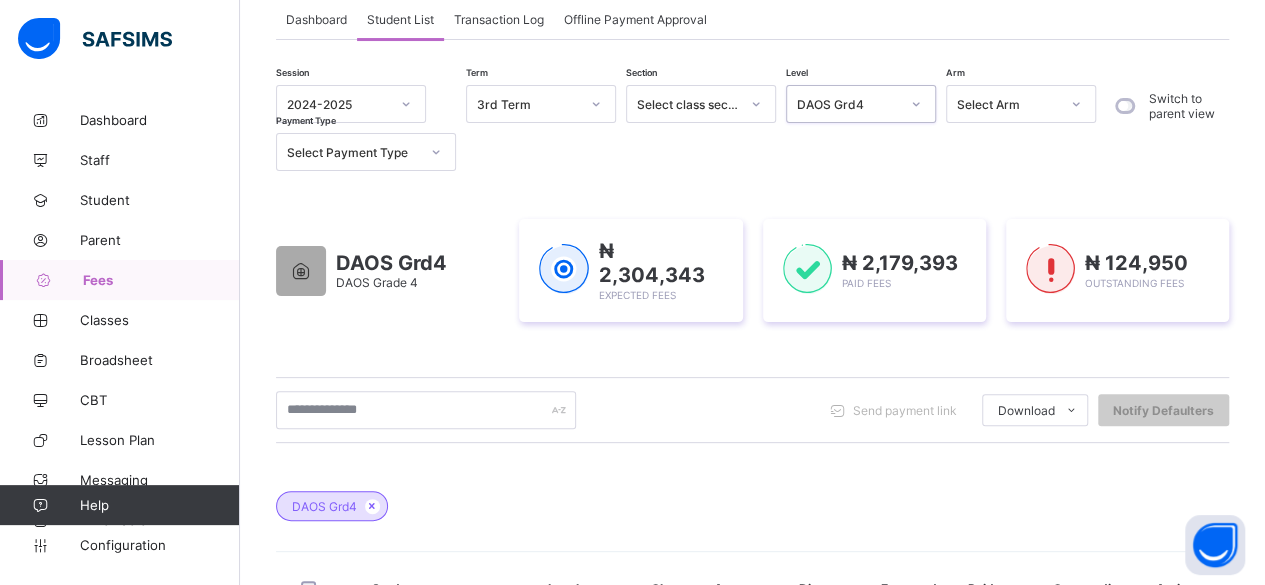 scroll, scrollTop: 352, scrollLeft: 0, axis: vertical 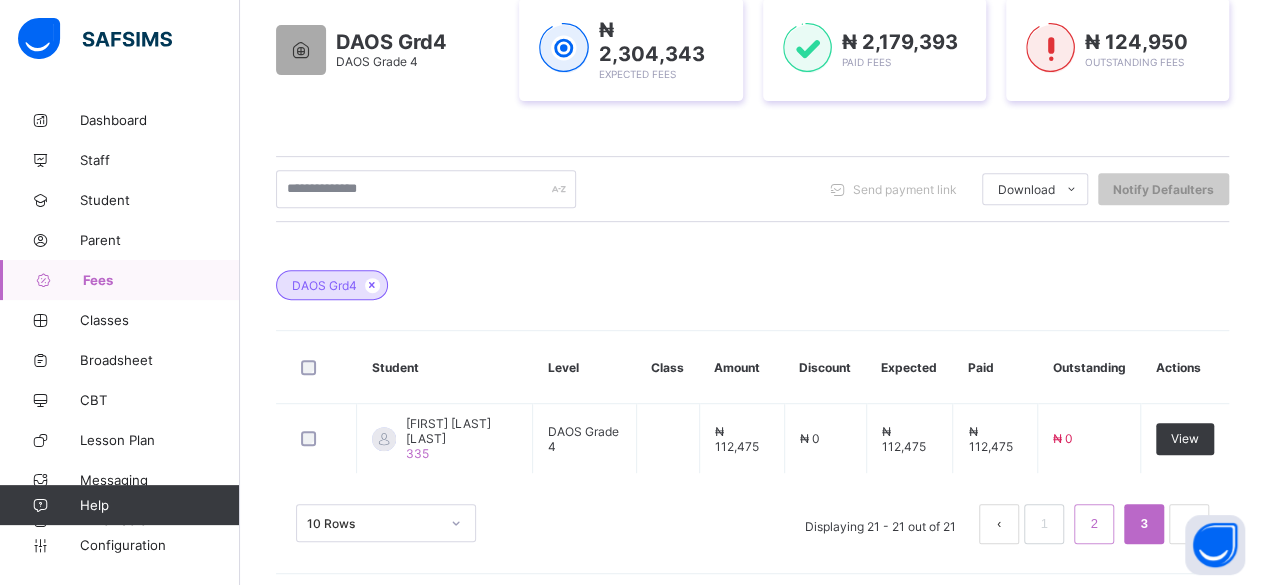 click on "2" at bounding box center (1093, 524) 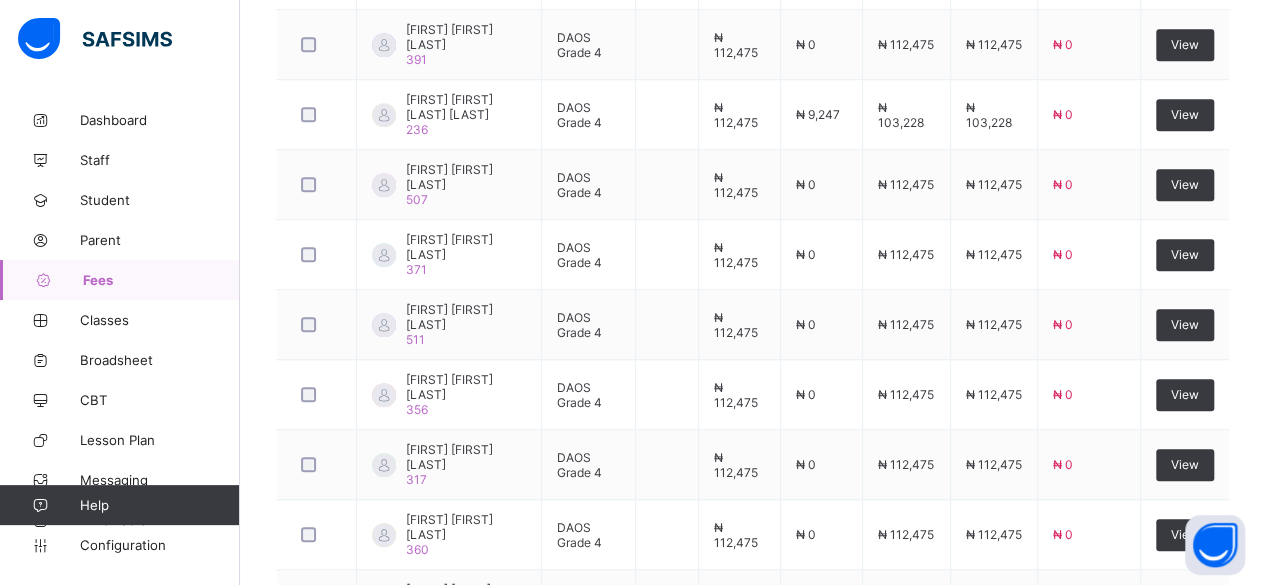 scroll, scrollTop: 952, scrollLeft: 0, axis: vertical 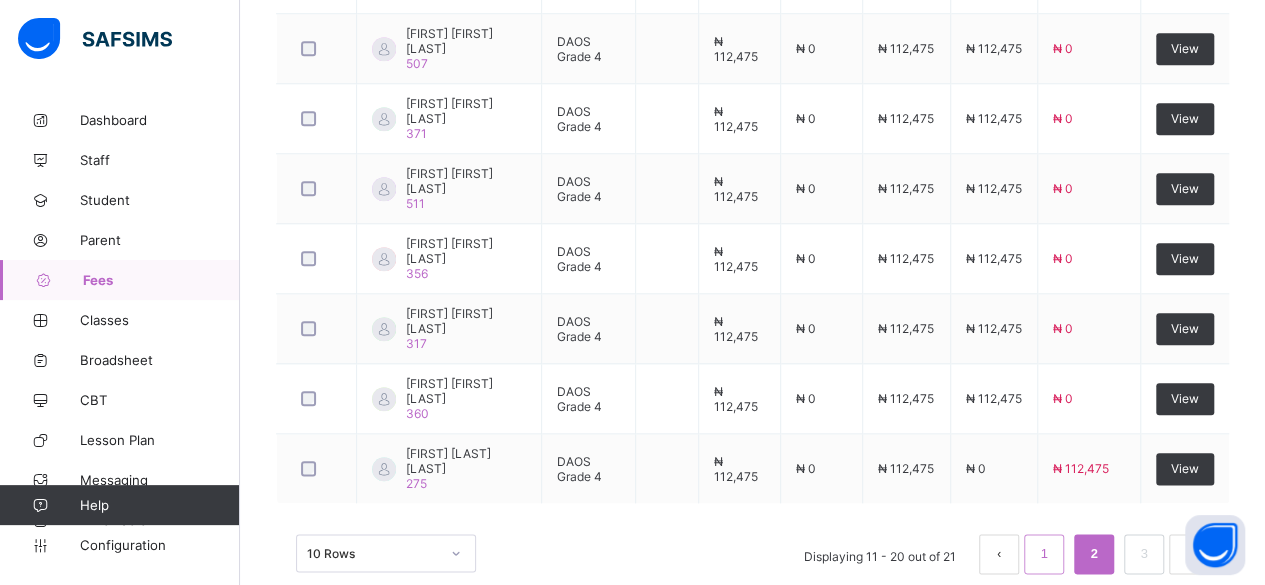 click on "1" at bounding box center [1043, 554] 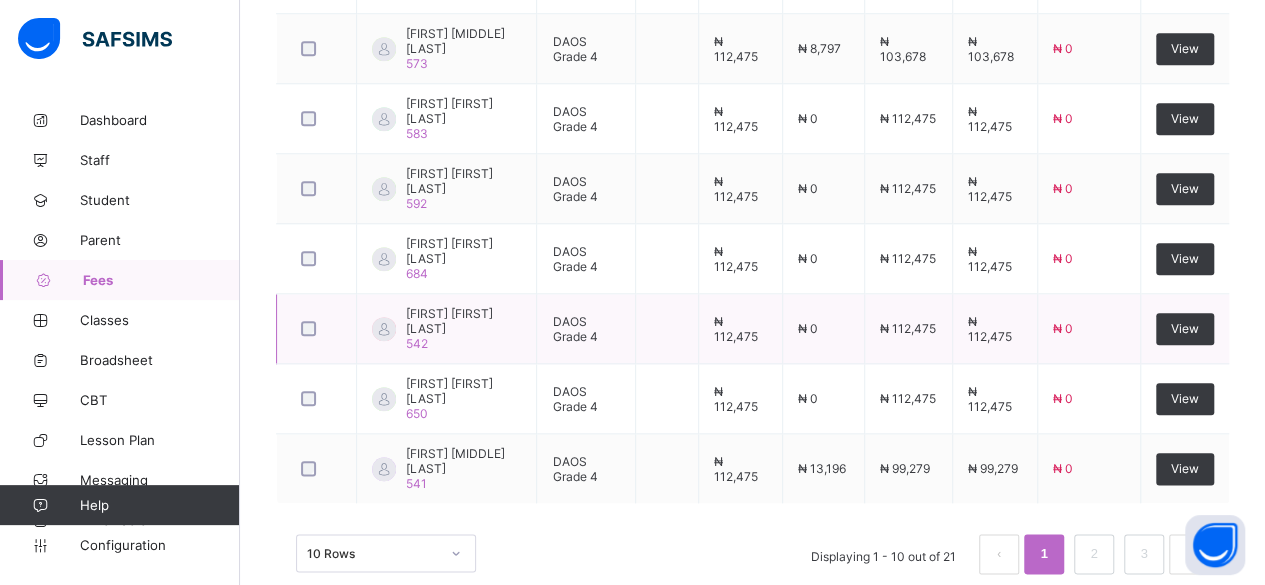 scroll, scrollTop: 950, scrollLeft: 0, axis: vertical 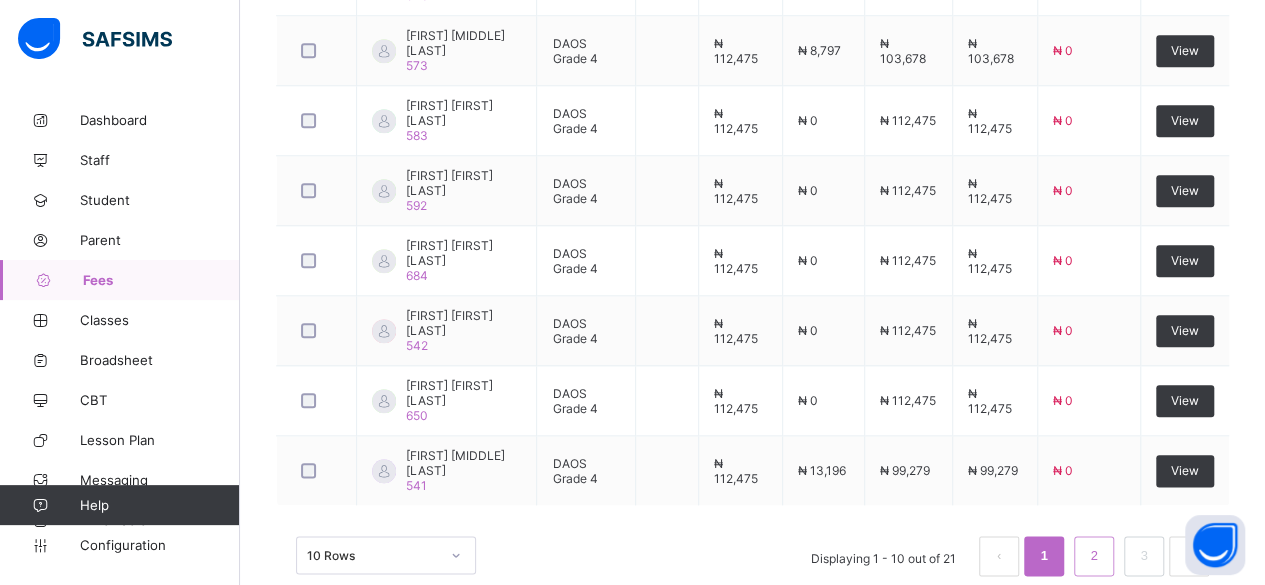 click on "2" at bounding box center (1093, 556) 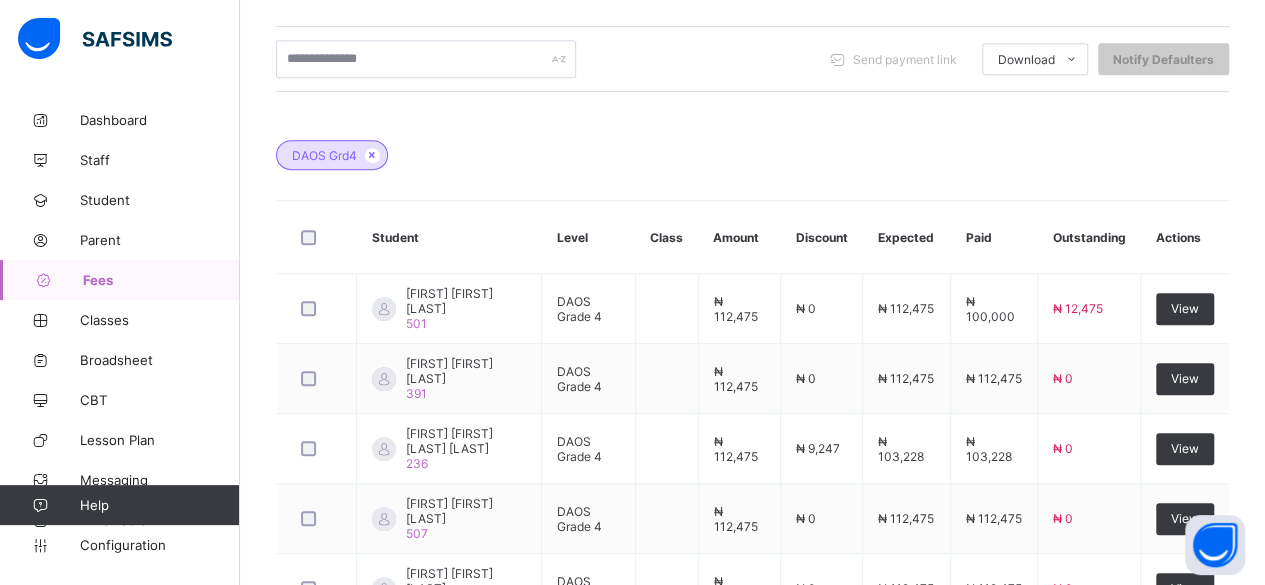 scroll, scrollTop: 950, scrollLeft: 0, axis: vertical 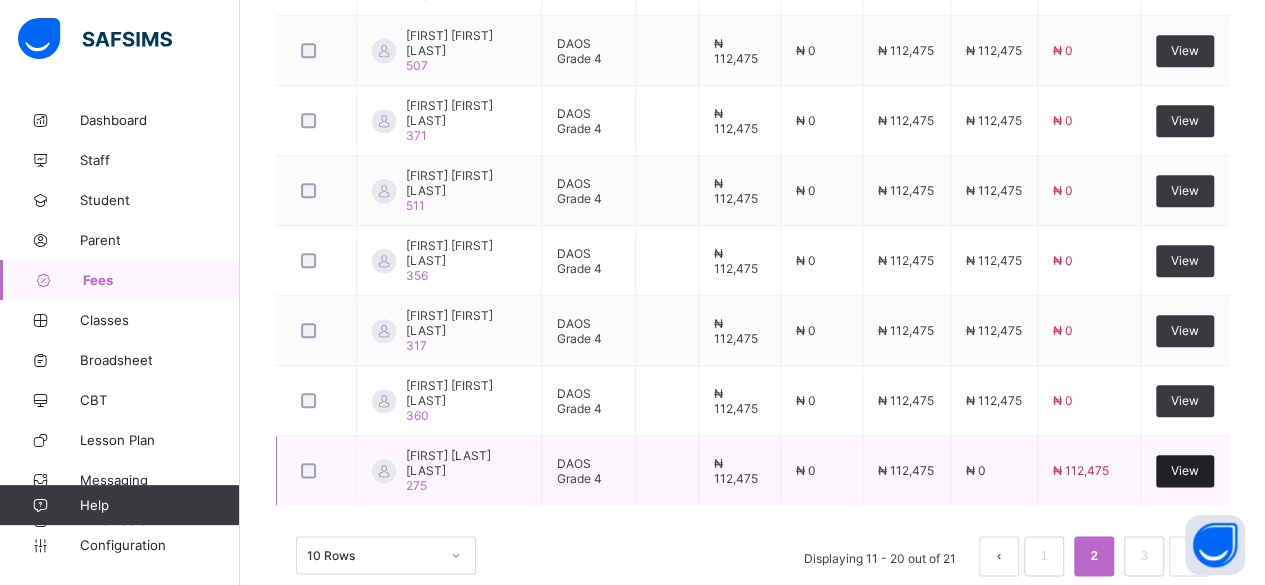click on "View" at bounding box center (1185, 470) 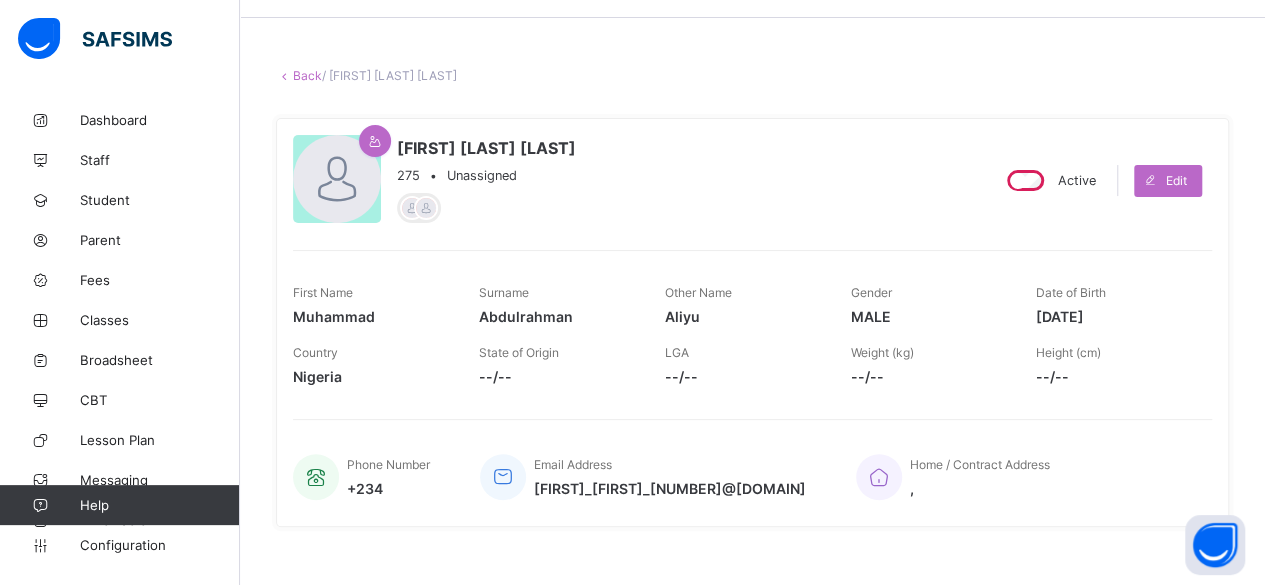 scroll, scrollTop: 59, scrollLeft: 0, axis: vertical 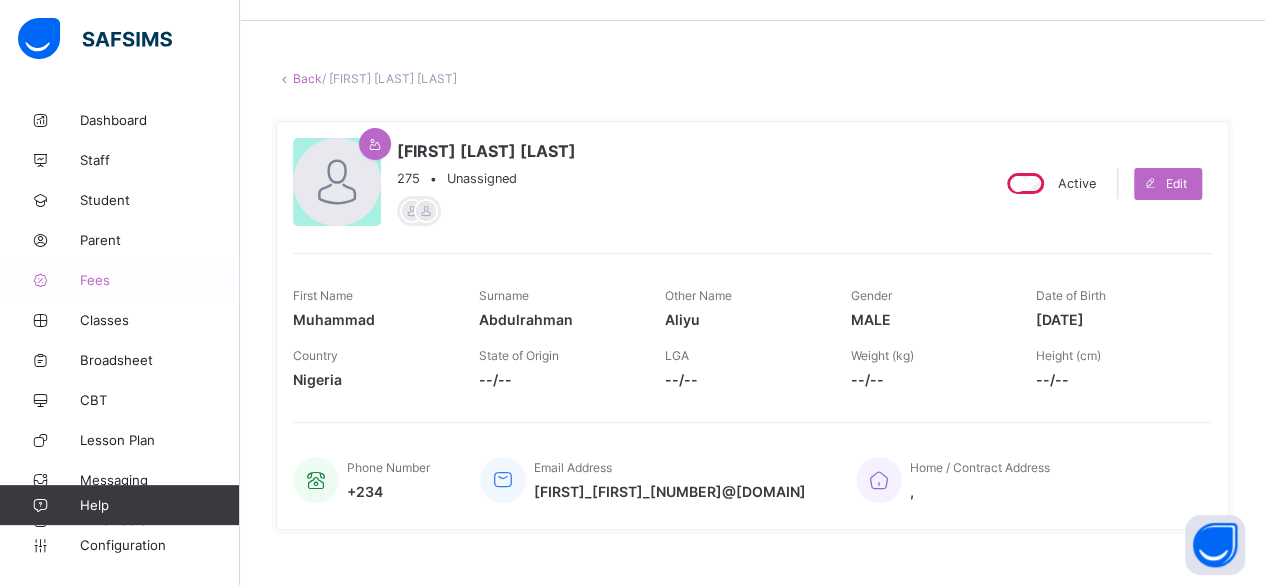 click on "Fees" at bounding box center (160, 280) 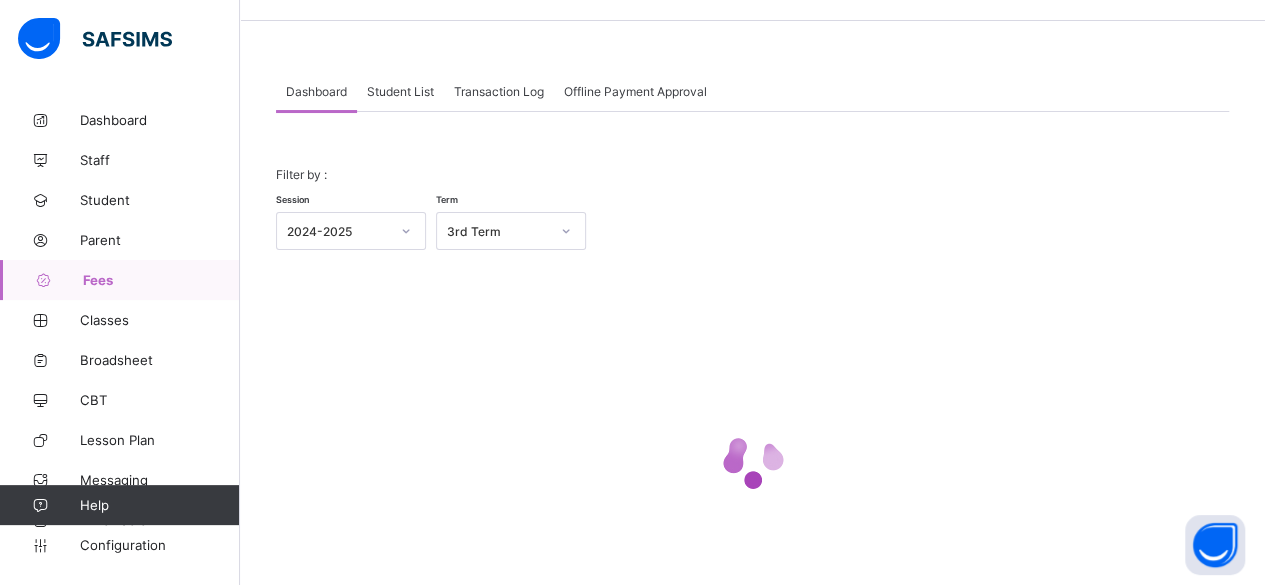 click on "Student List" at bounding box center [400, 91] 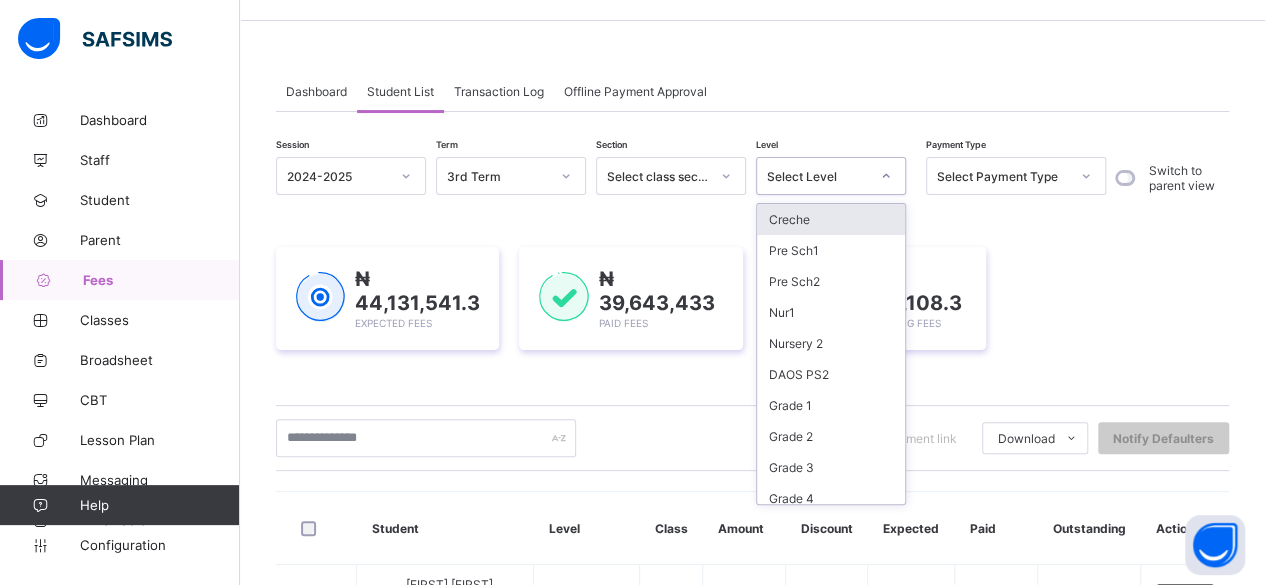 click 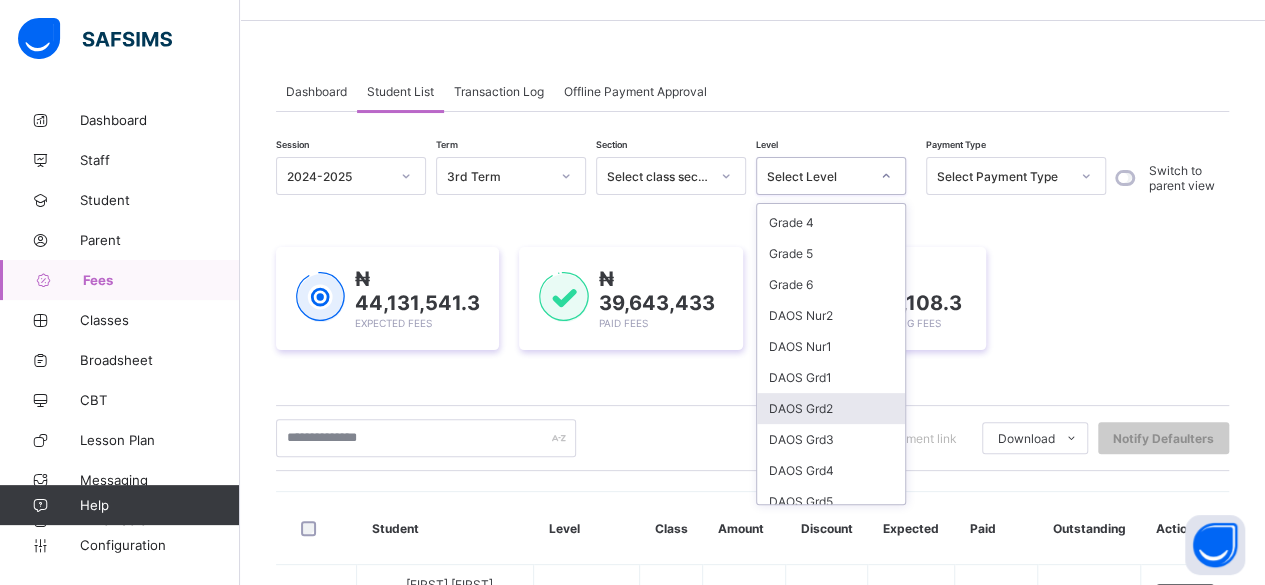 scroll, scrollTop: 339, scrollLeft: 0, axis: vertical 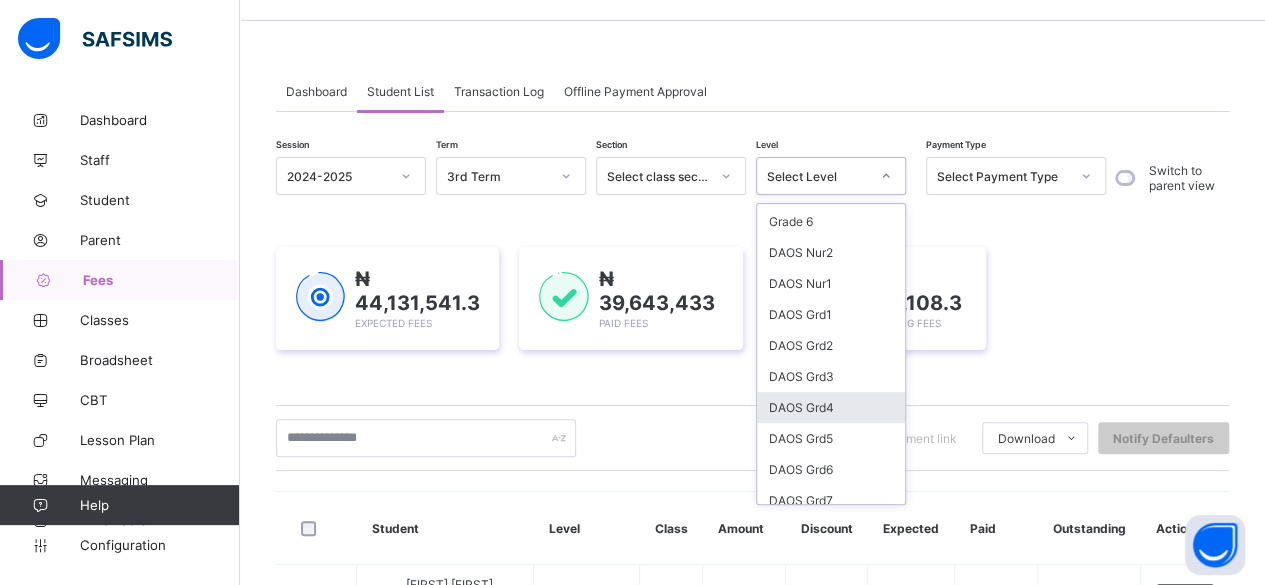click on "DAOS Grd4" at bounding box center [831, 407] 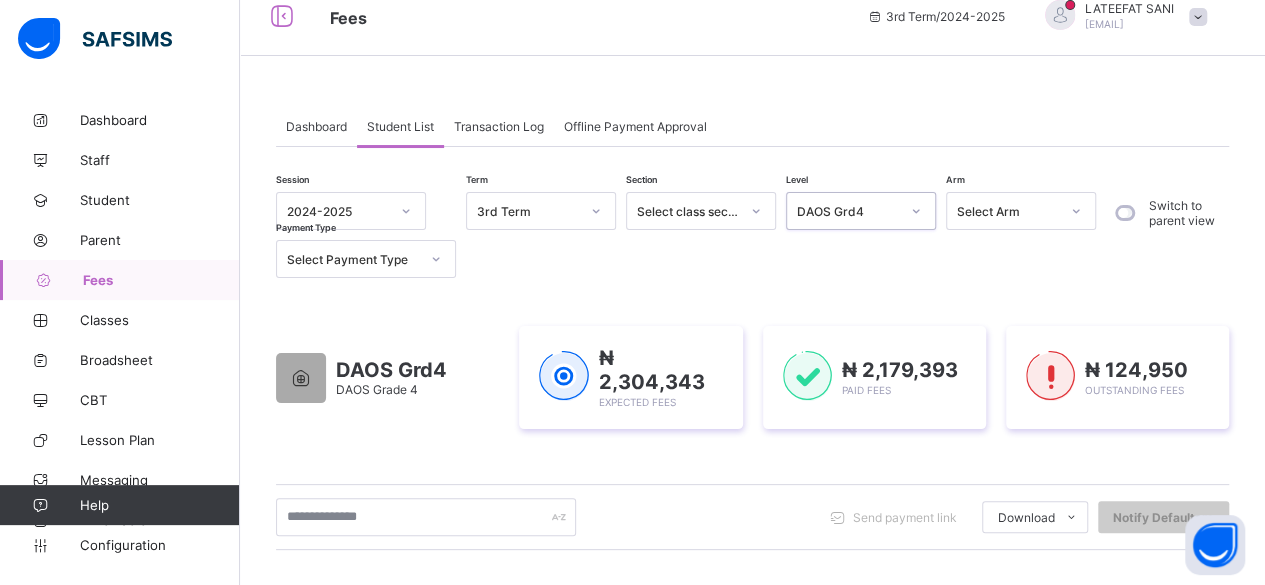 scroll, scrollTop: 0, scrollLeft: 0, axis: both 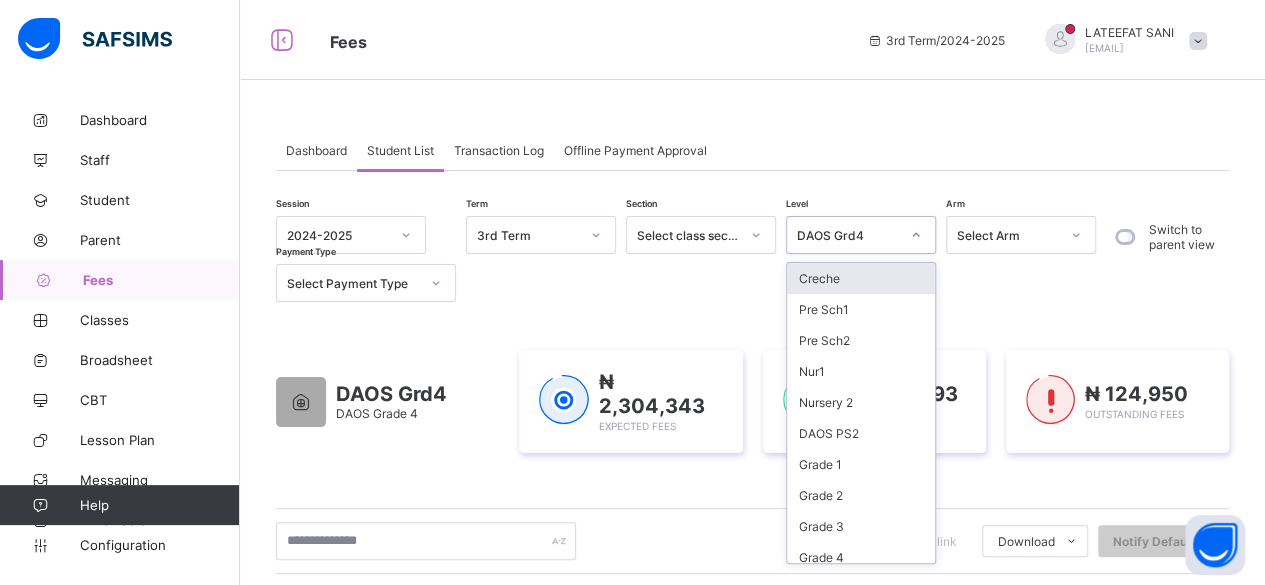 click at bounding box center [916, 235] 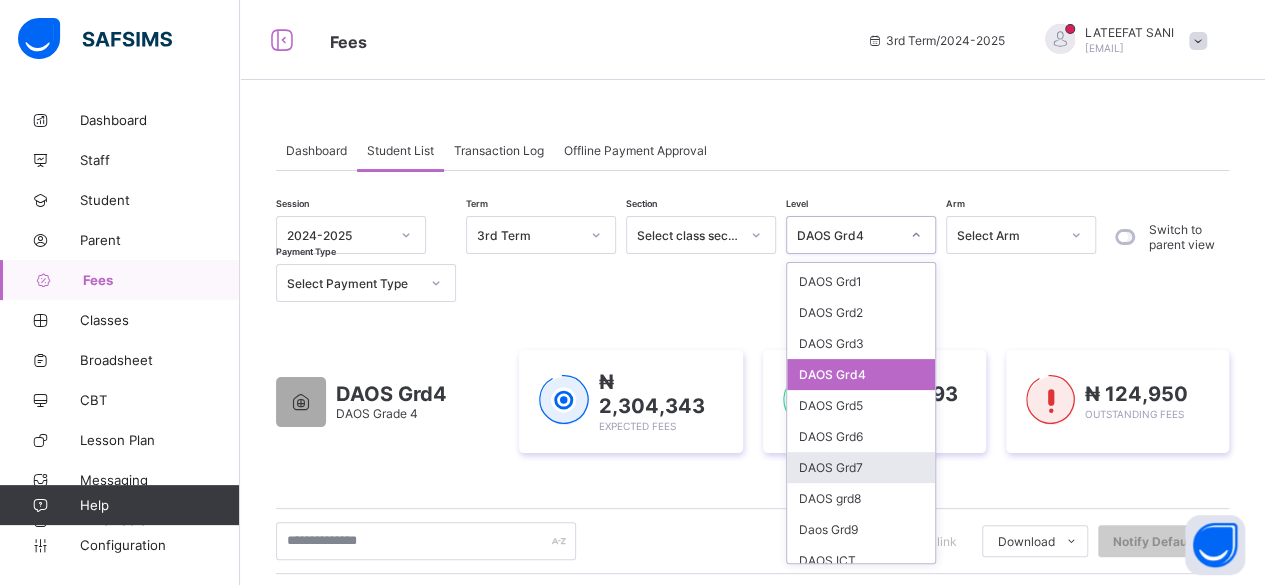 scroll, scrollTop: 433, scrollLeft: 0, axis: vertical 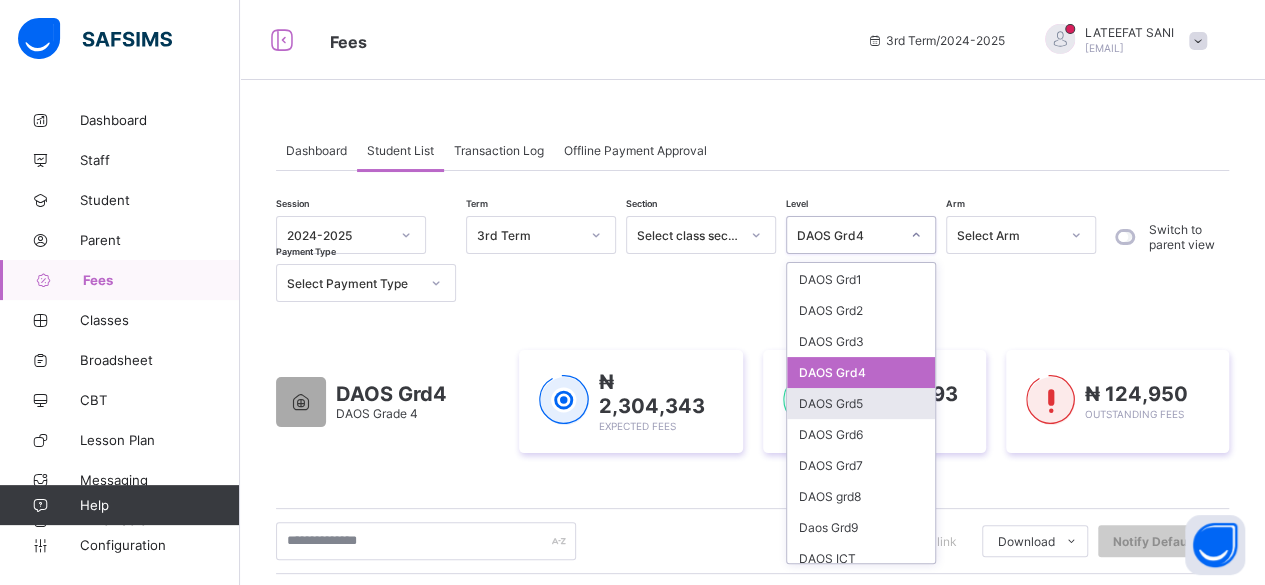 click on "DAOS Grd5" at bounding box center (861, 403) 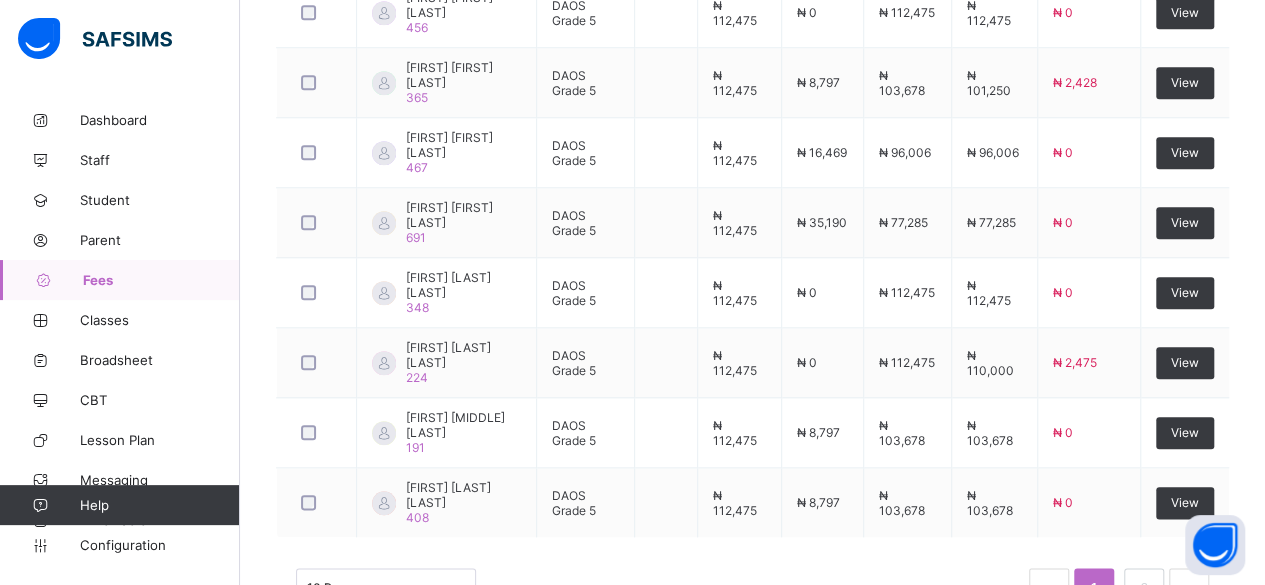 scroll, scrollTop: 916, scrollLeft: 0, axis: vertical 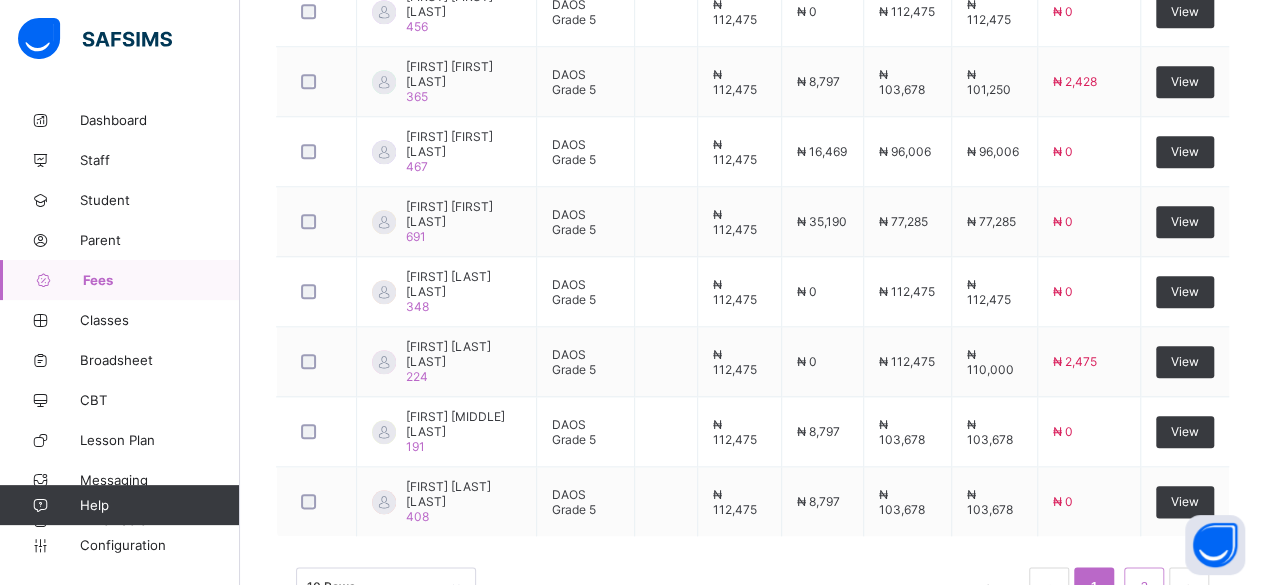 click on "2" at bounding box center (1143, 587) 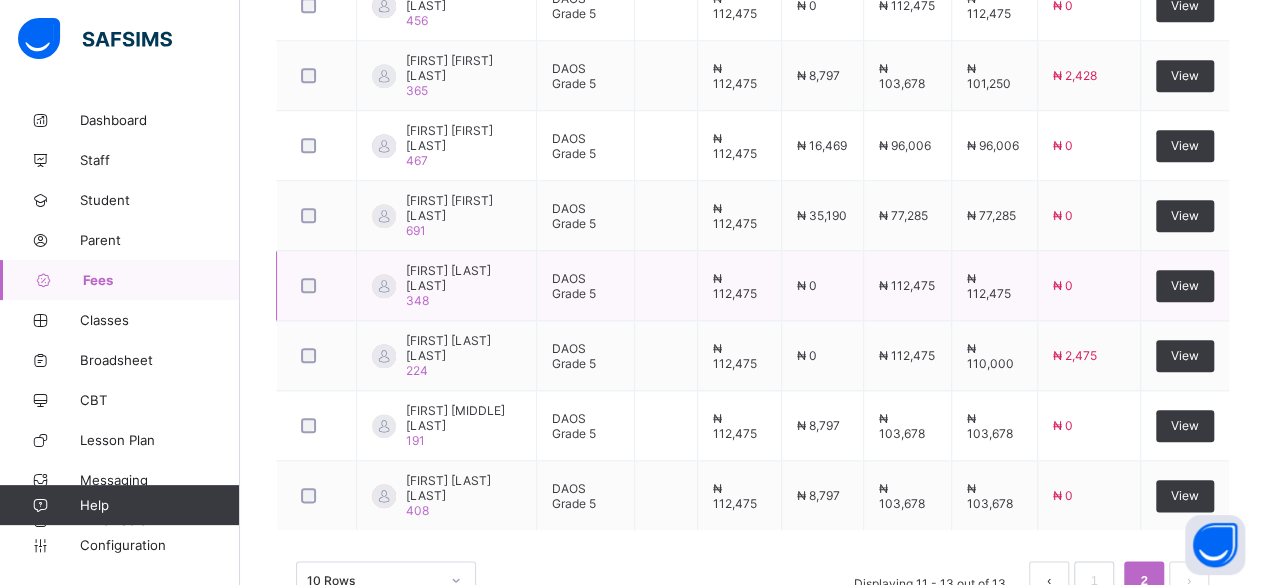 scroll, scrollTop: 952, scrollLeft: 0, axis: vertical 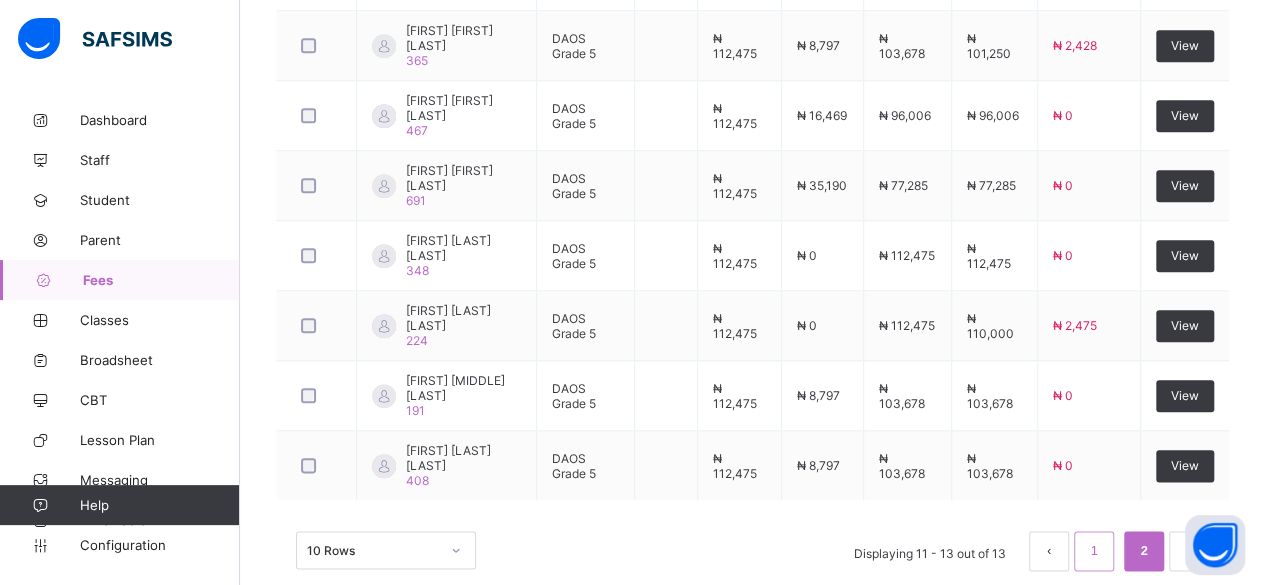 click on "1" at bounding box center (1094, 551) 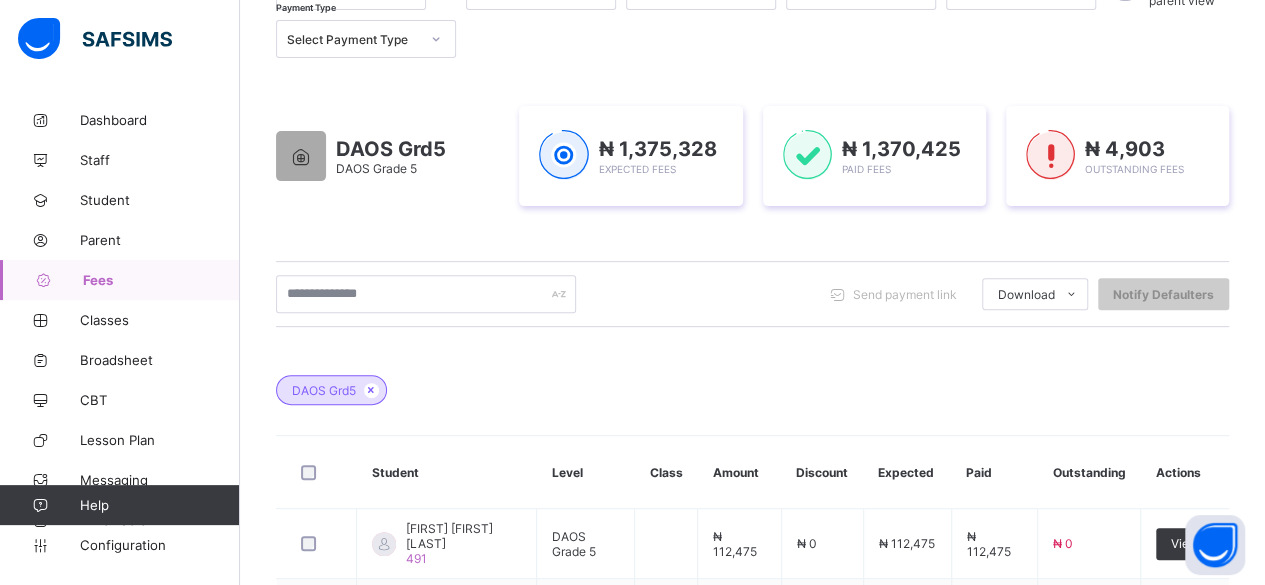 scroll, scrollTop: 0, scrollLeft: 0, axis: both 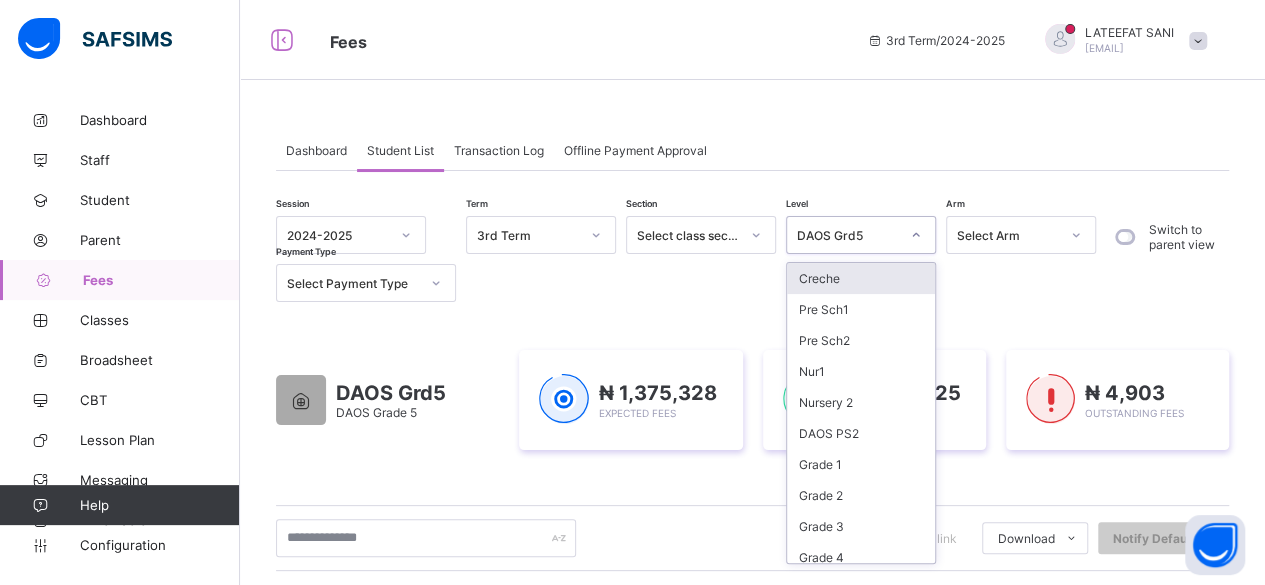 click 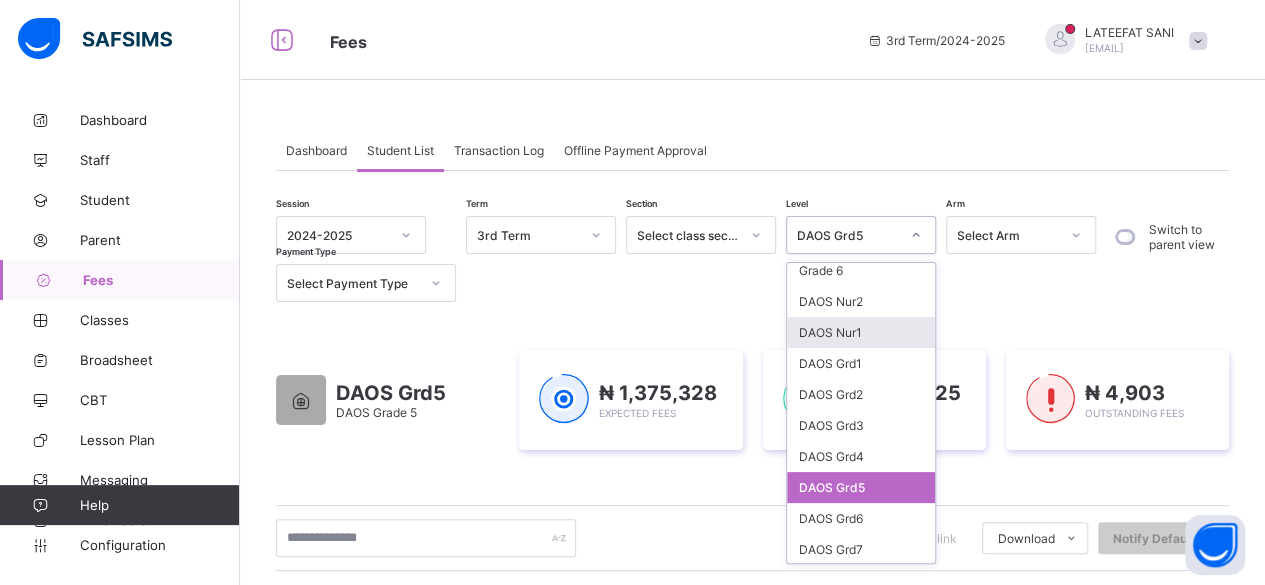 scroll, scrollTop: 350, scrollLeft: 0, axis: vertical 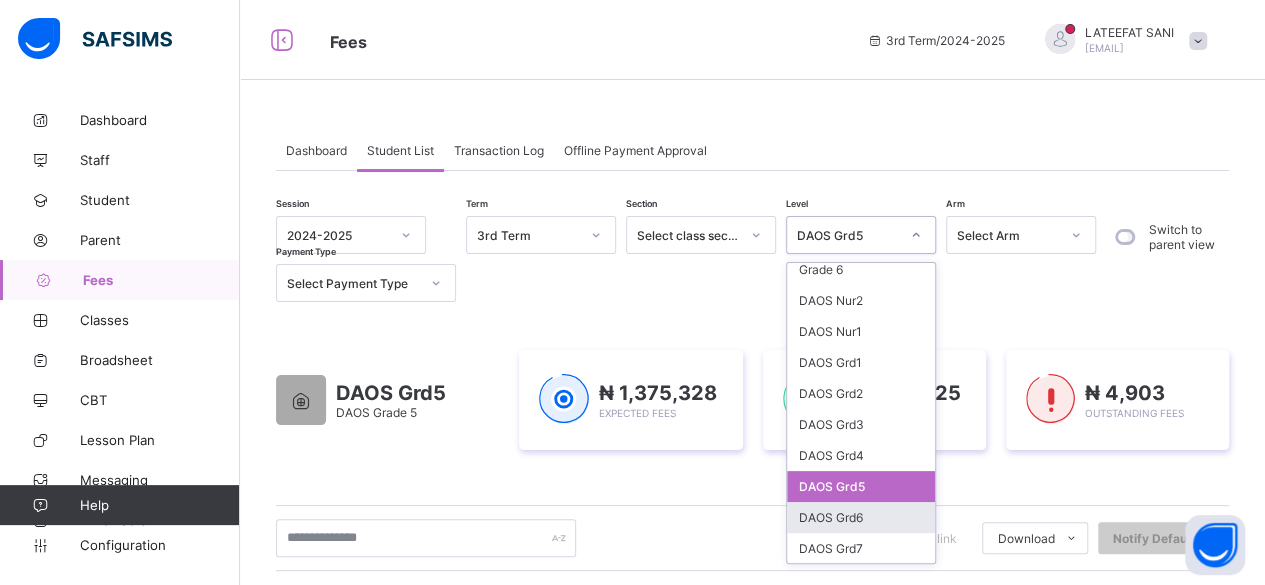 click on "DAOS Grd6" at bounding box center (861, 517) 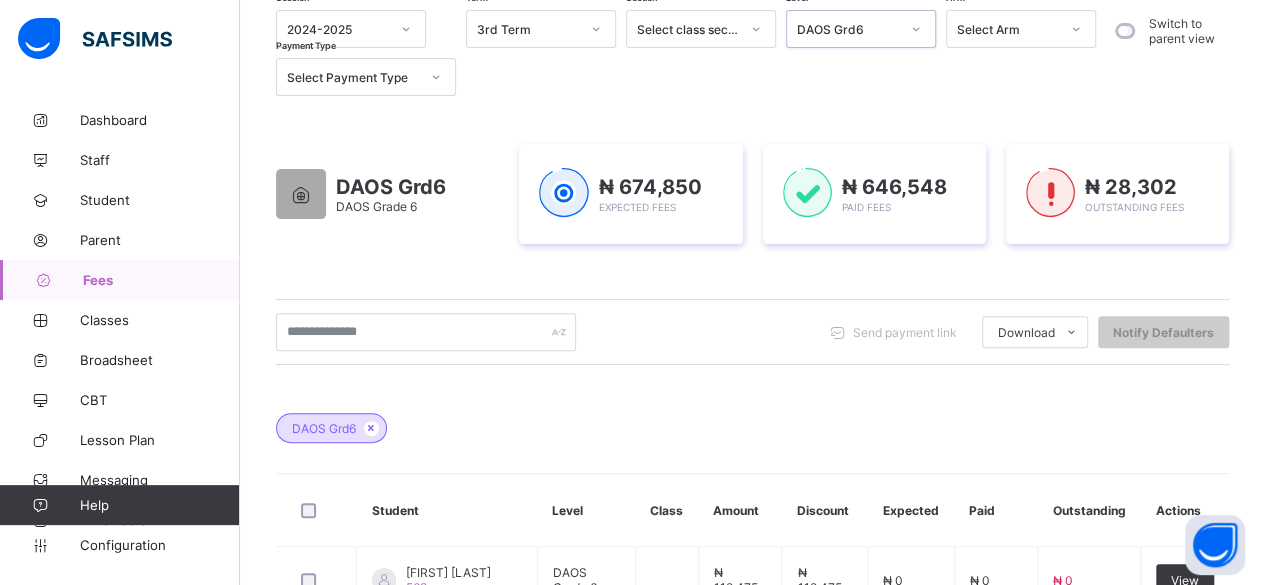 scroll, scrollTop: 0, scrollLeft: 0, axis: both 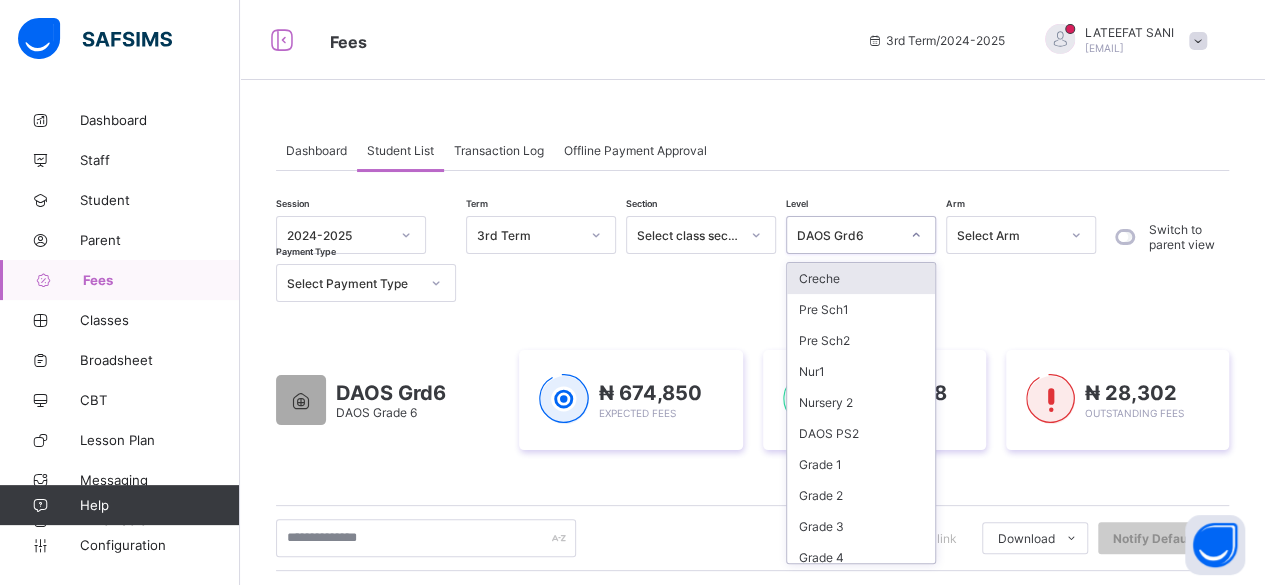 click 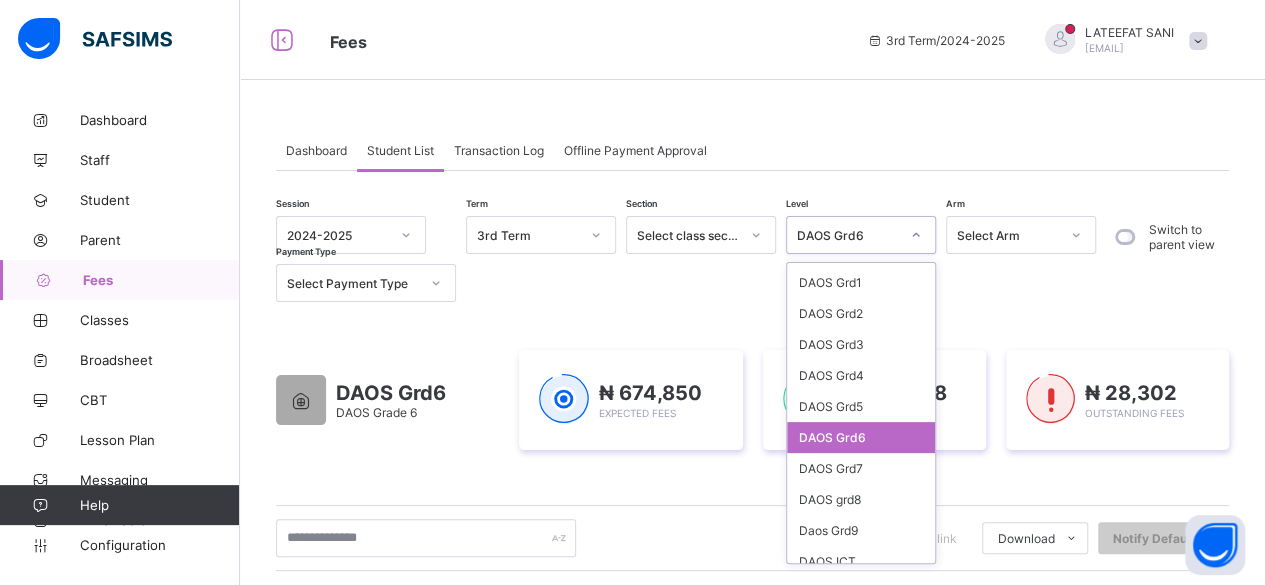 scroll, scrollTop: 463, scrollLeft: 0, axis: vertical 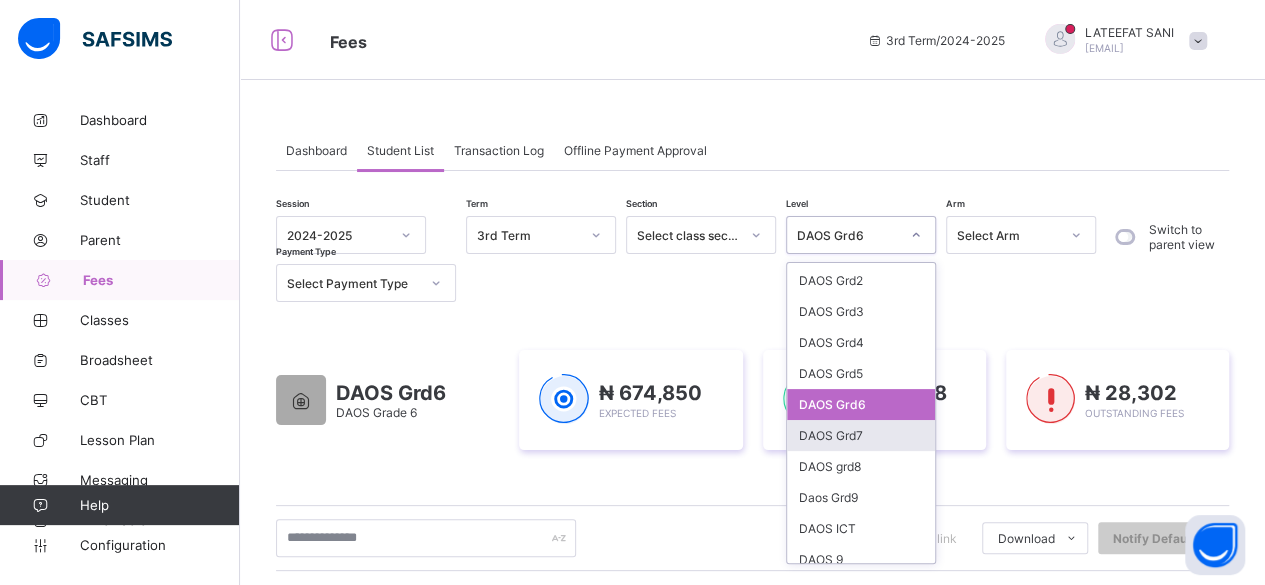 click on "DAOS Grd7" at bounding box center (861, 435) 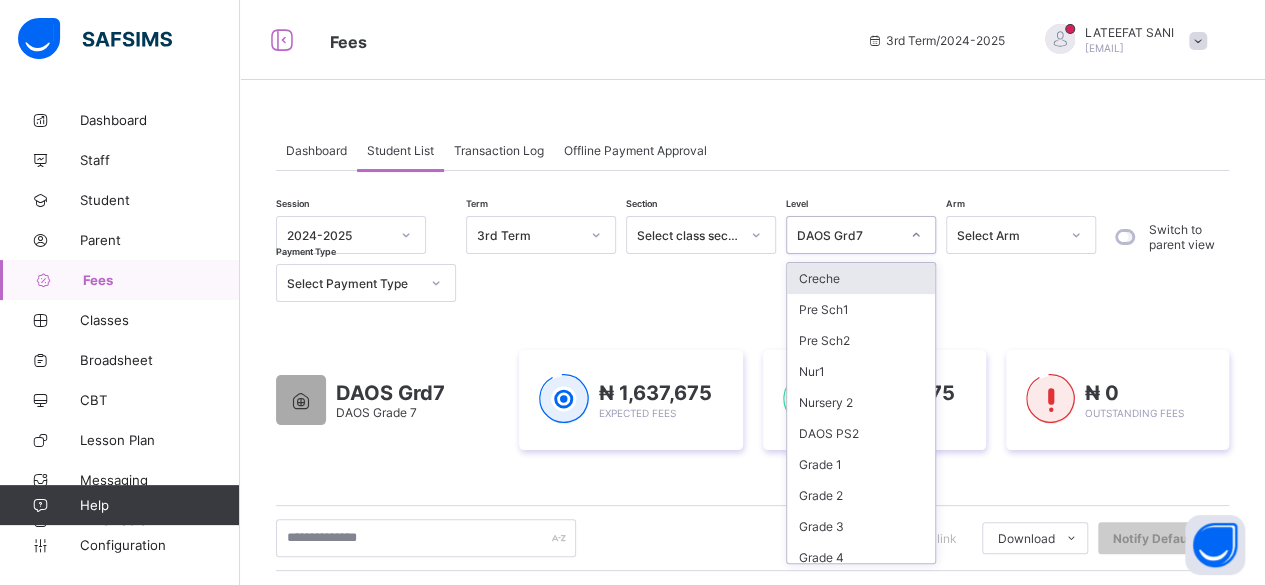 click at bounding box center [916, 235] 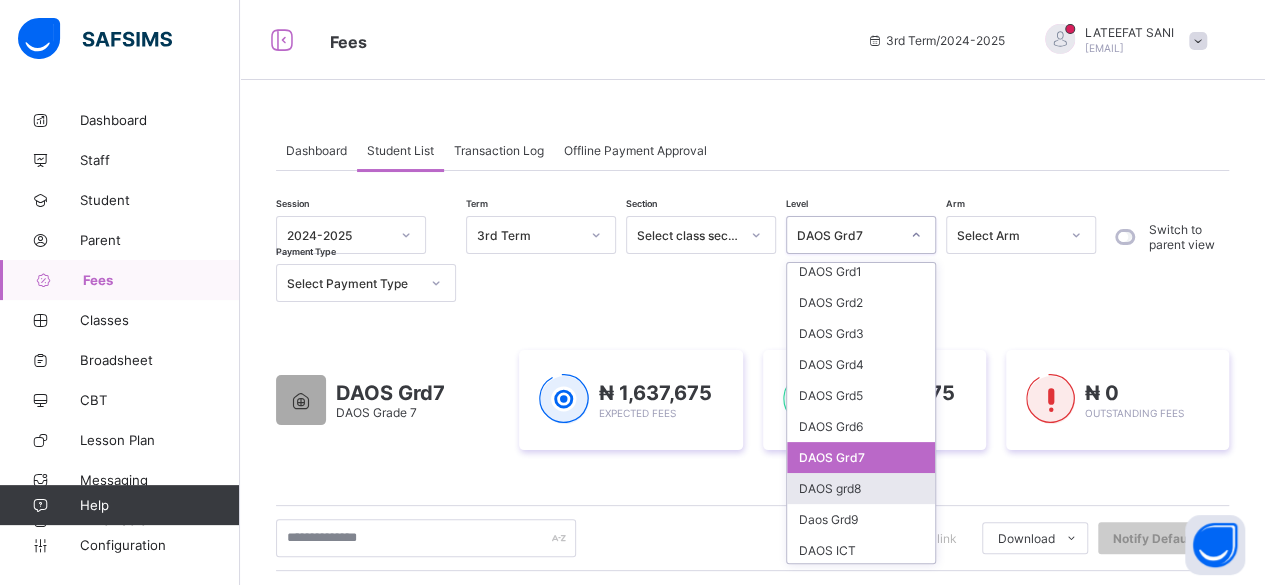 scroll, scrollTop: 467, scrollLeft: 0, axis: vertical 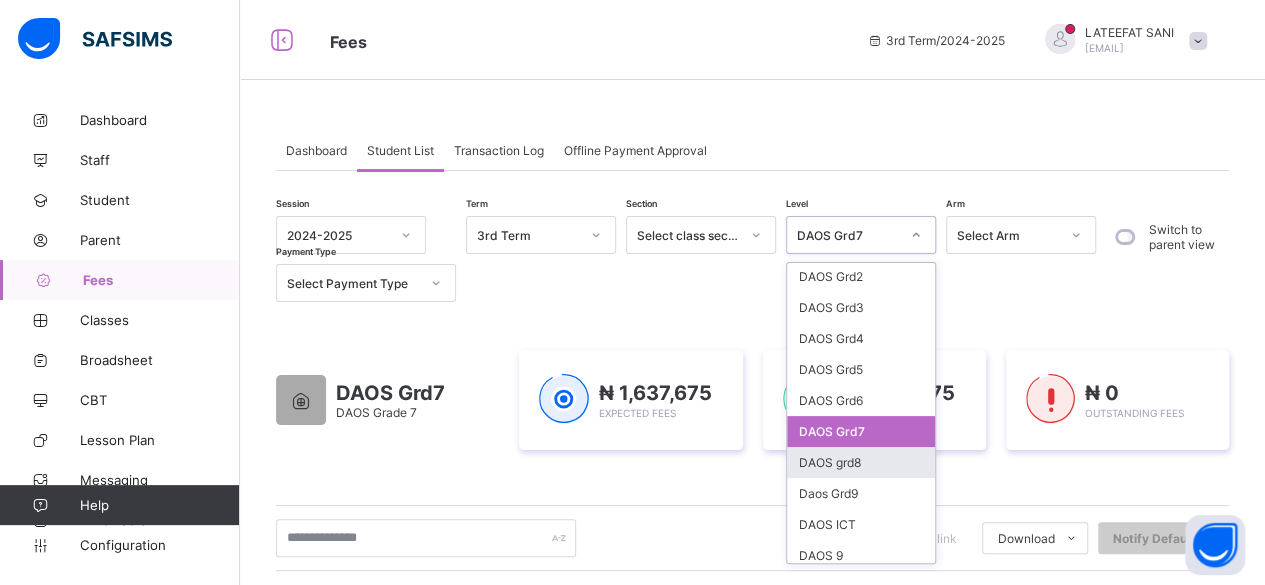 click on "DAOS grd8" at bounding box center (861, 462) 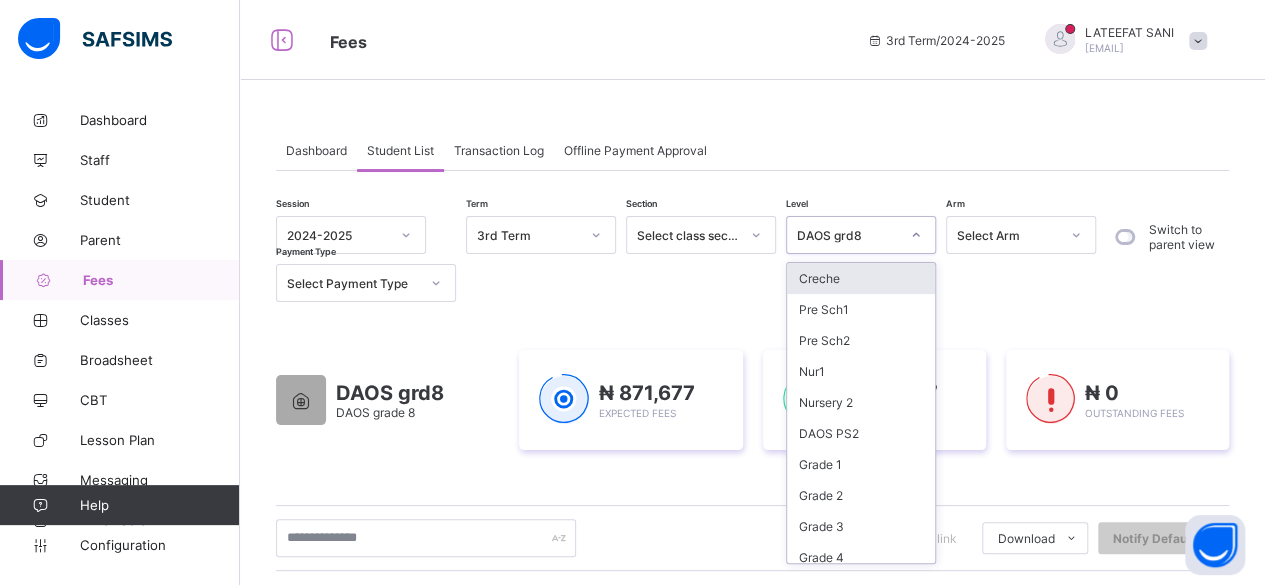 click 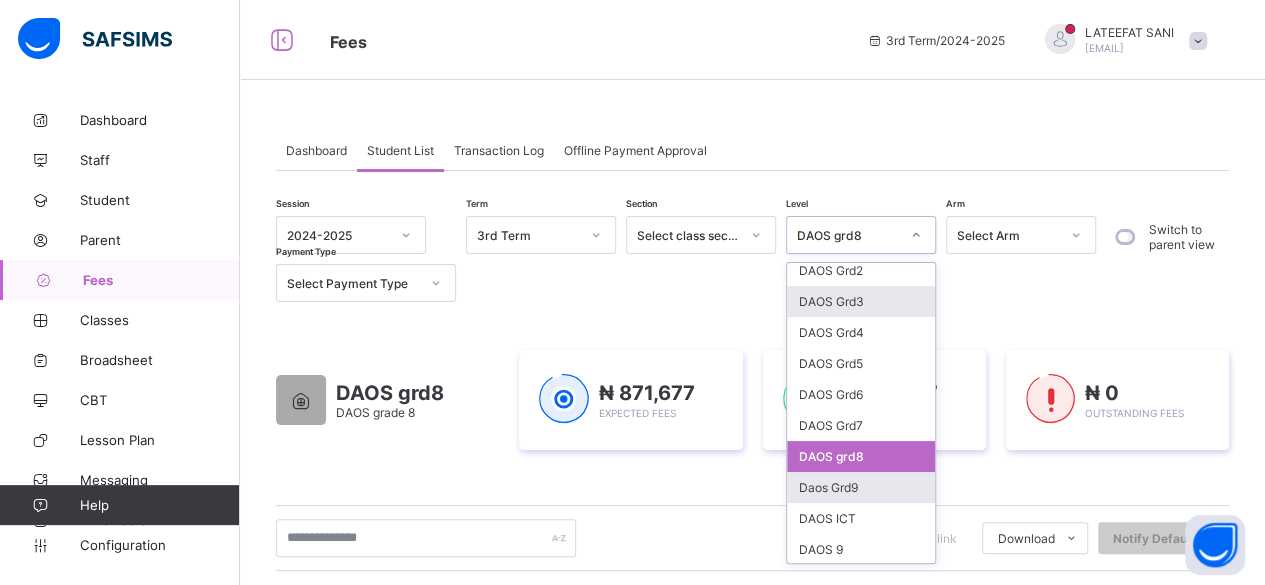 scroll, scrollTop: 474, scrollLeft: 0, axis: vertical 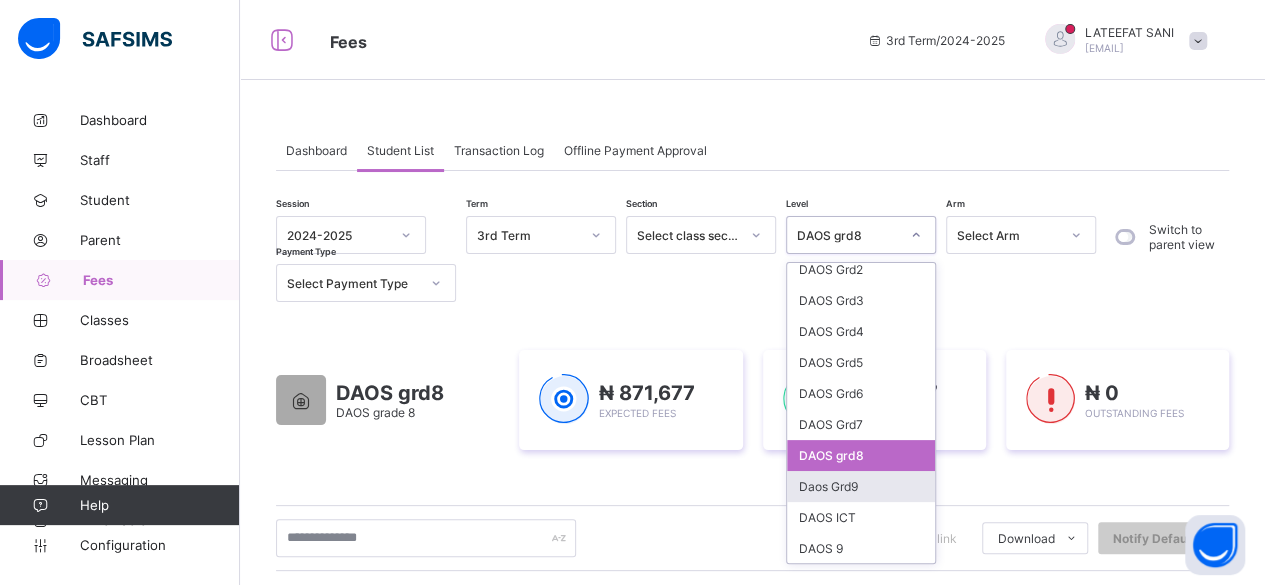 click on "Daos Grd9" at bounding box center (861, 486) 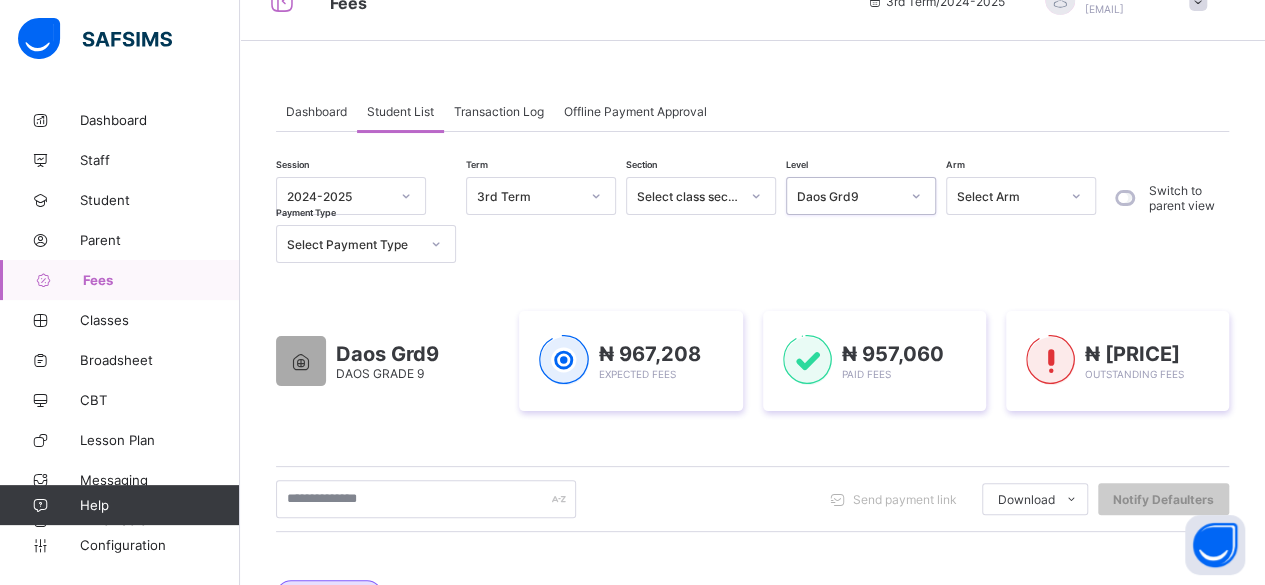 scroll, scrollTop: 0, scrollLeft: 0, axis: both 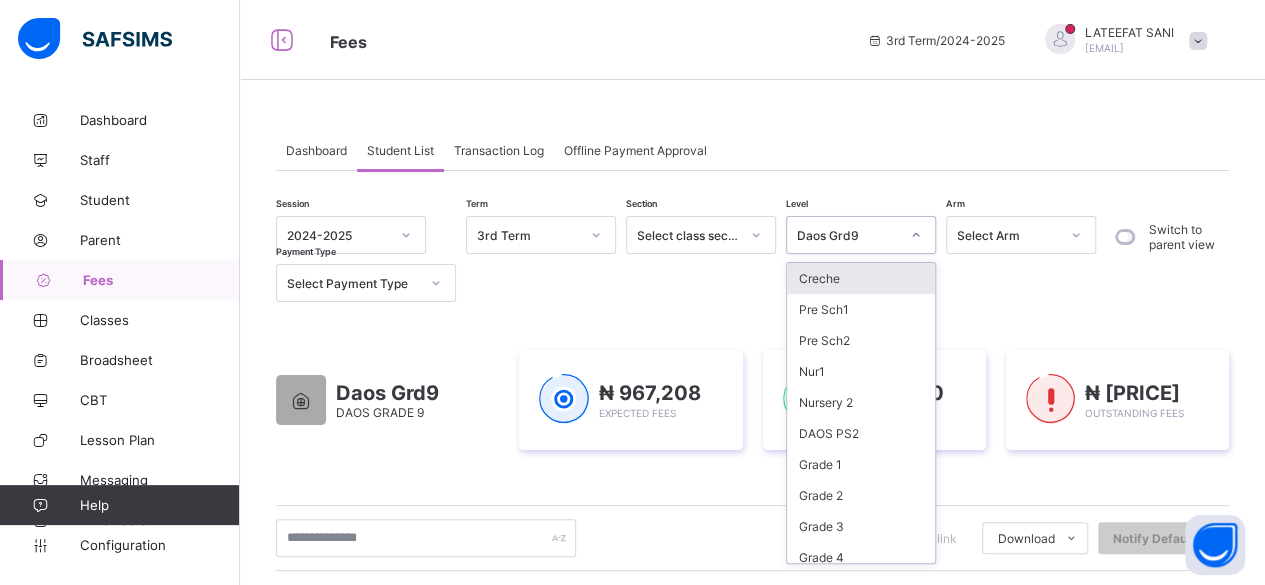 click 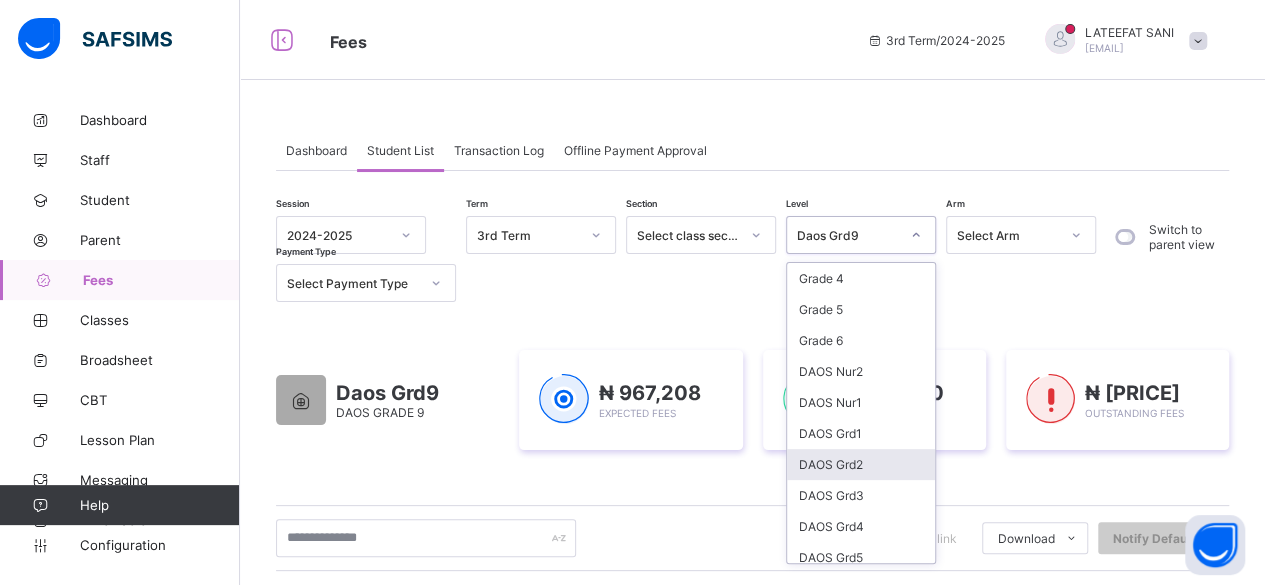 scroll, scrollTop: 1410, scrollLeft: 0, axis: vertical 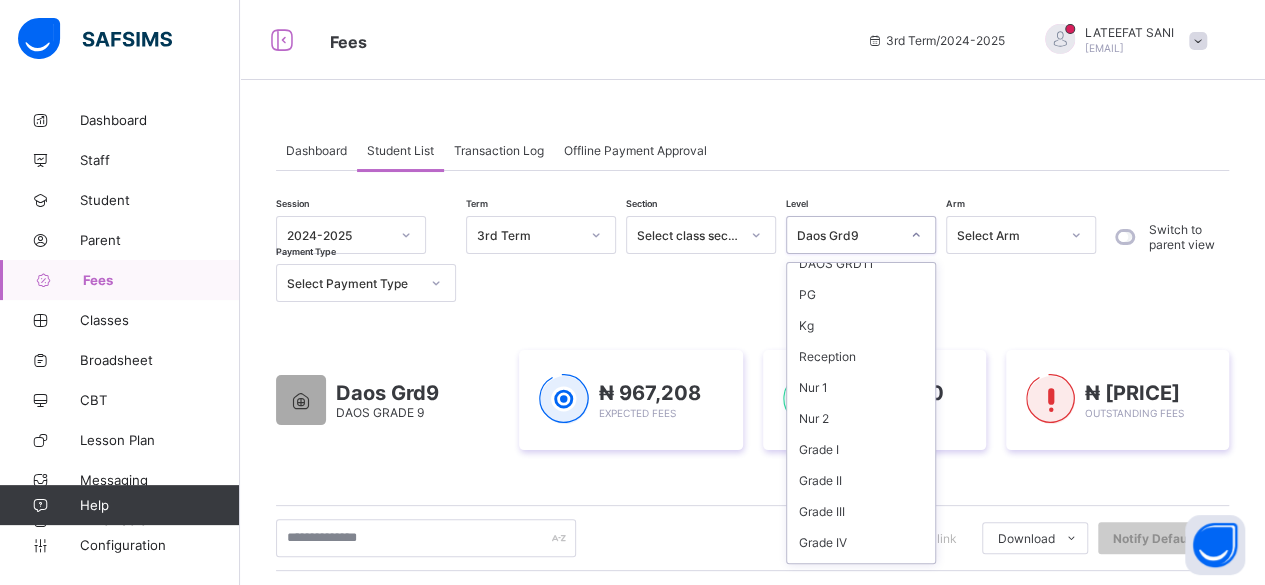 click on "DAOS Grade 10" at bounding box center [861, 604] 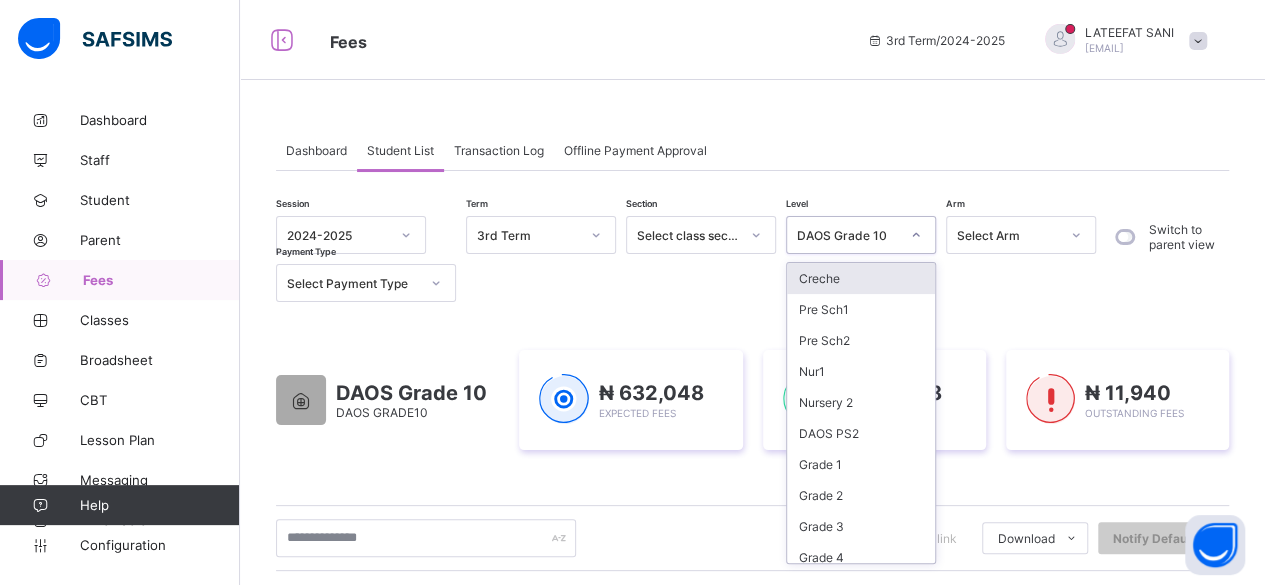 click at bounding box center [916, 235] 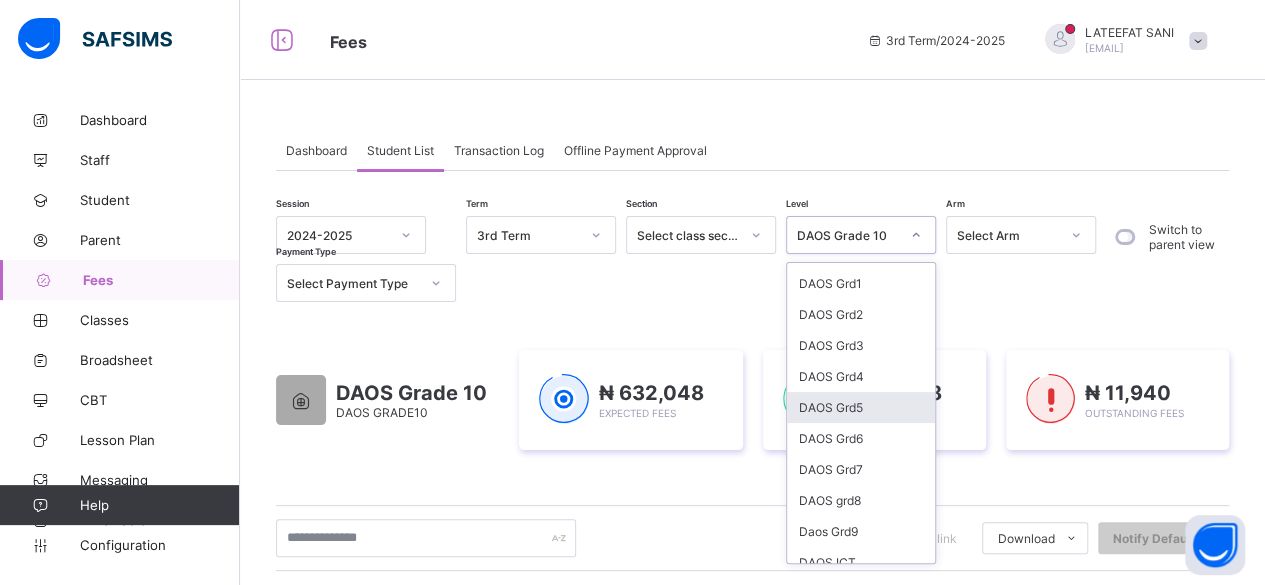scroll, scrollTop: 449, scrollLeft: 0, axis: vertical 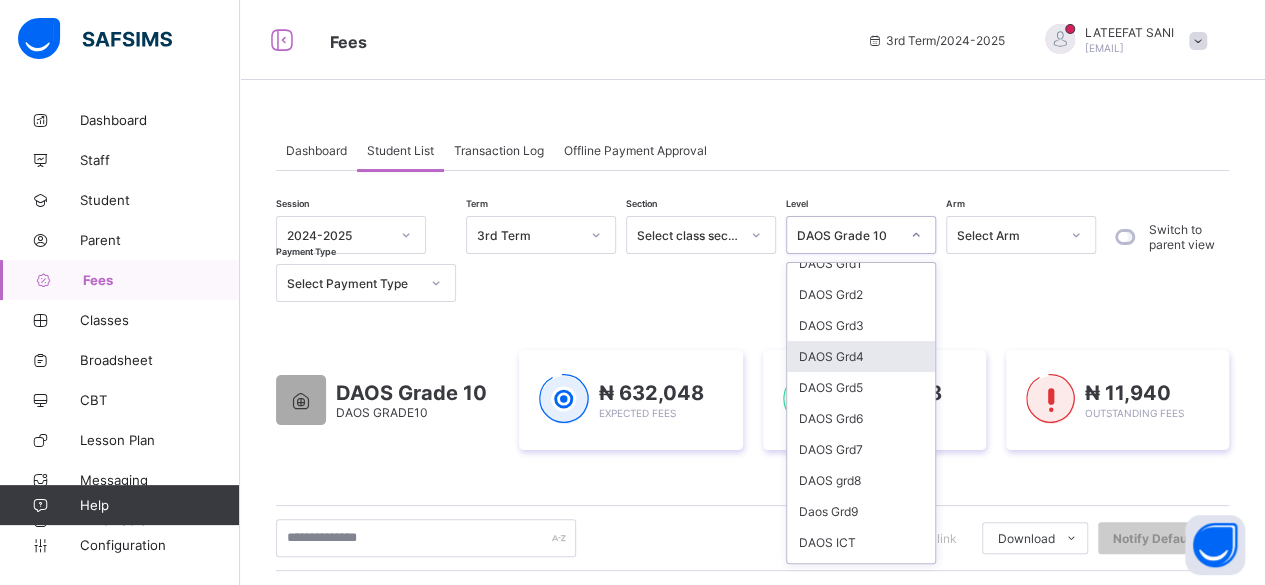 click on "DAOS Grd4" at bounding box center [861, 356] 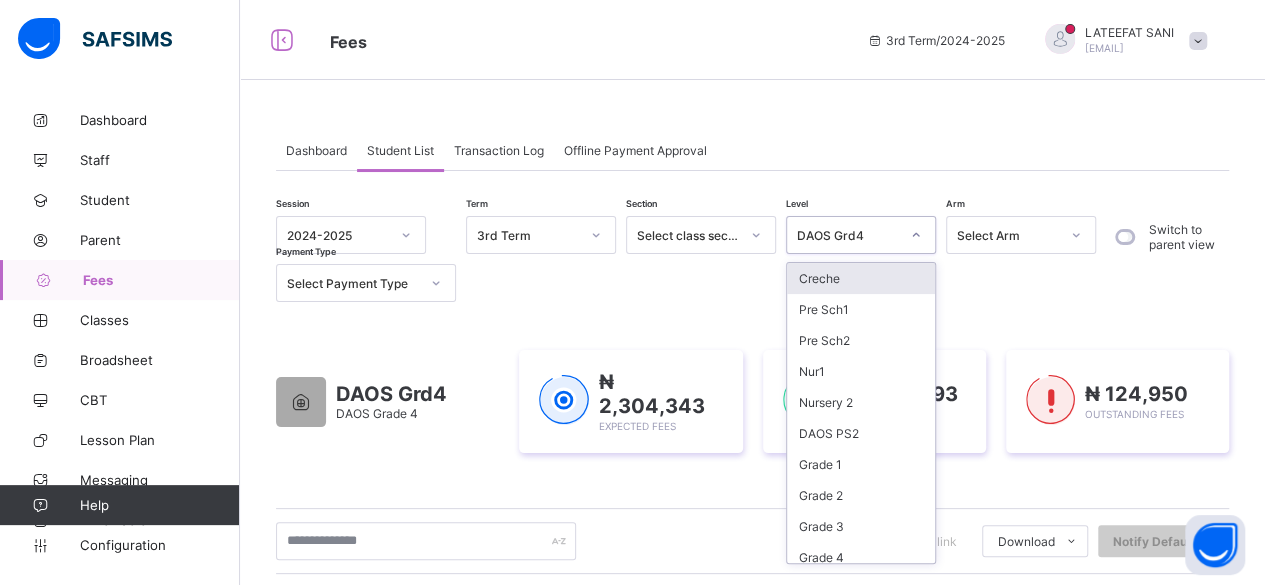 click 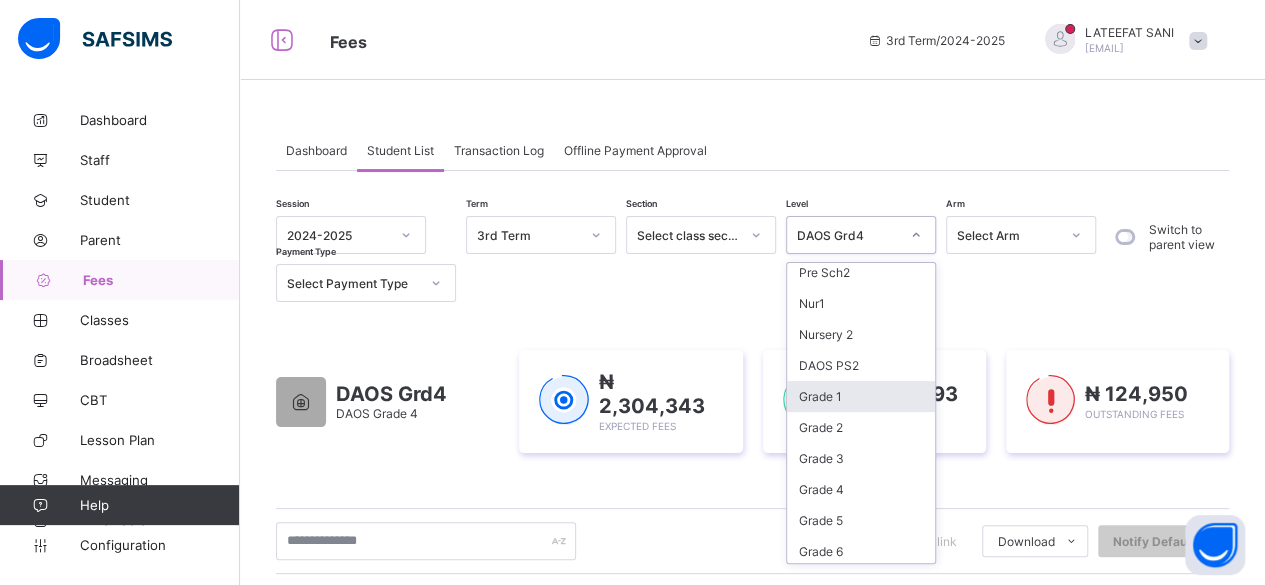 scroll, scrollTop: 94, scrollLeft: 0, axis: vertical 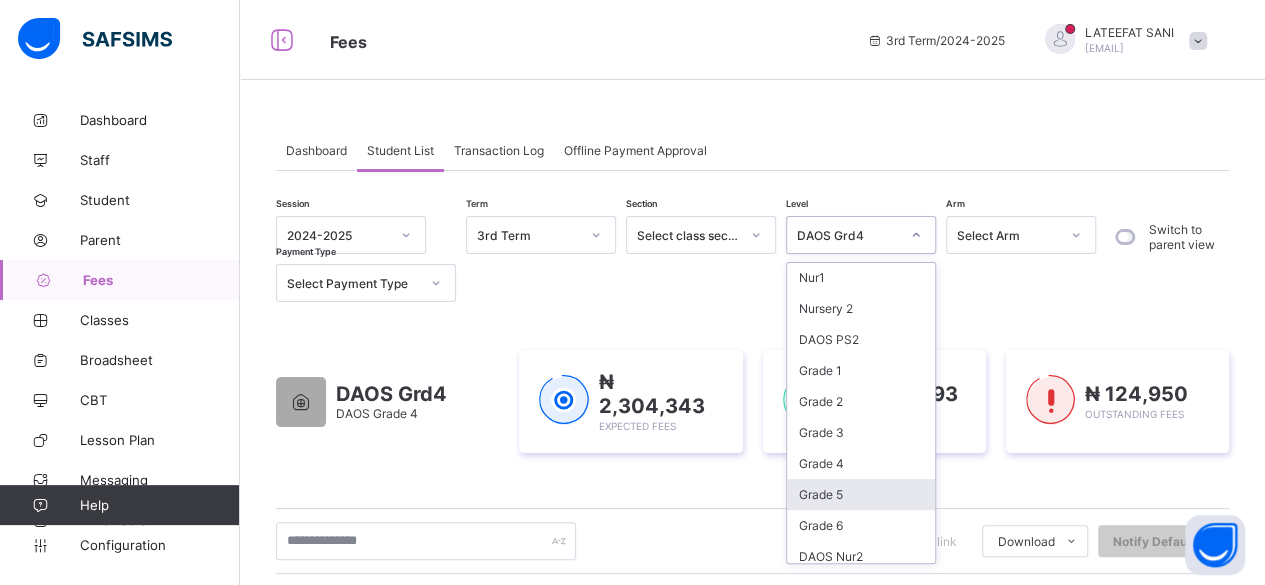 click on "Grade 5" at bounding box center [861, 494] 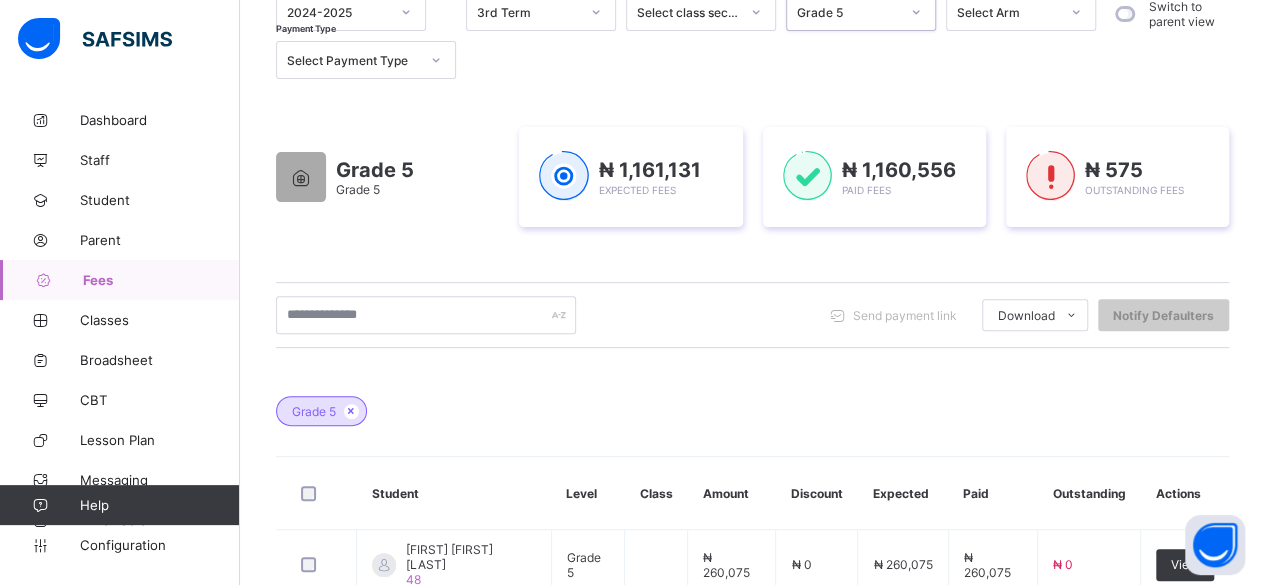 scroll, scrollTop: 224, scrollLeft: 0, axis: vertical 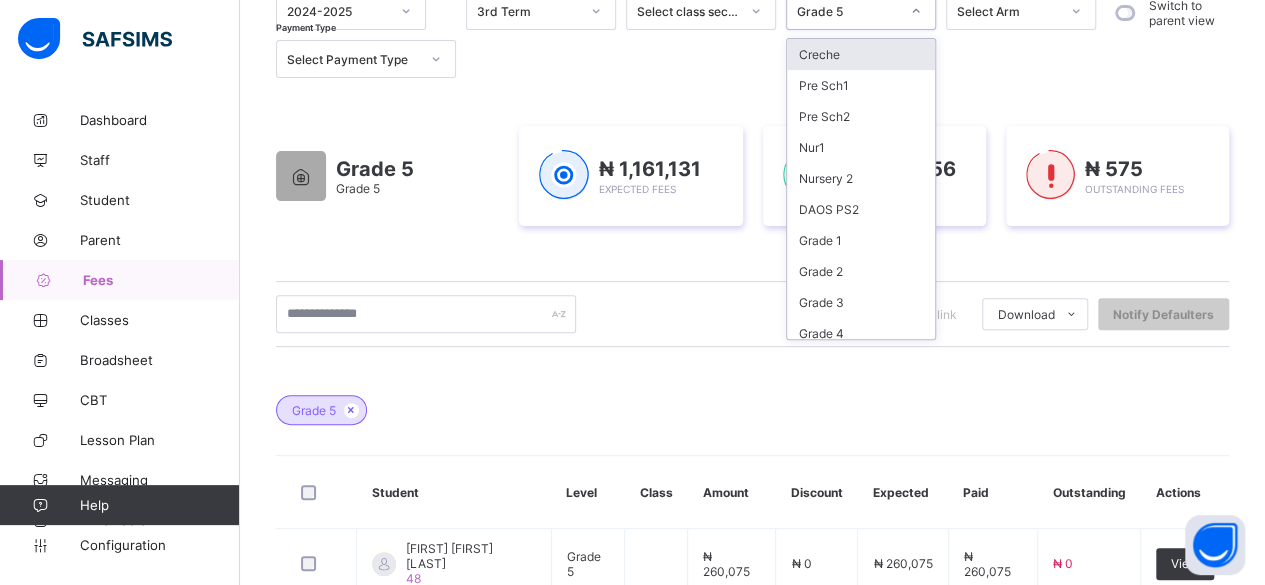 click 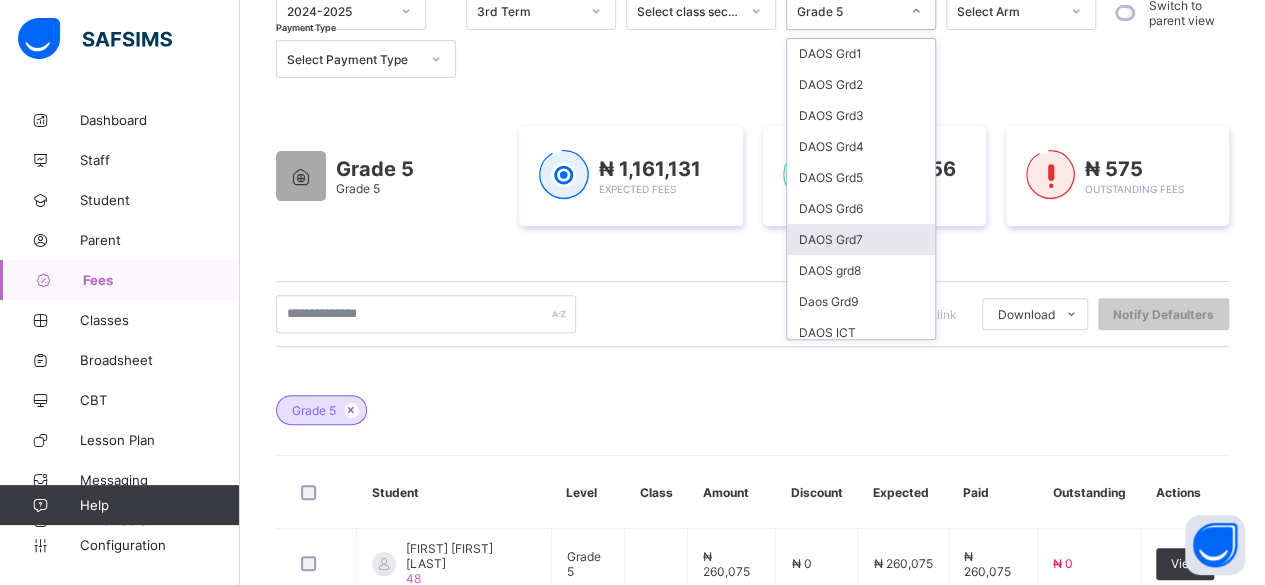 scroll, scrollTop: 436, scrollLeft: 0, axis: vertical 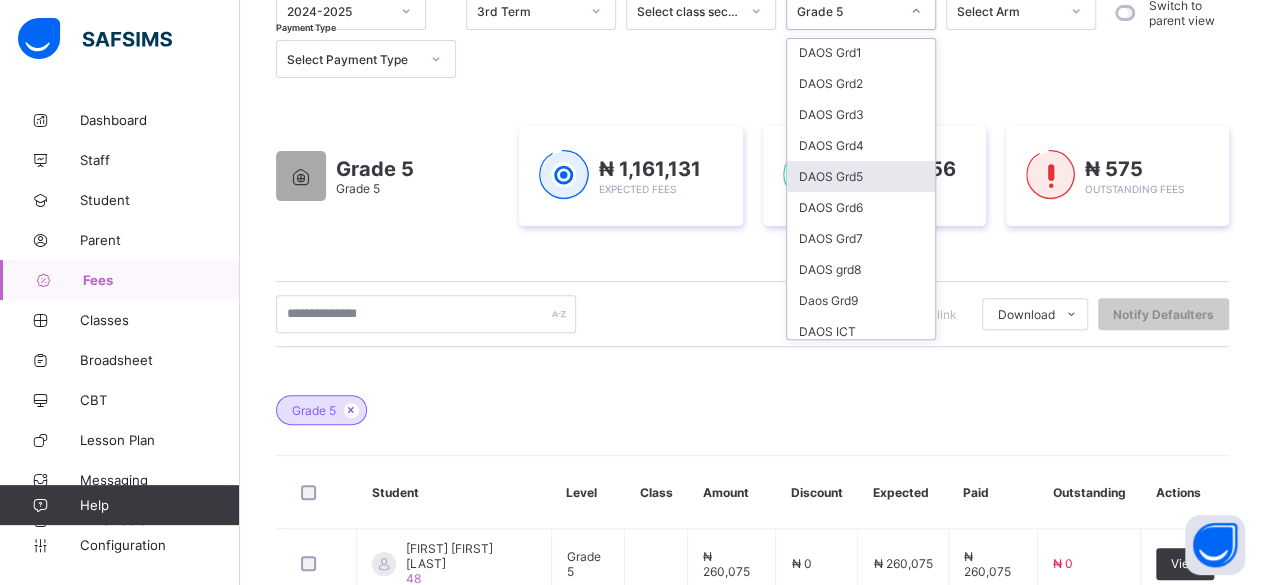 click on "DAOS Grd5" at bounding box center (861, 176) 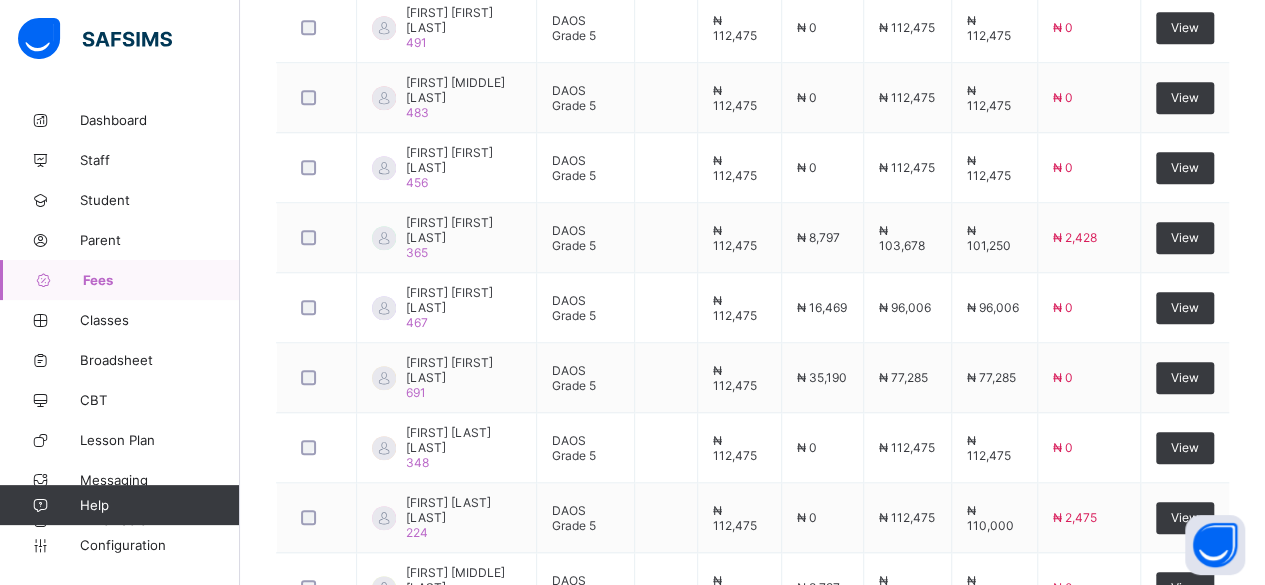 scroll, scrollTop: 877, scrollLeft: 0, axis: vertical 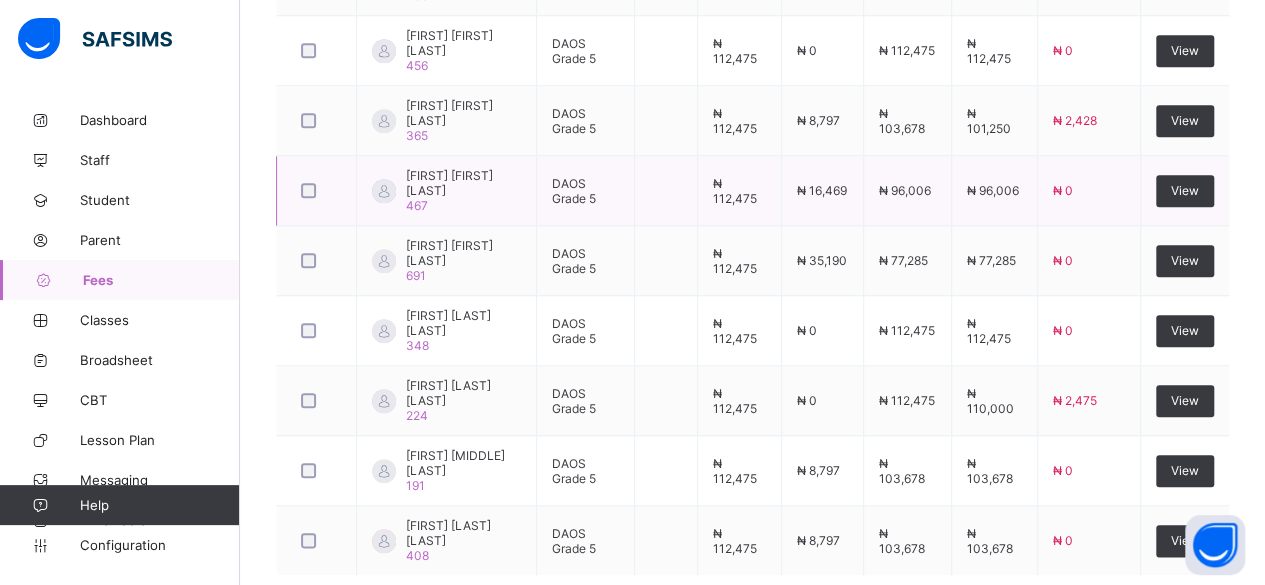 drag, startPoint x: 882, startPoint y: 161, endPoint x: 698, endPoint y: 175, distance: 184.53185 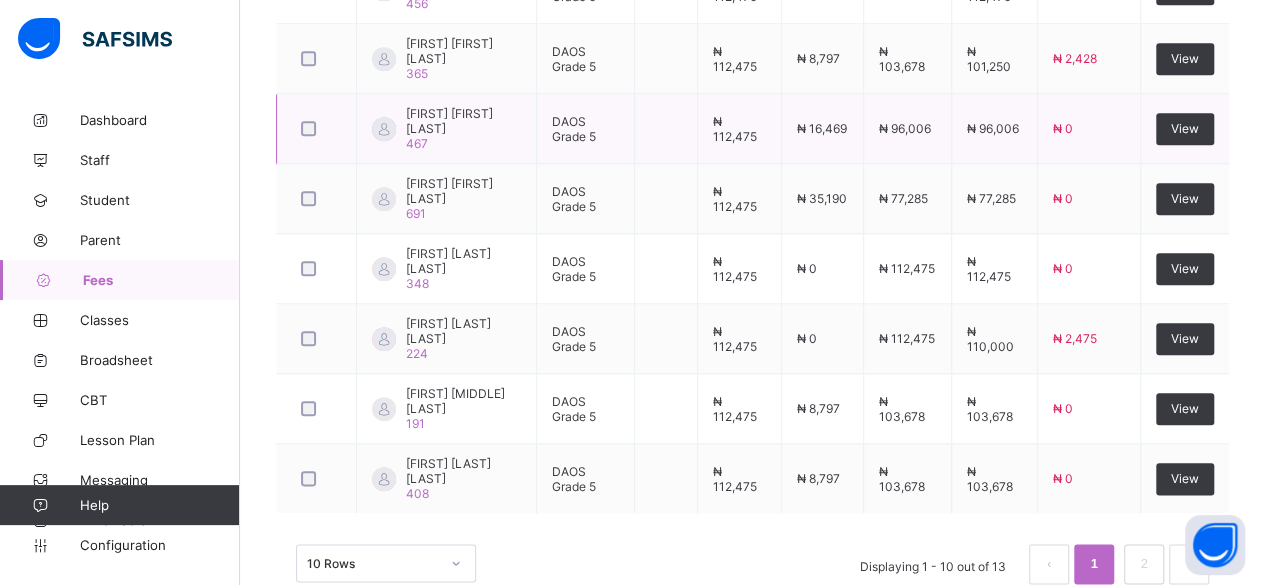 scroll, scrollTop: 952, scrollLeft: 0, axis: vertical 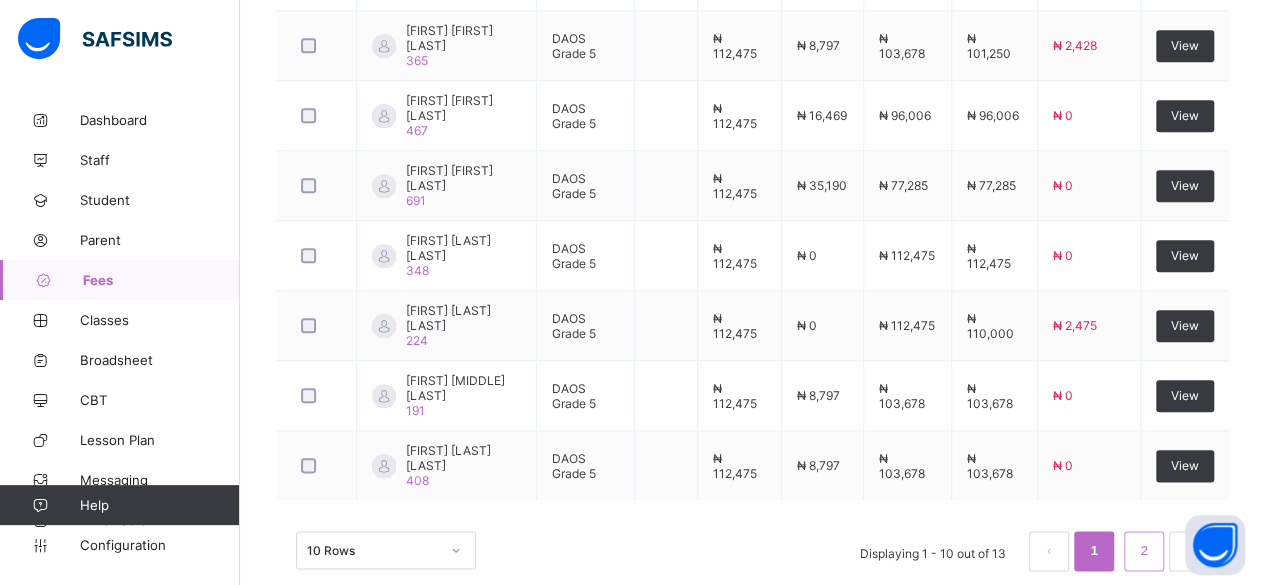 click on "2" at bounding box center (1143, 551) 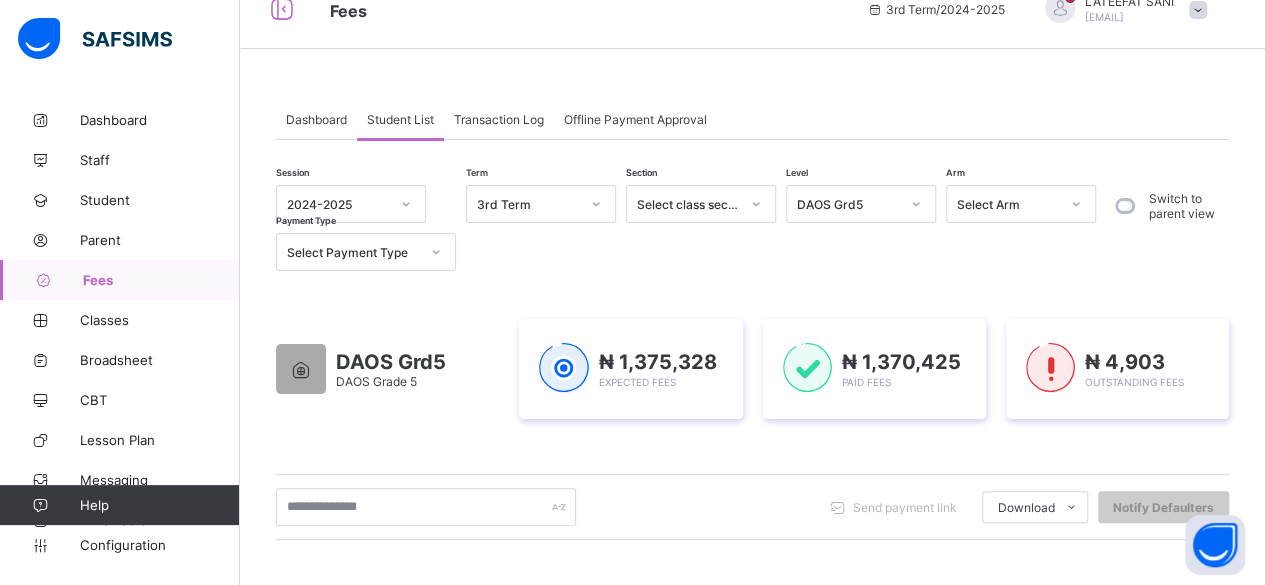 scroll, scrollTop: 30, scrollLeft: 0, axis: vertical 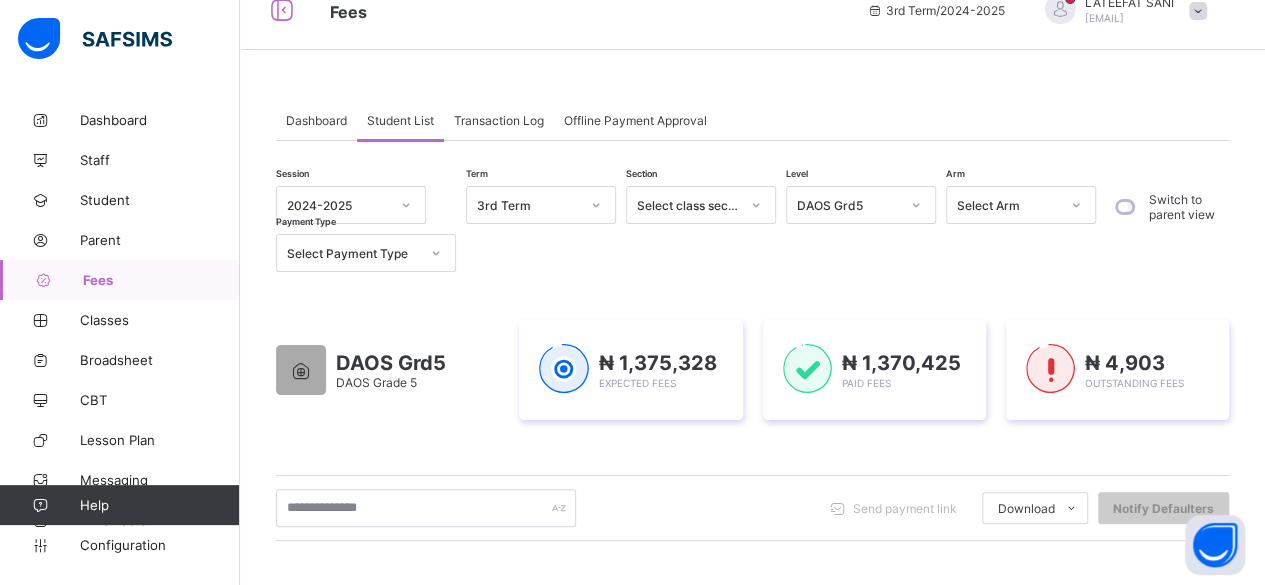 click 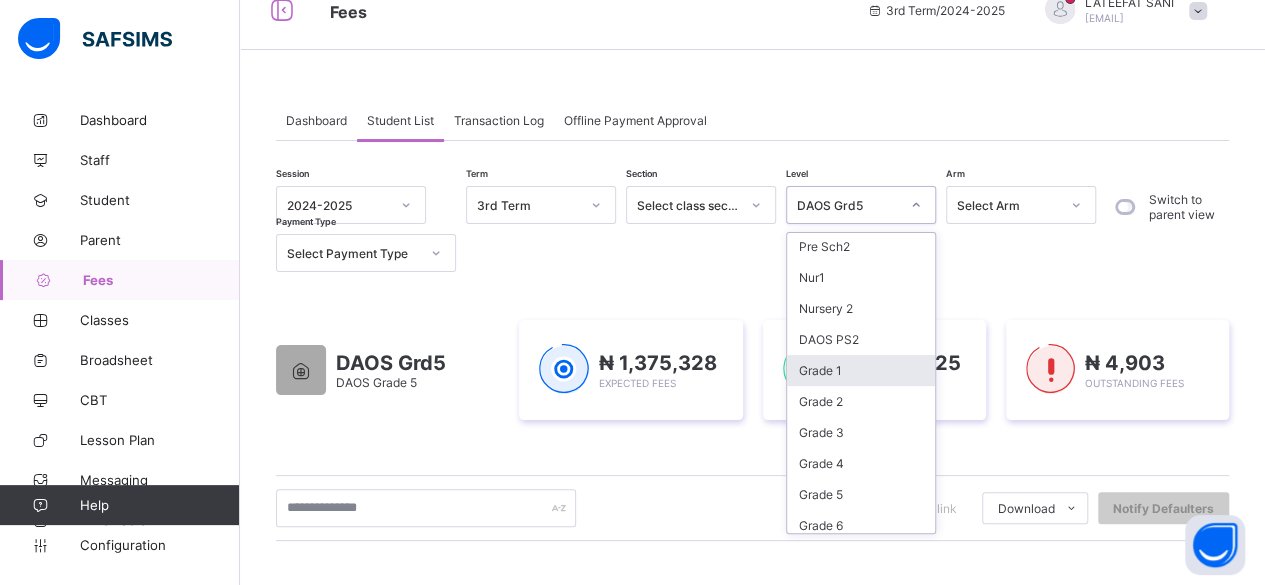 scroll, scrollTop: 93, scrollLeft: 0, axis: vertical 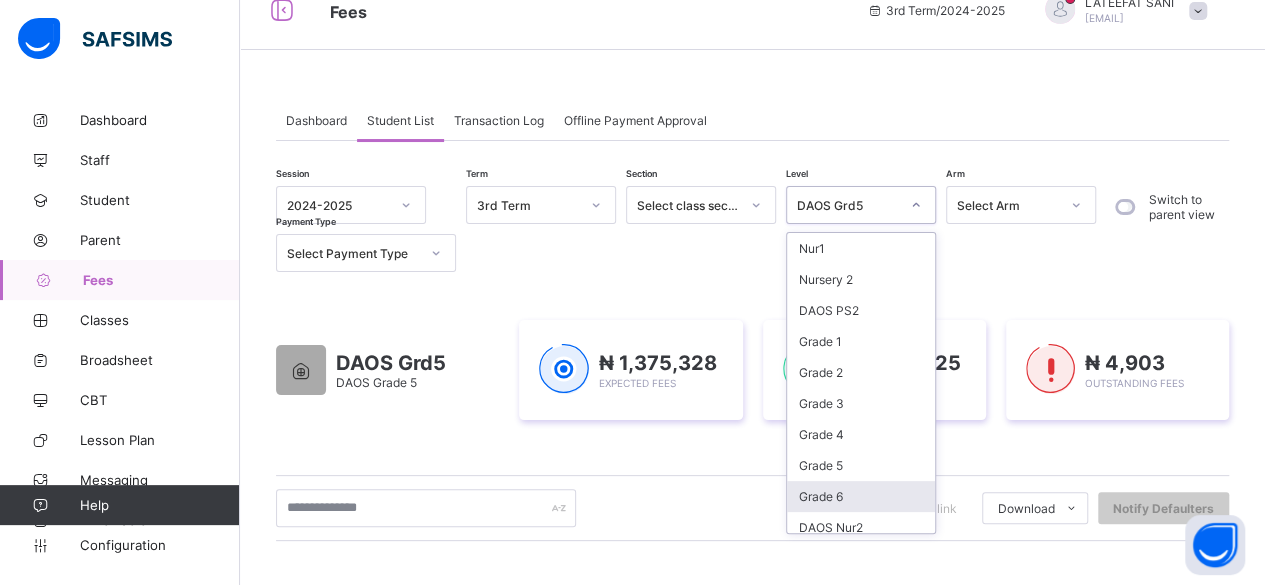 click on "Grade 6" at bounding box center (861, 496) 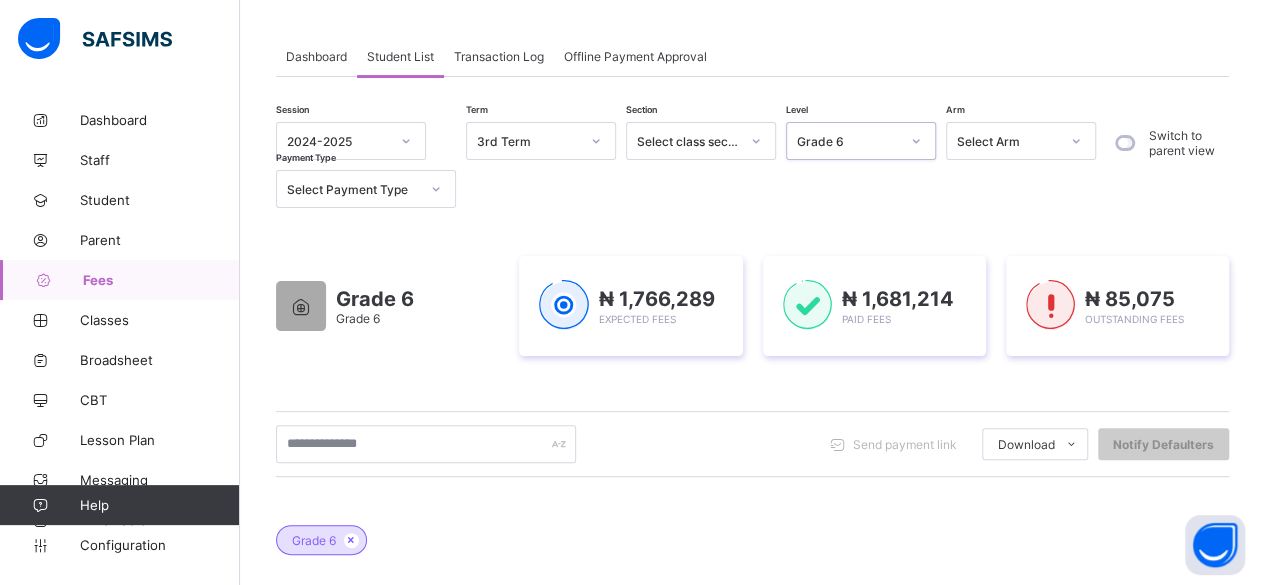 scroll, scrollTop: 107, scrollLeft: 0, axis: vertical 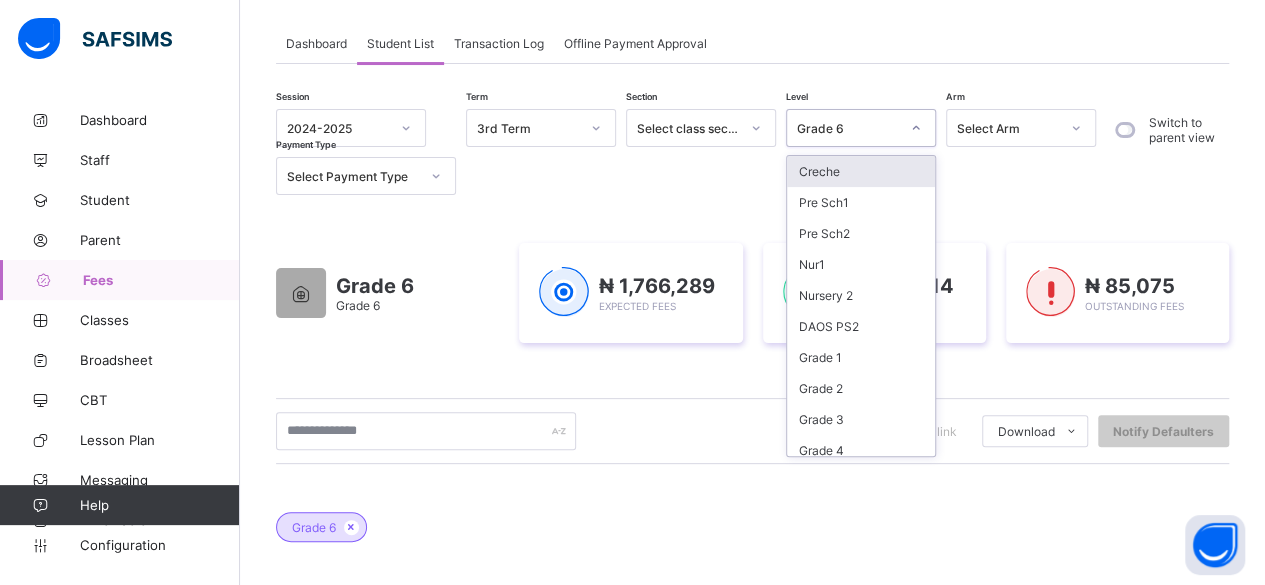 click 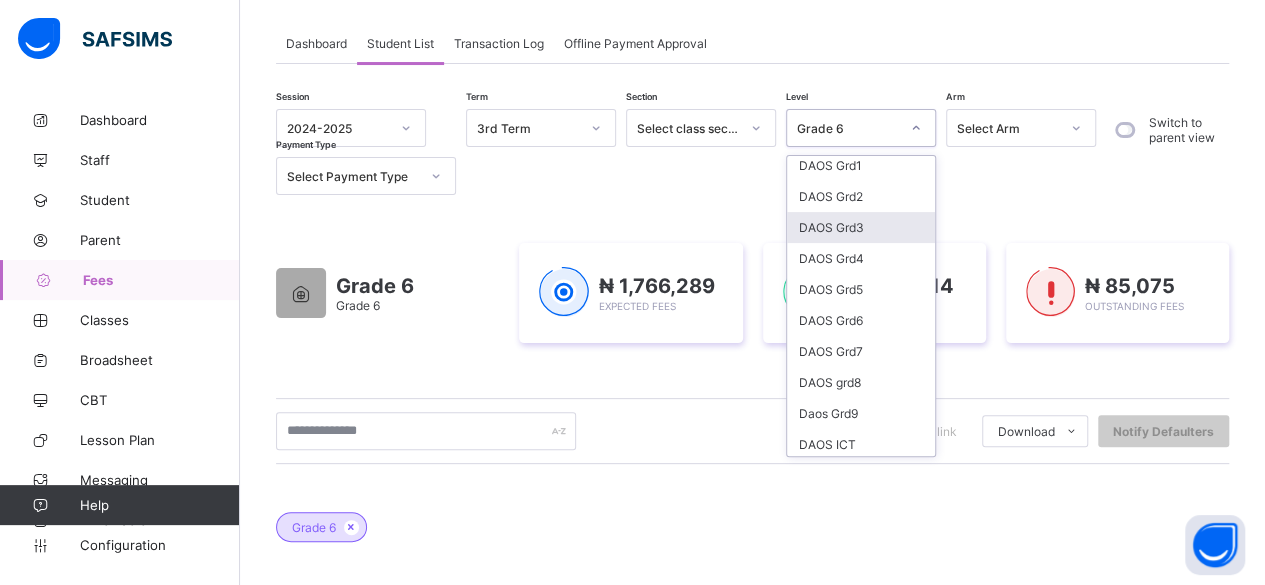 scroll, scrollTop: 433, scrollLeft: 0, axis: vertical 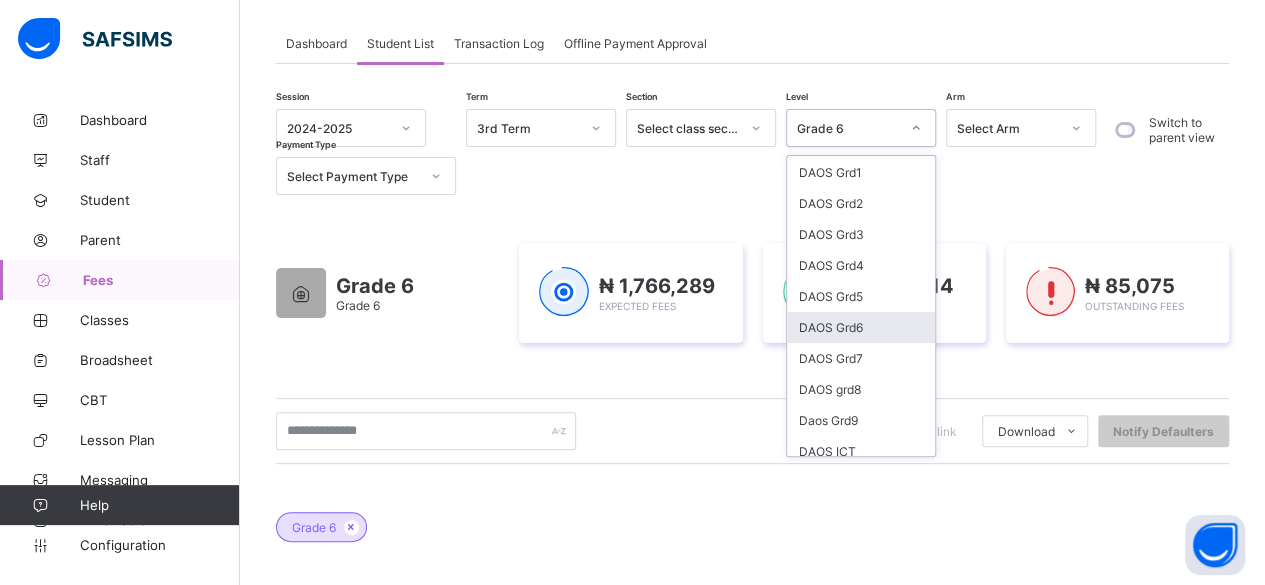 click on "DAOS Grd6" at bounding box center [861, 327] 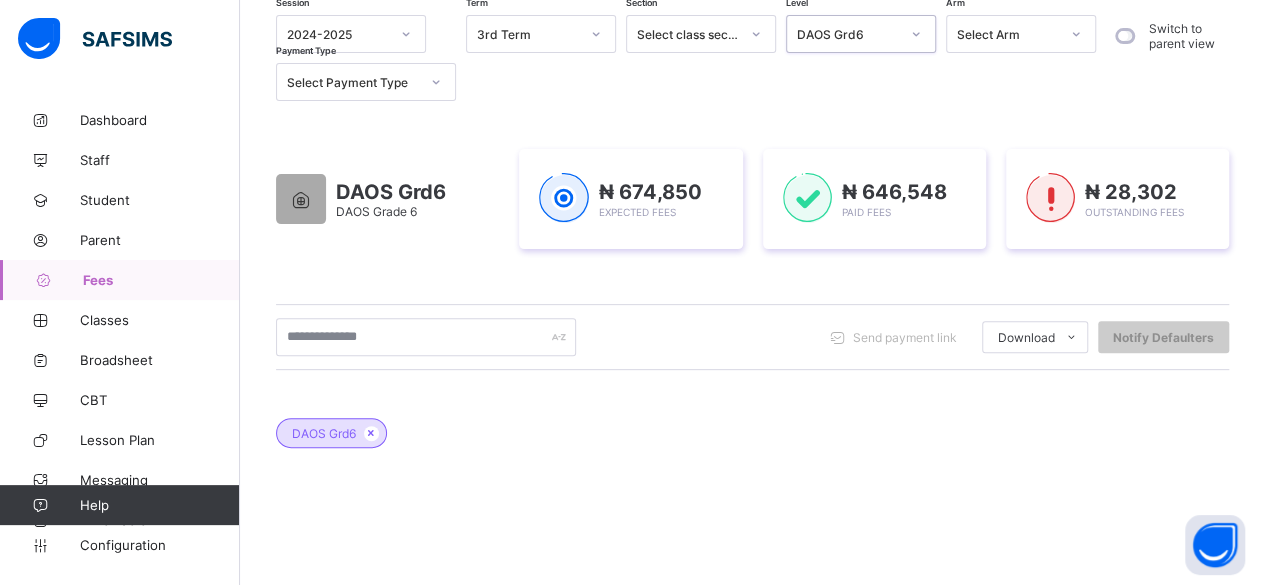 scroll, scrollTop: 178, scrollLeft: 0, axis: vertical 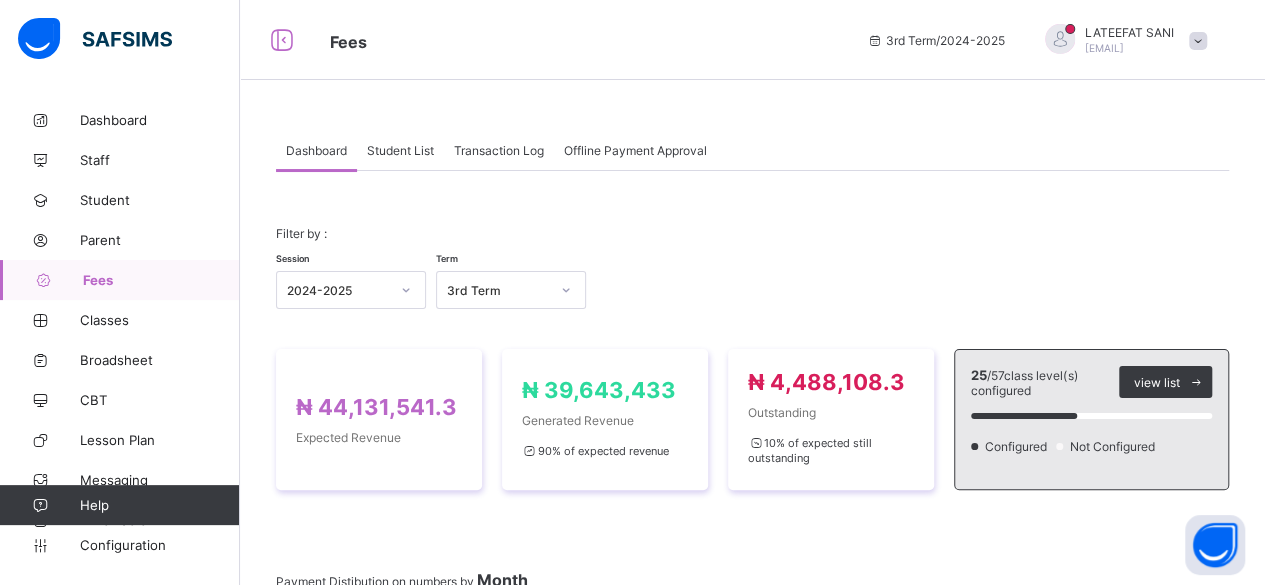 click on "Student List" at bounding box center (400, 150) 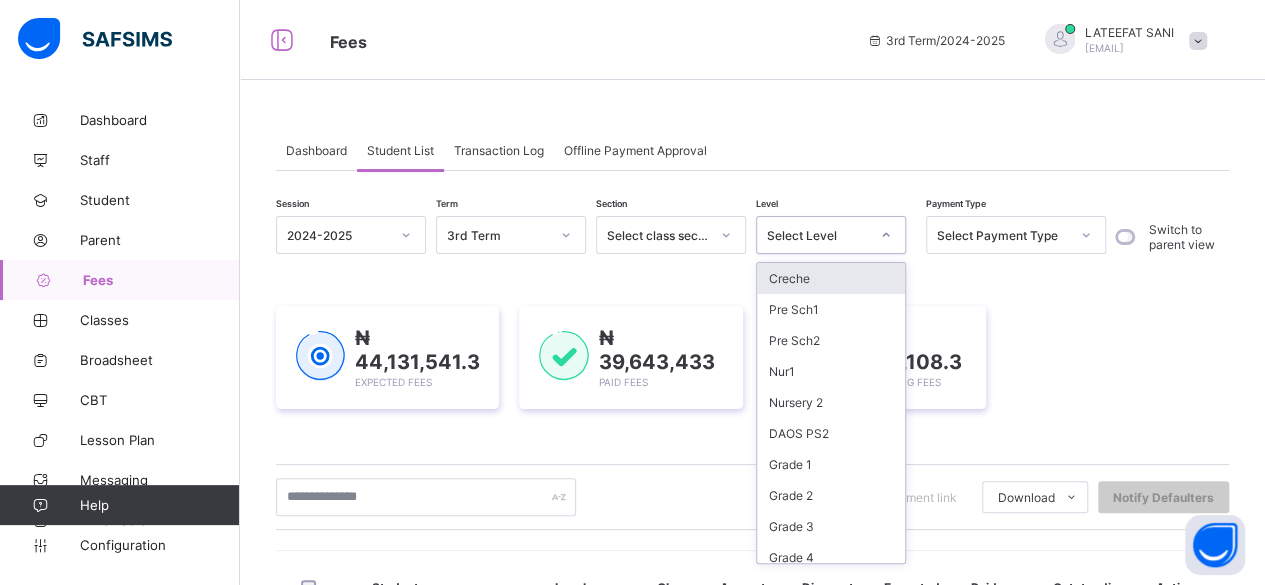 click 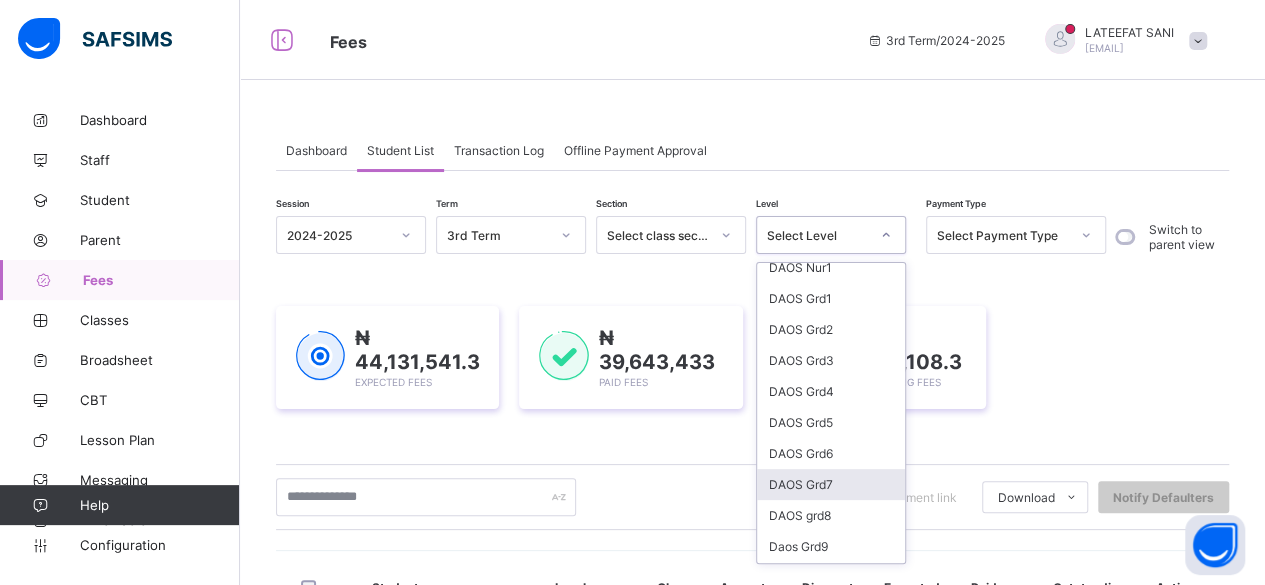 scroll, scrollTop: 496, scrollLeft: 0, axis: vertical 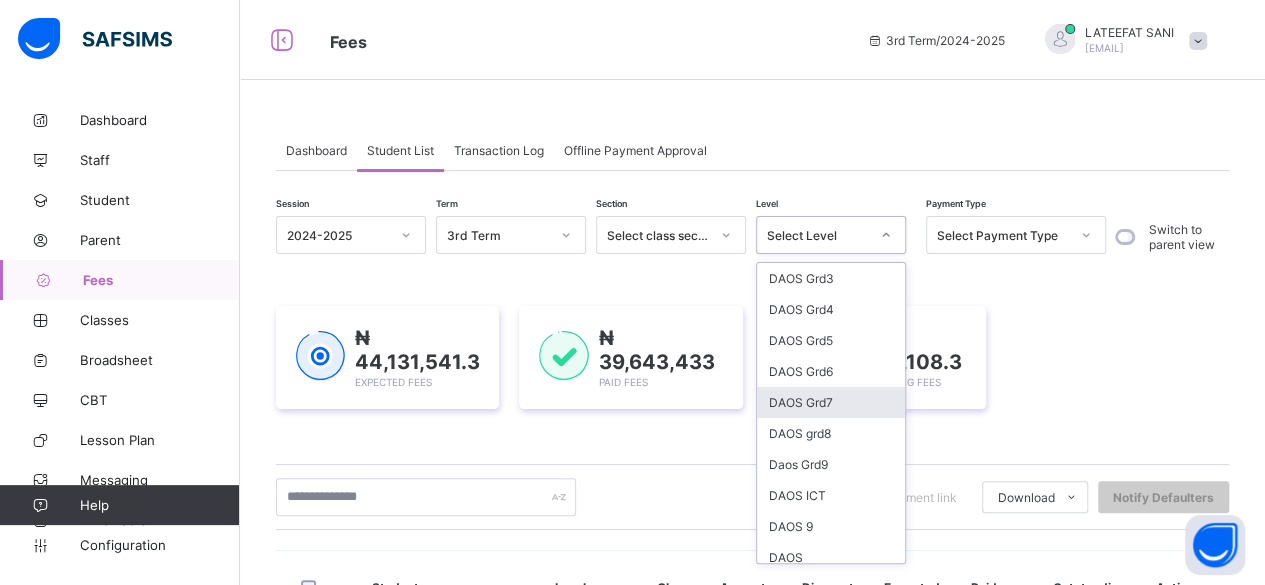 click on "DAOS Grd7" at bounding box center (831, 402) 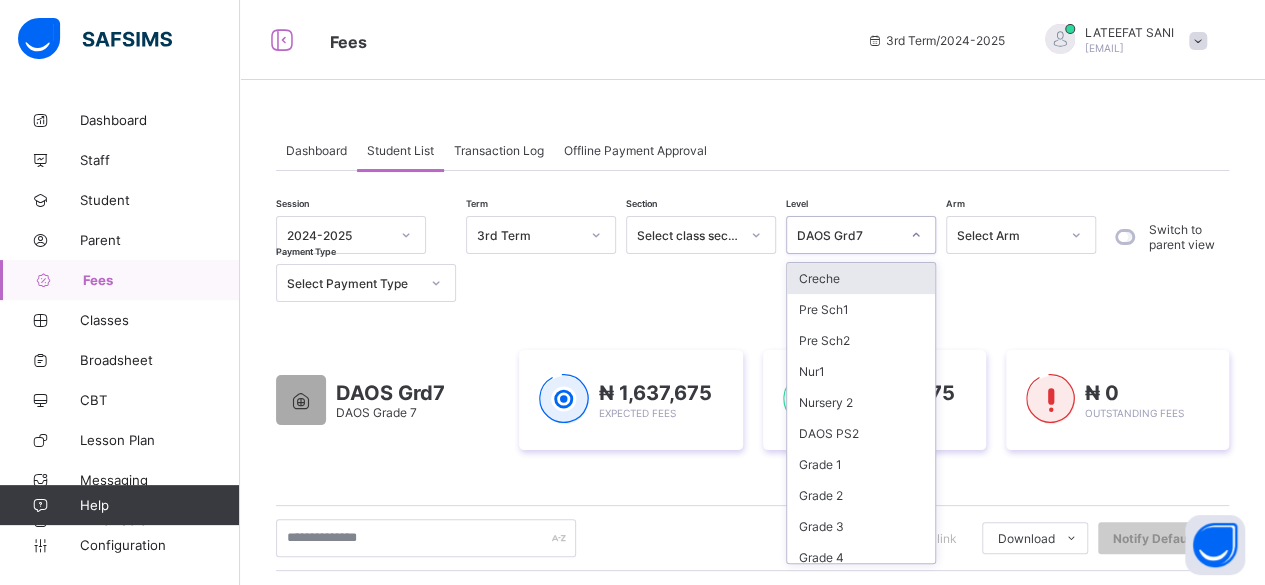 click 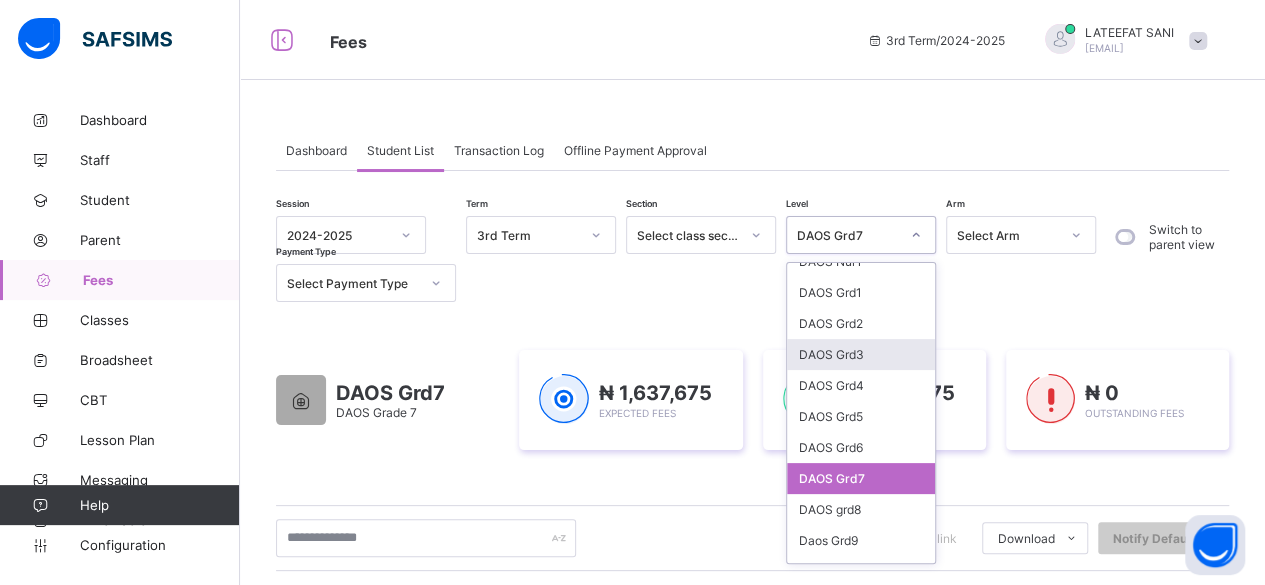 scroll, scrollTop: 428, scrollLeft: 0, axis: vertical 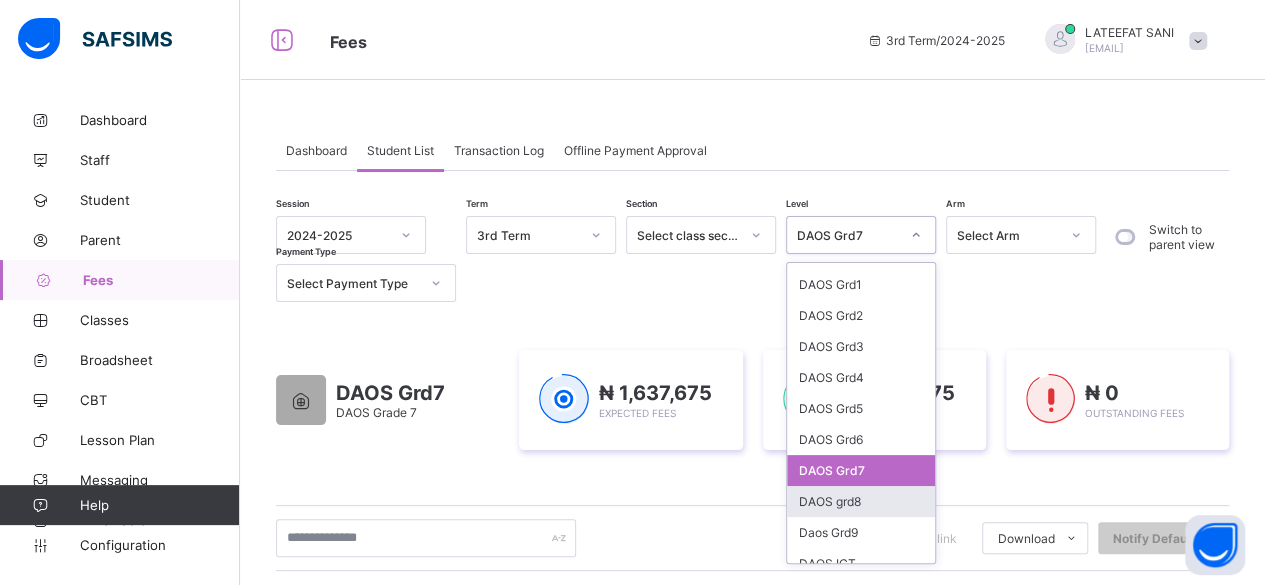 click on "DAOS grd8" at bounding box center (861, 501) 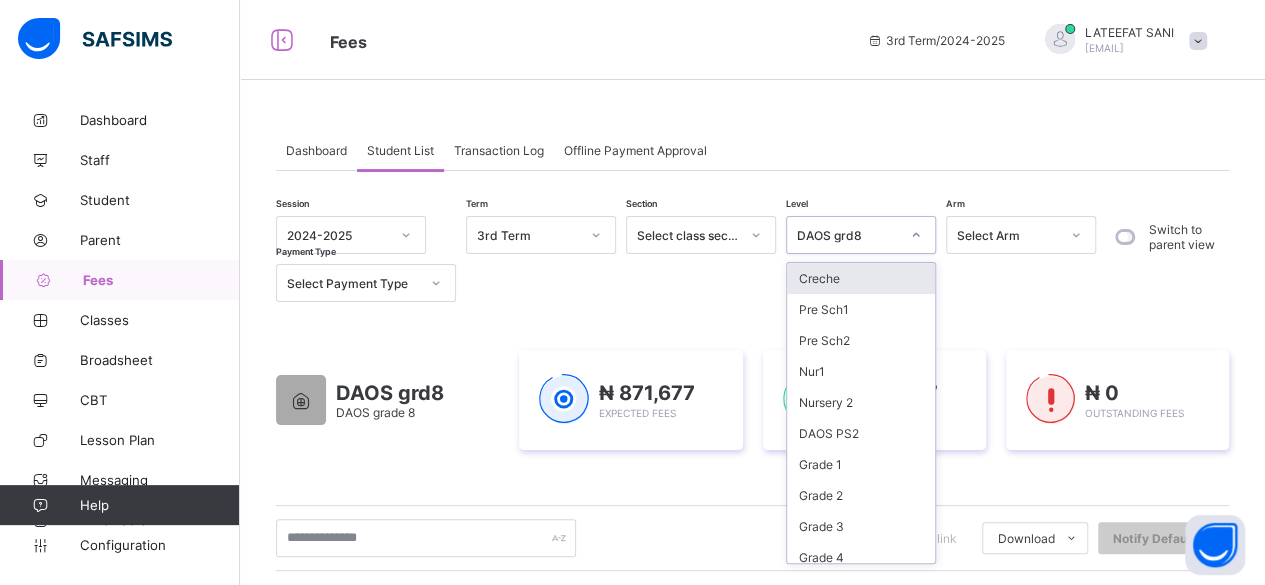 click at bounding box center [916, 235] 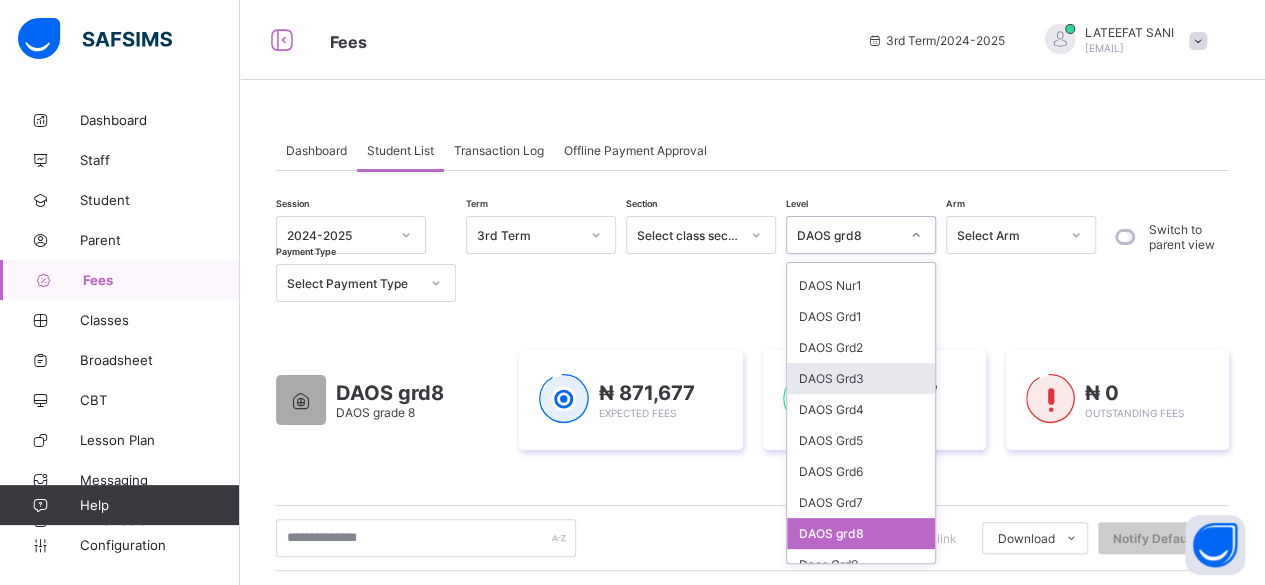 scroll, scrollTop: 418, scrollLeft: 0, axis: vertical 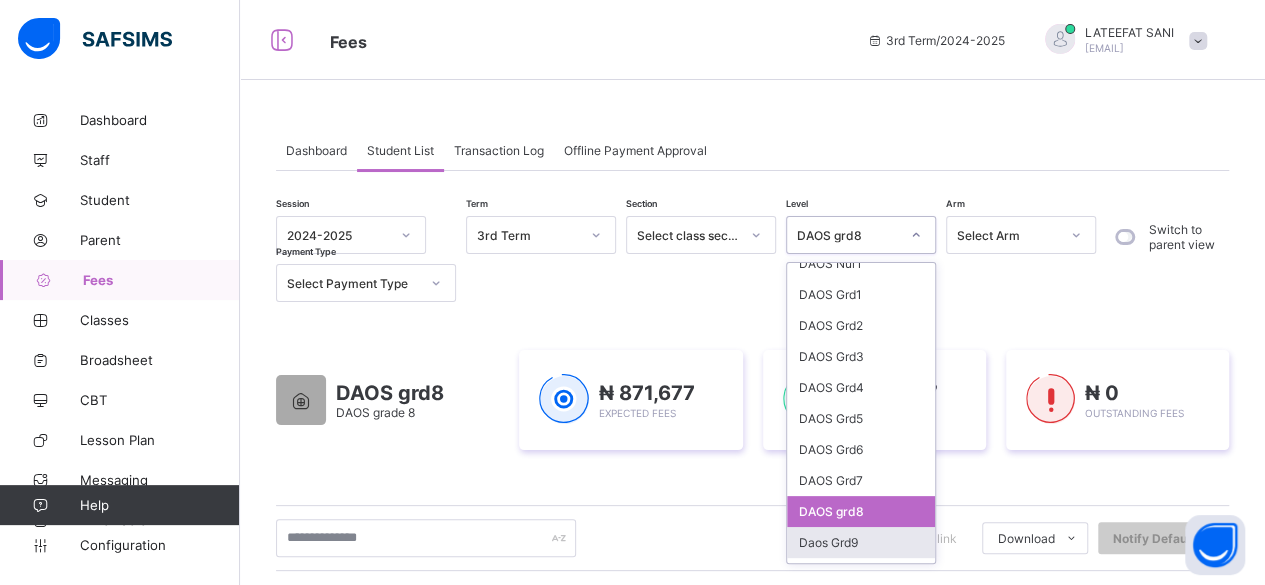 click on "Daos Grd9" at bounding box center [861, 542] 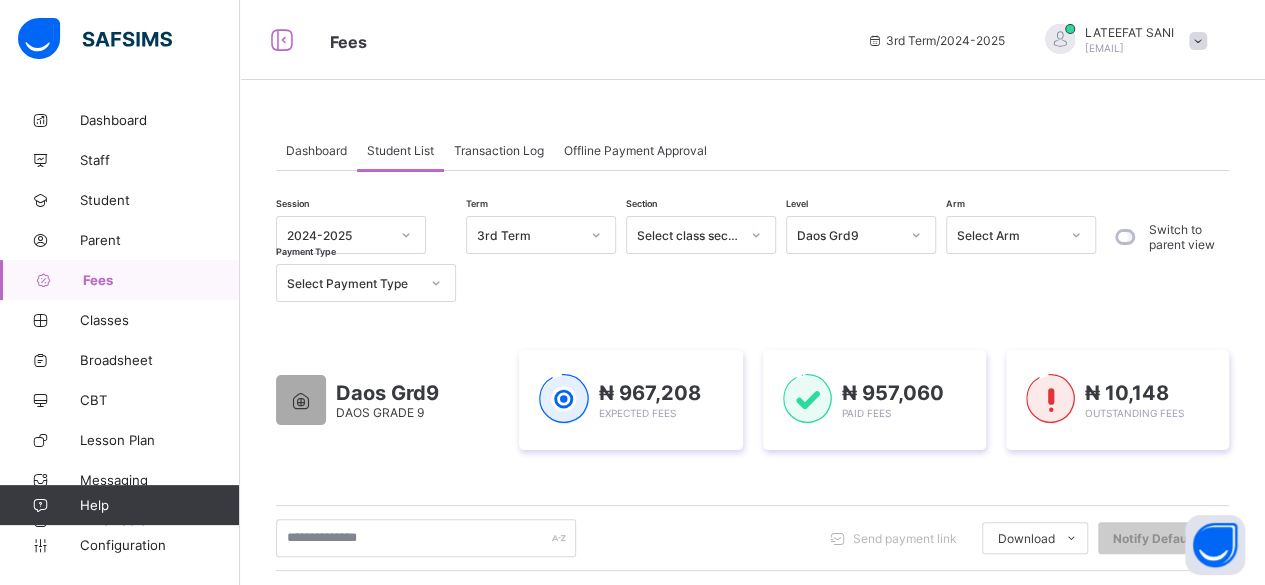 click on "Session 2024-2025 Term 3rd Term Section Select class section Level Daos Grd9 Arm Select Arm Payment Type Select Payment Type" at bounding box center [691, 259] 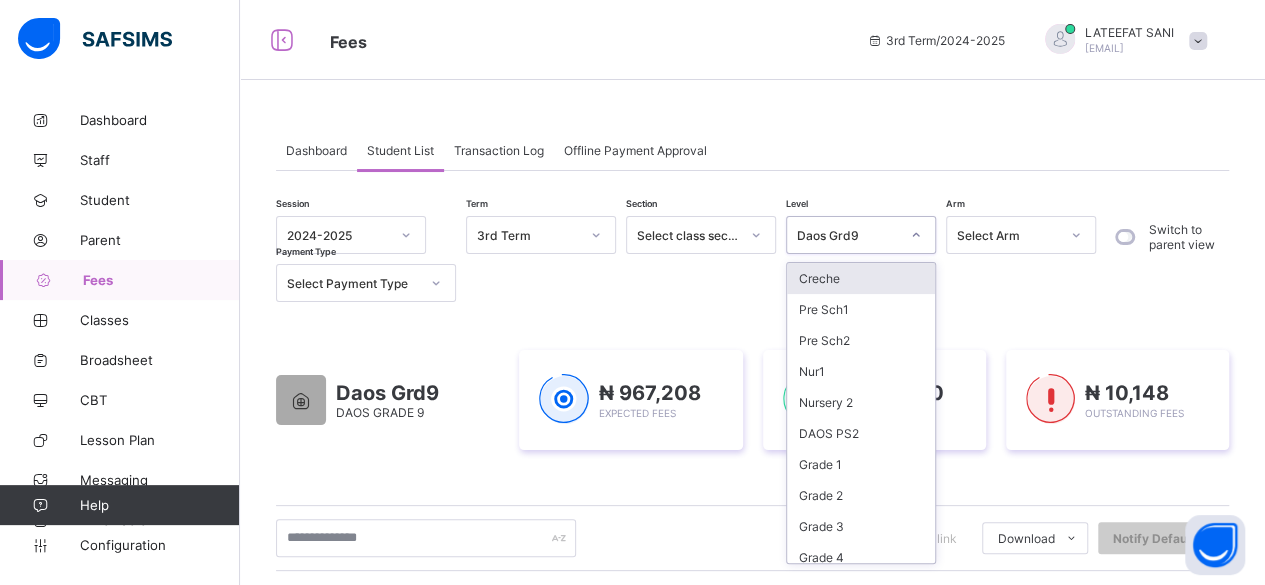 click at bounding box center (916, 235) 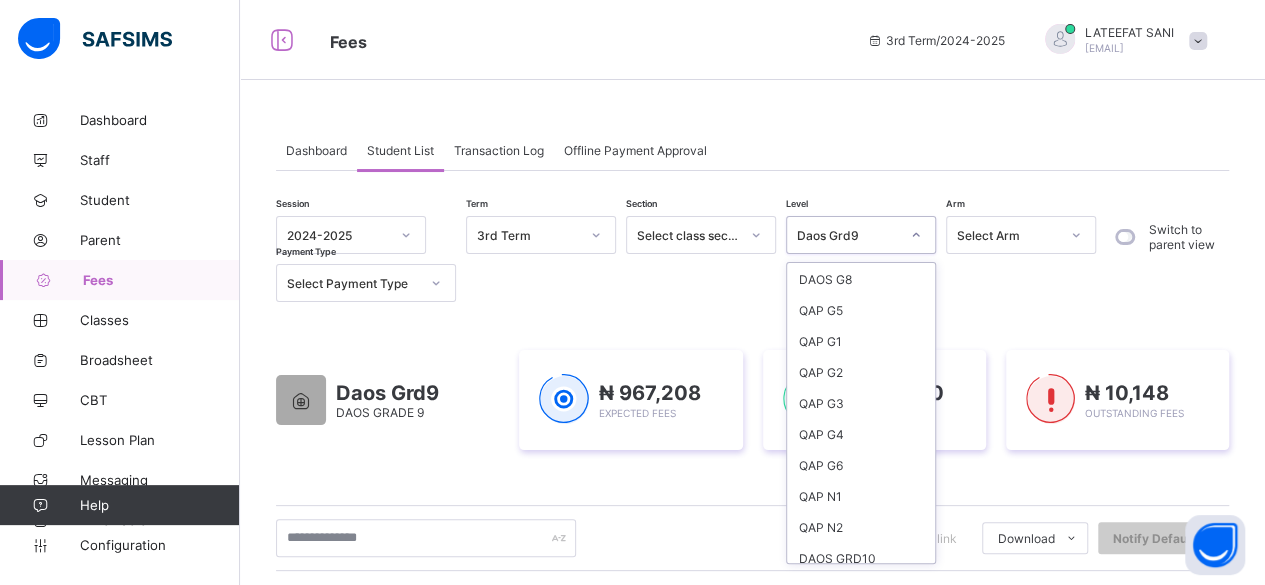 scroll, scrollTop: 1410, scrollLeft: 0, axis: vertical 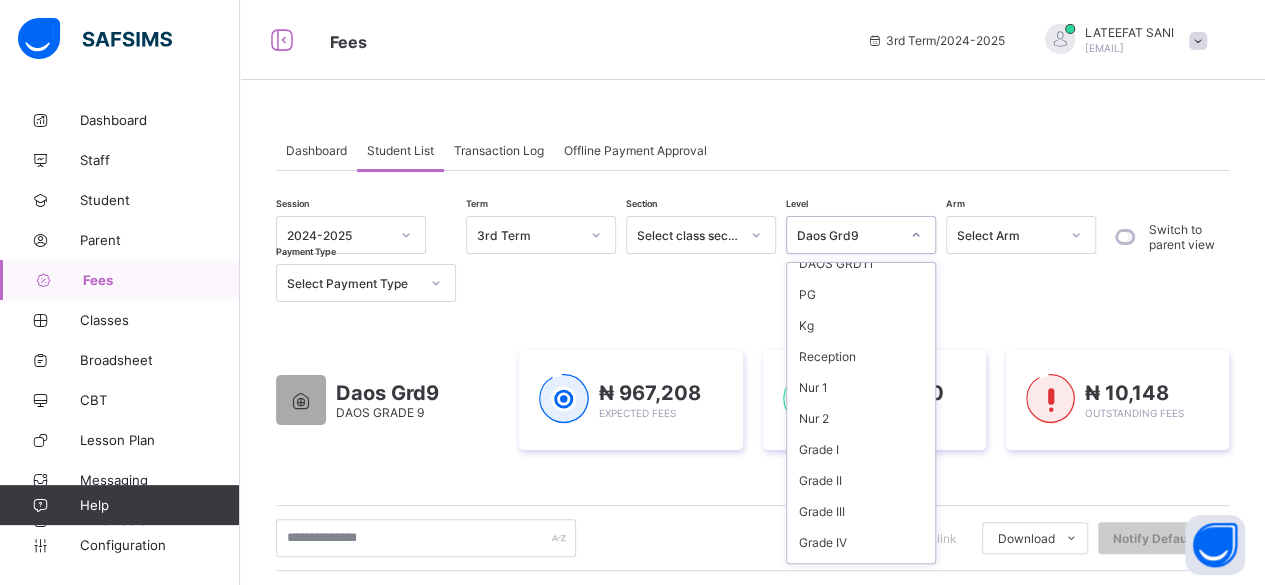 click on "DAOS Grade 10" at bounding box center [861, 604] 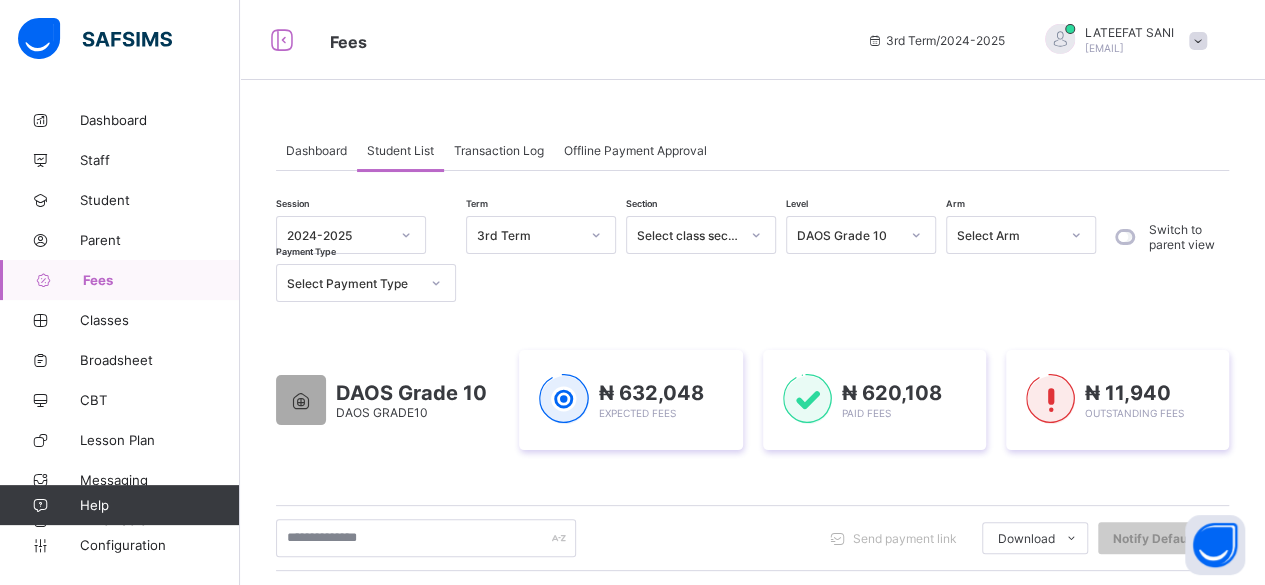 click on "Dashboard Student List Transaction Log Offline Payment Approval" at bounding box center [752, 150] 